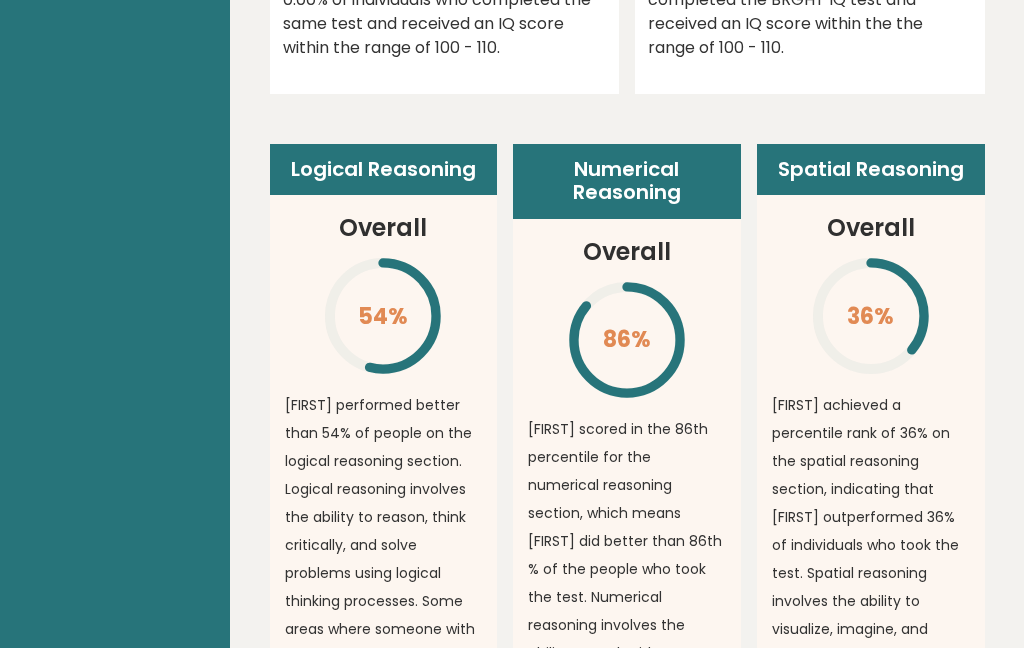 scroll, scrollTop: 1459, scrollLeft: 0, axis: vertical 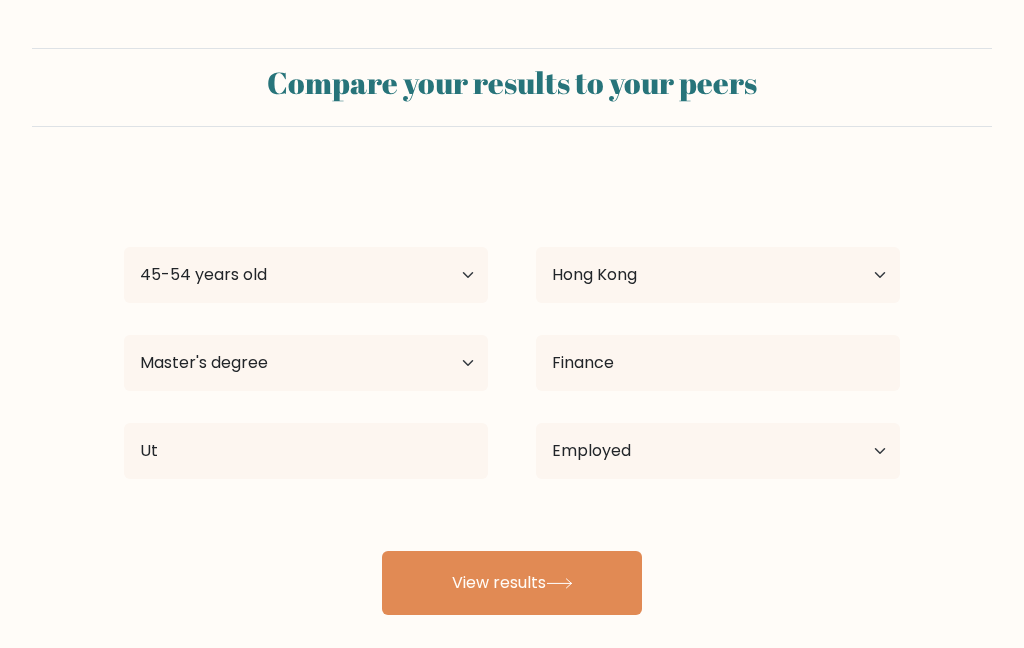 select on "45_54" 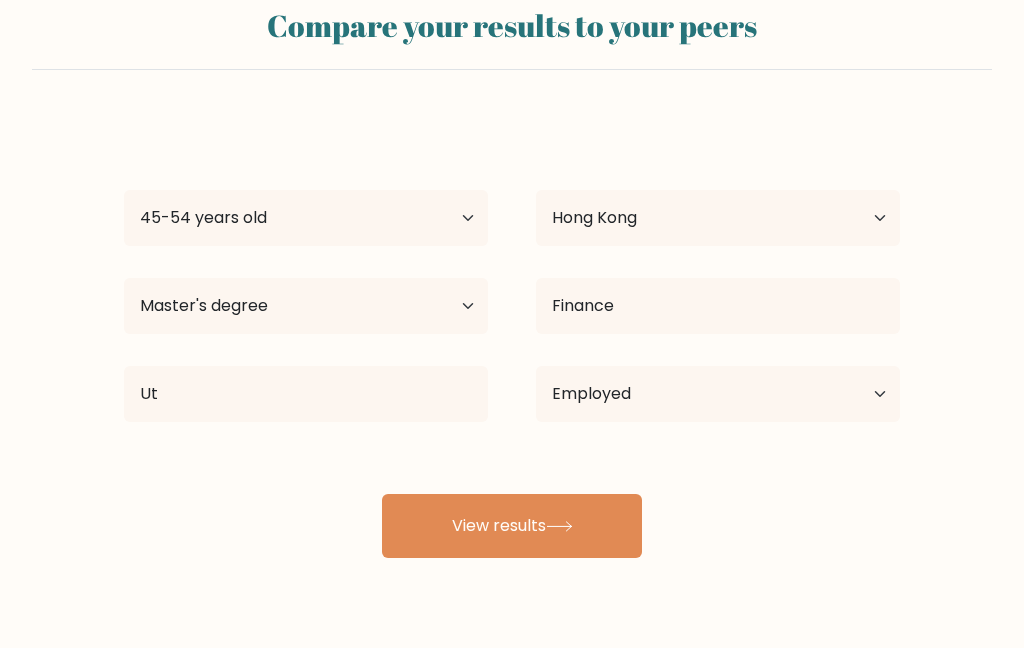 scroll, scrollTop: 0, scrollLeft: 0, axis: both 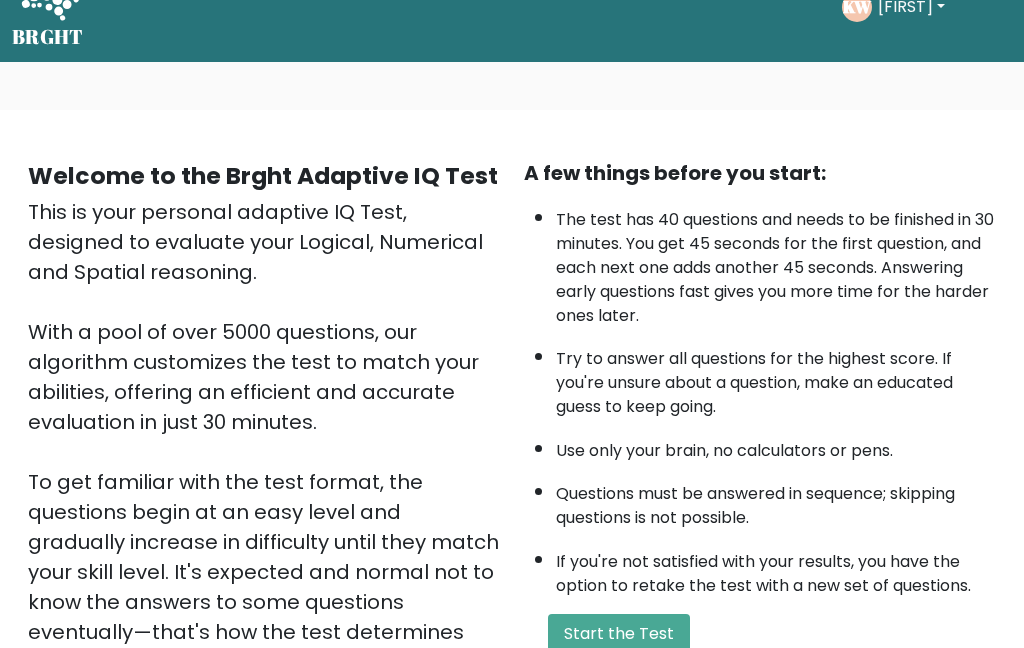 click on "Start the Test" at bounding box center [619, 634] 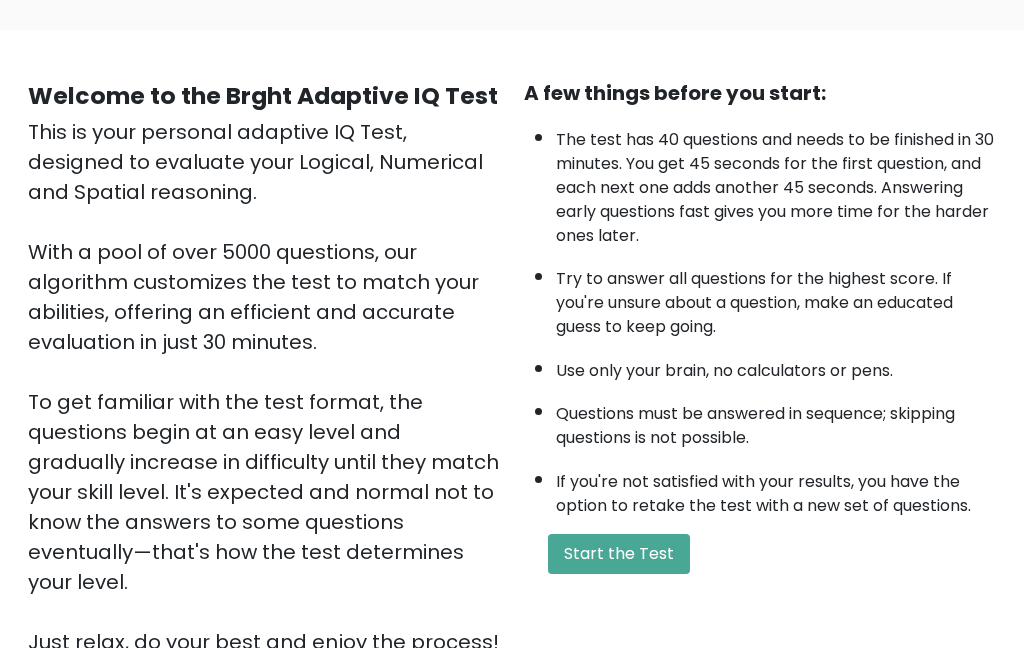 click on "Start the Test" at bounding box center (619, 554) 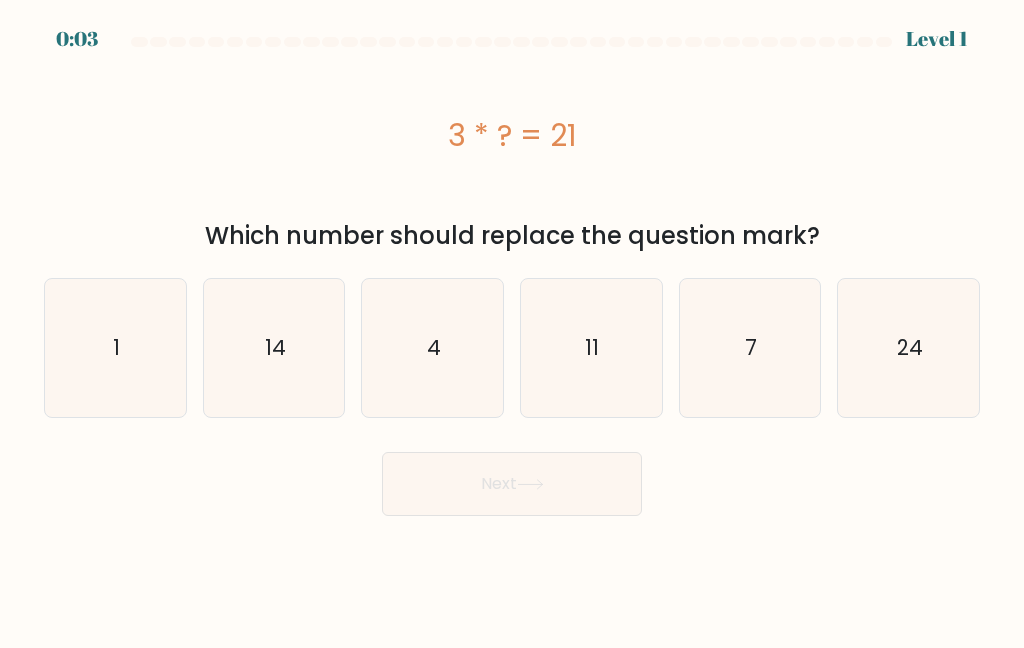 scroll, scrollTop: 0, scrollLeft: 0, axis: both 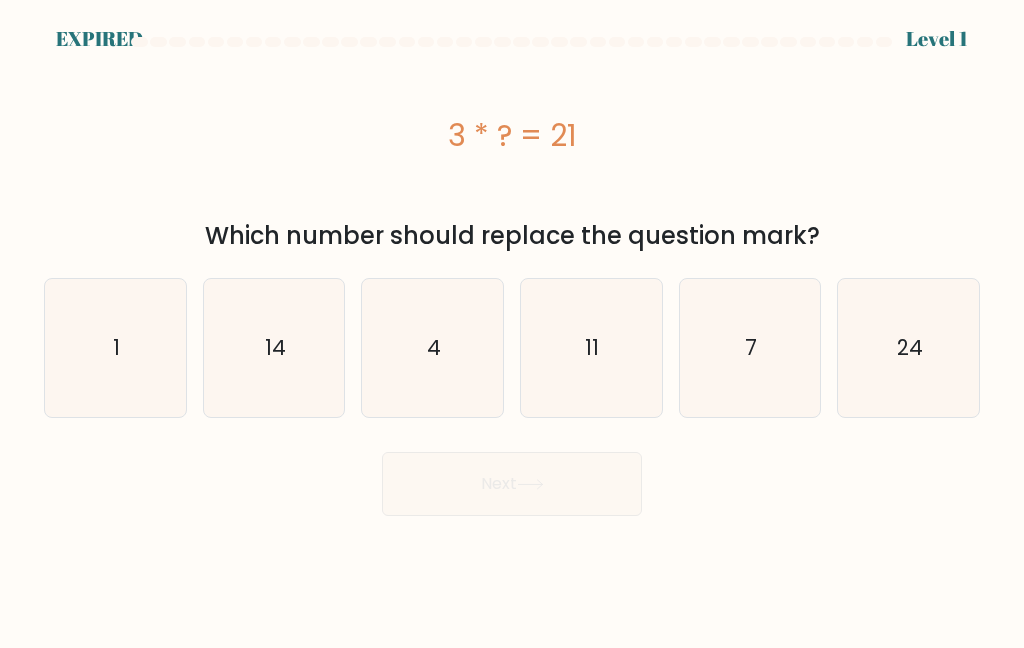 click on "7" 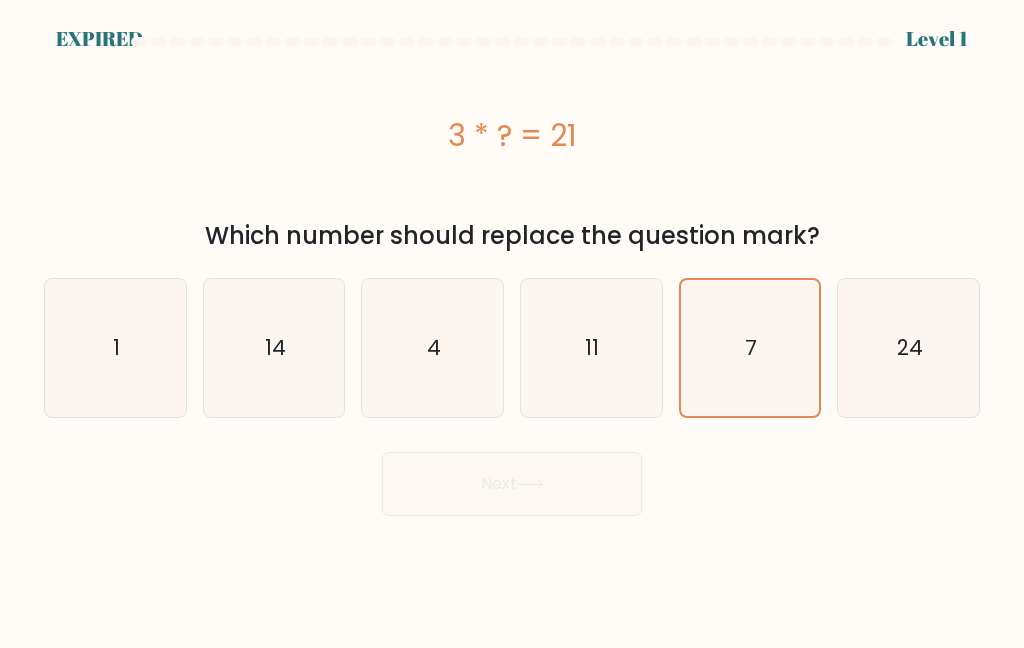 scroll, scrollTop: 80, scrollLeft: 0, axis: vertical 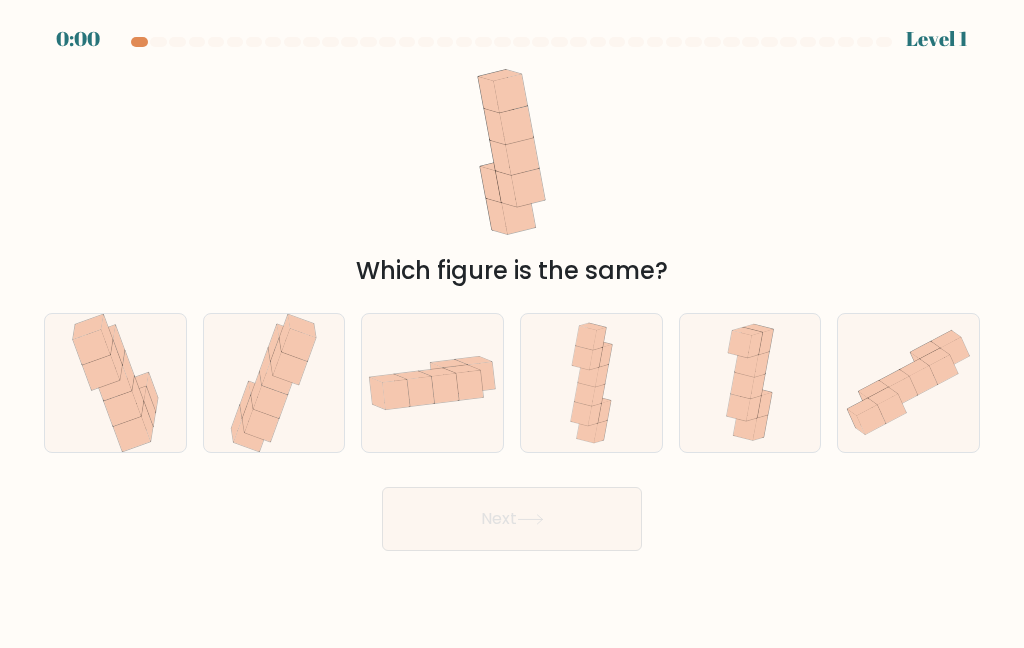 click 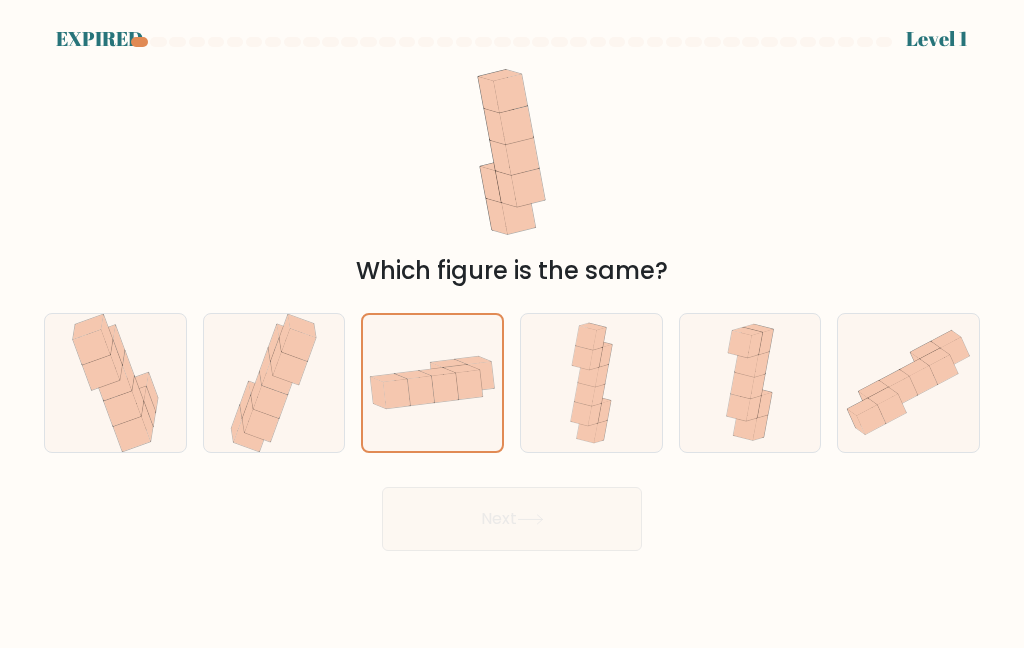 click on "Next" at bounding box center (512, 514) 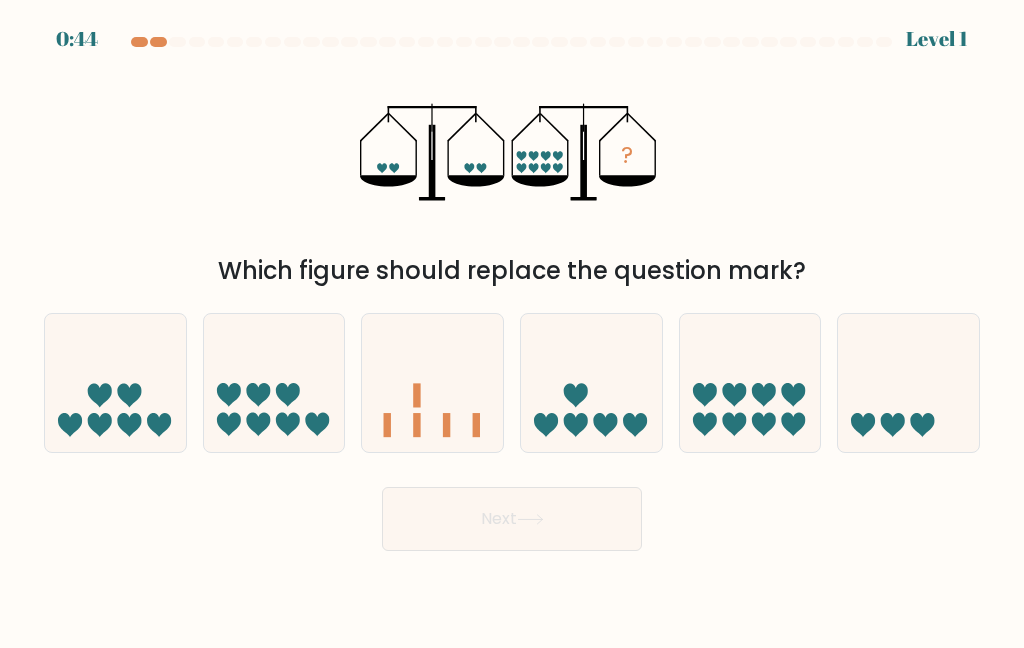 scroll, scrollTop: 0, scrollLeft: 0, axis: both 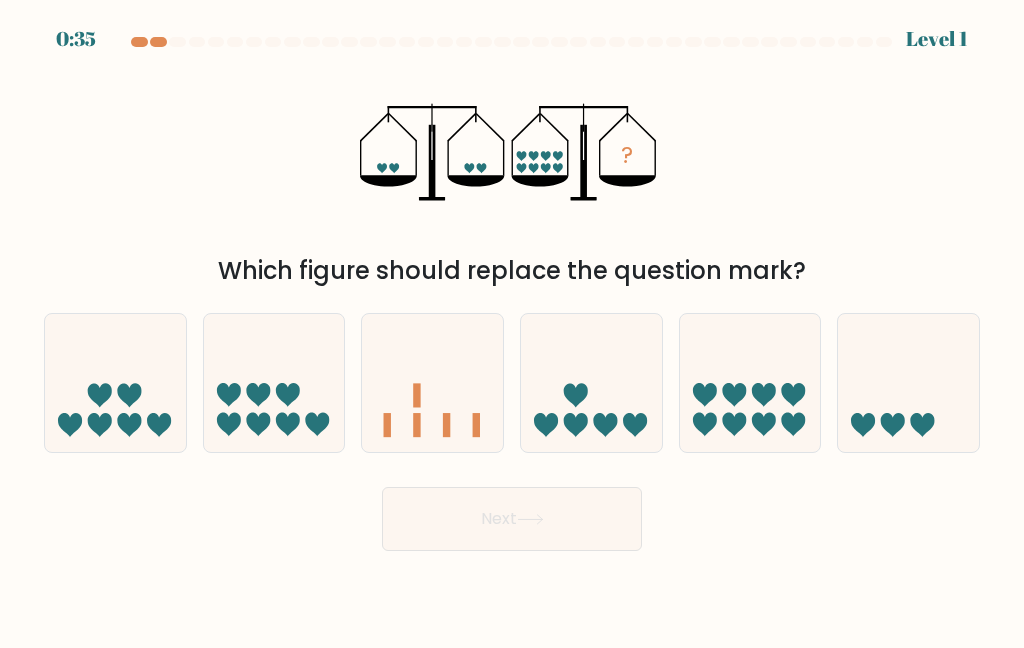 click 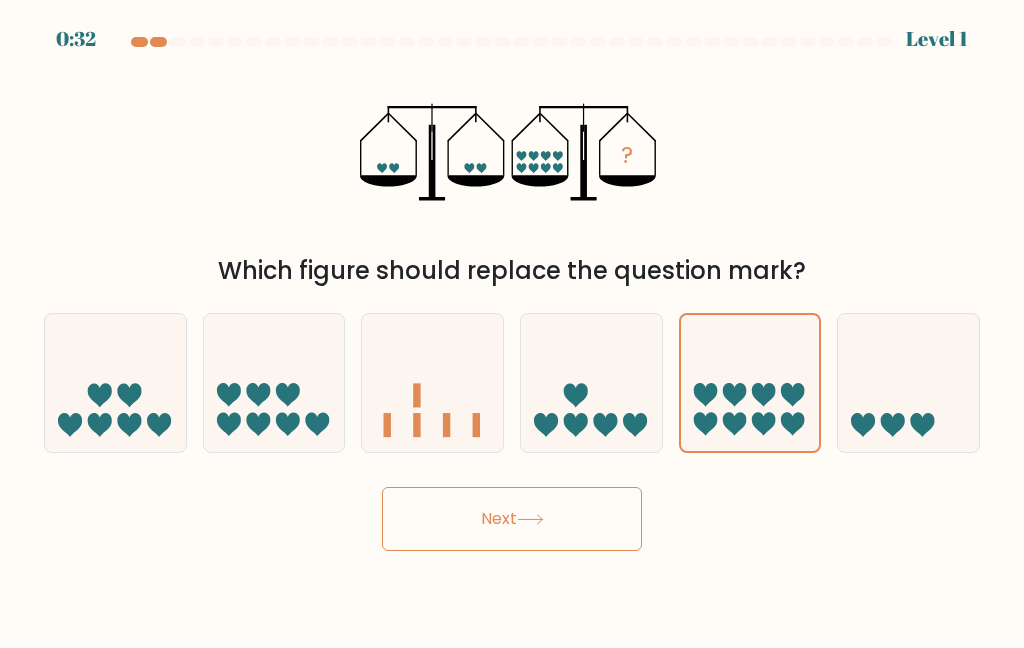 click on "Next" at bounding box center (512, 519) 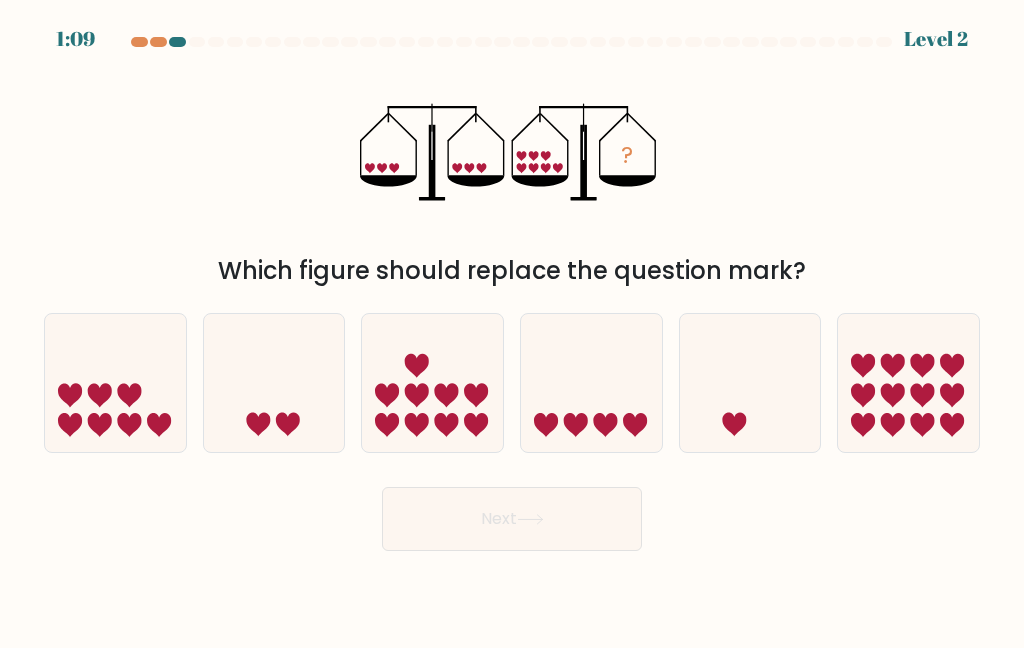 click 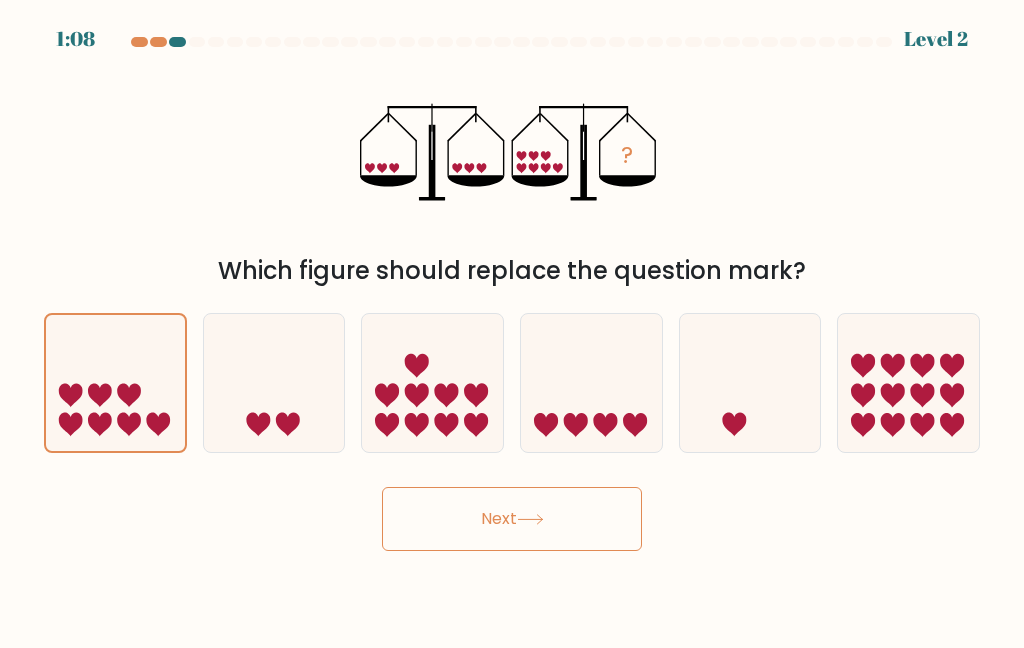 click on "Next" at bounding box center (512, 519) 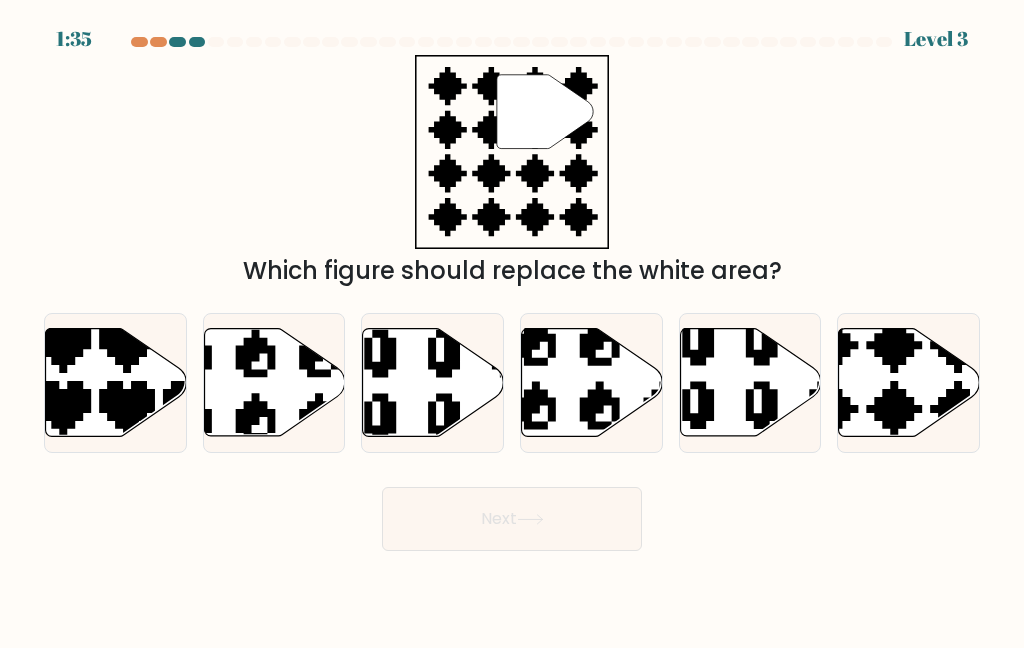 click 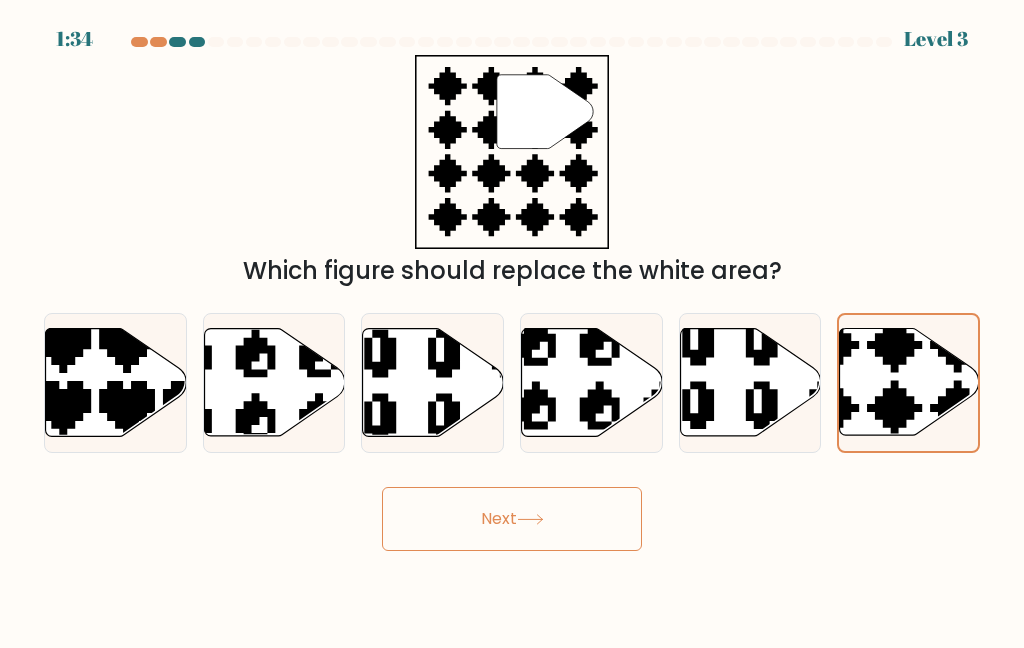 click on "Next" at bounding box center (512, 519) 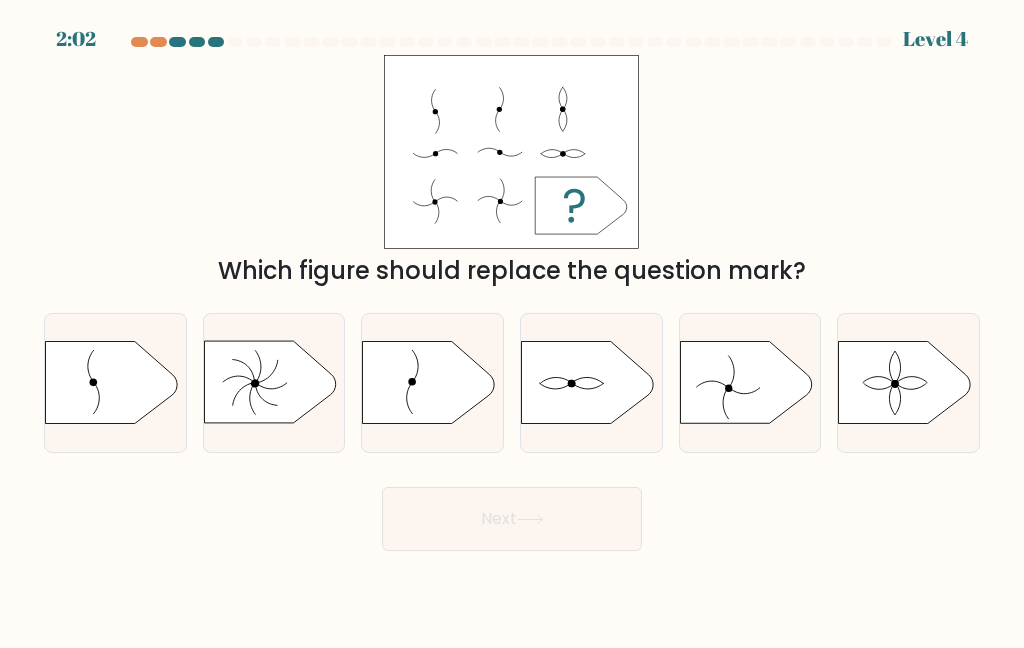 click 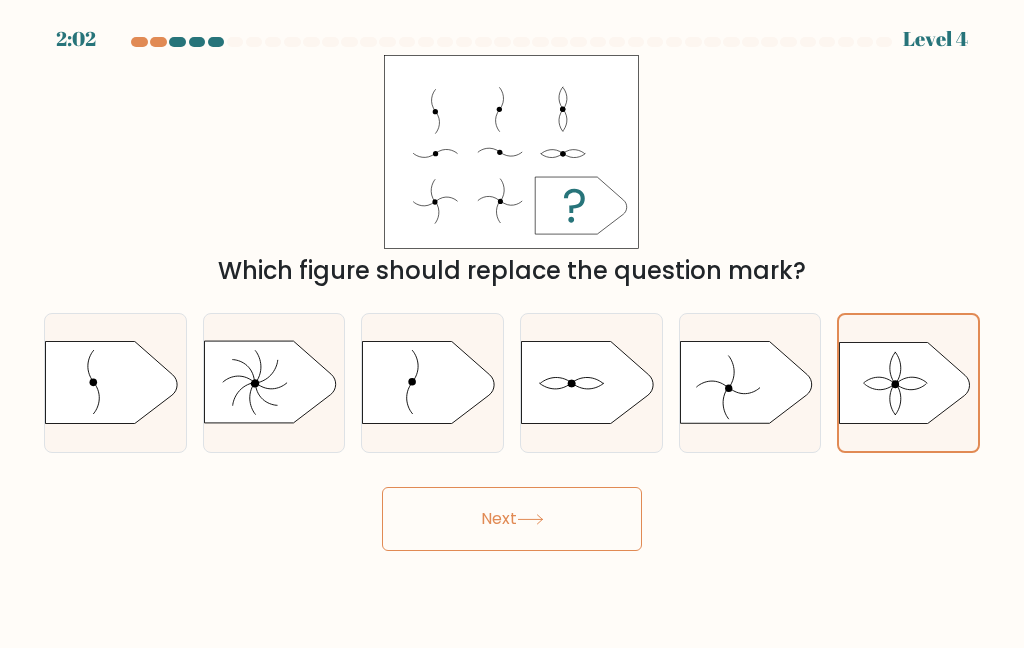 click on "Next" at bounding box center (512, 519) 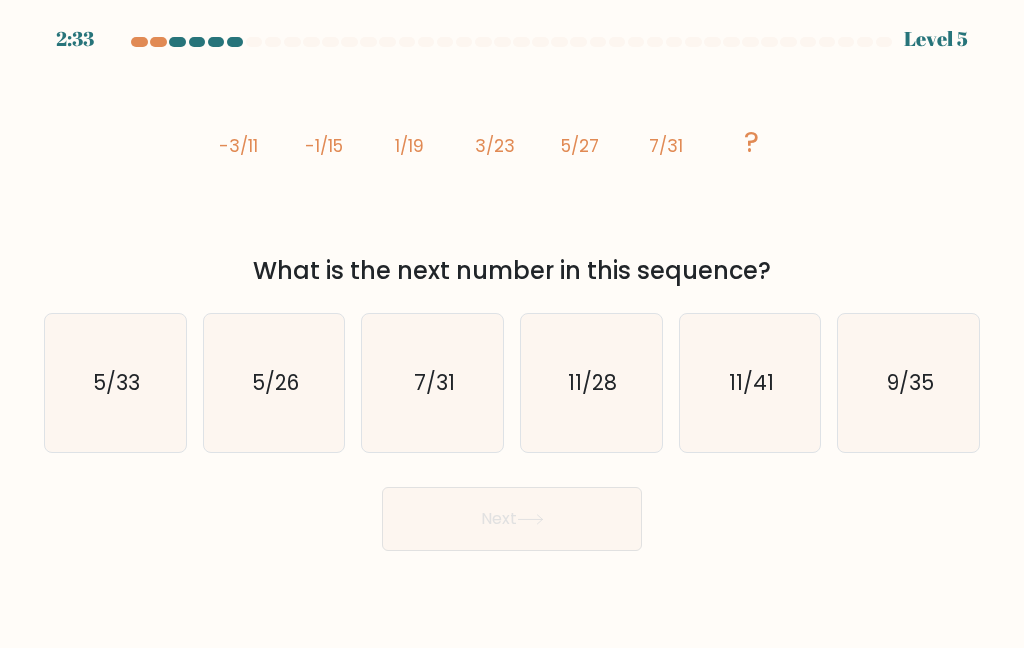 click on "9/35" 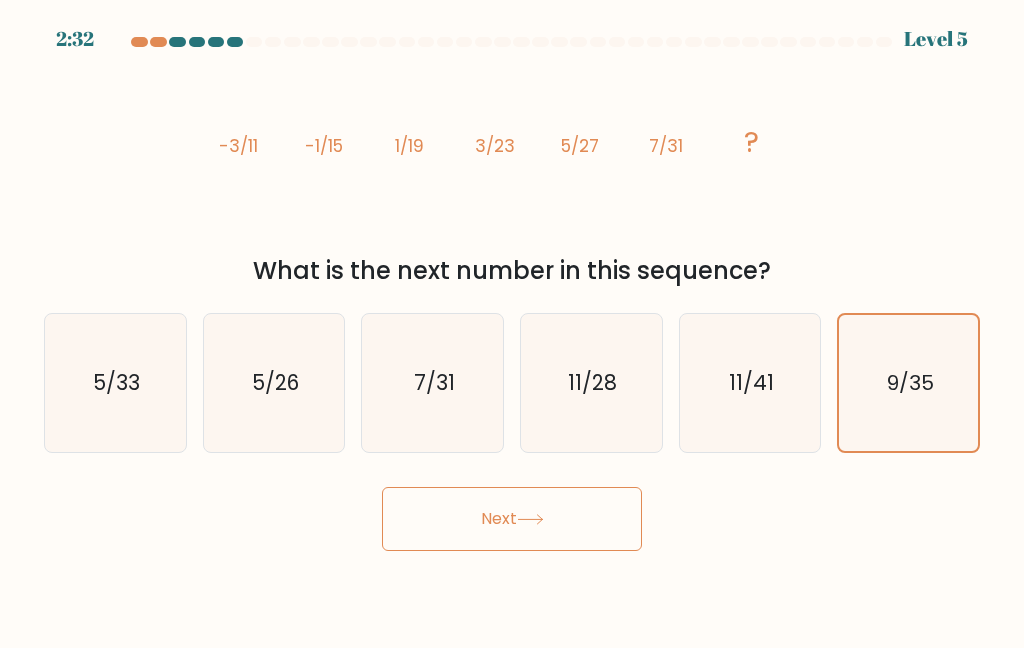 click on "Next" at bounding box center (512, 519) 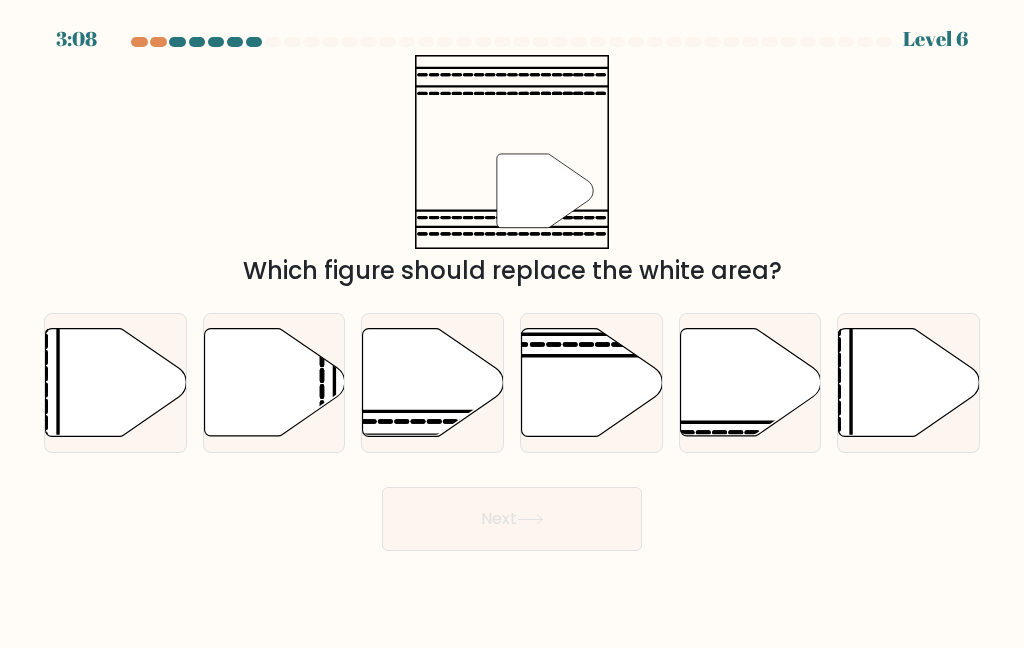 click 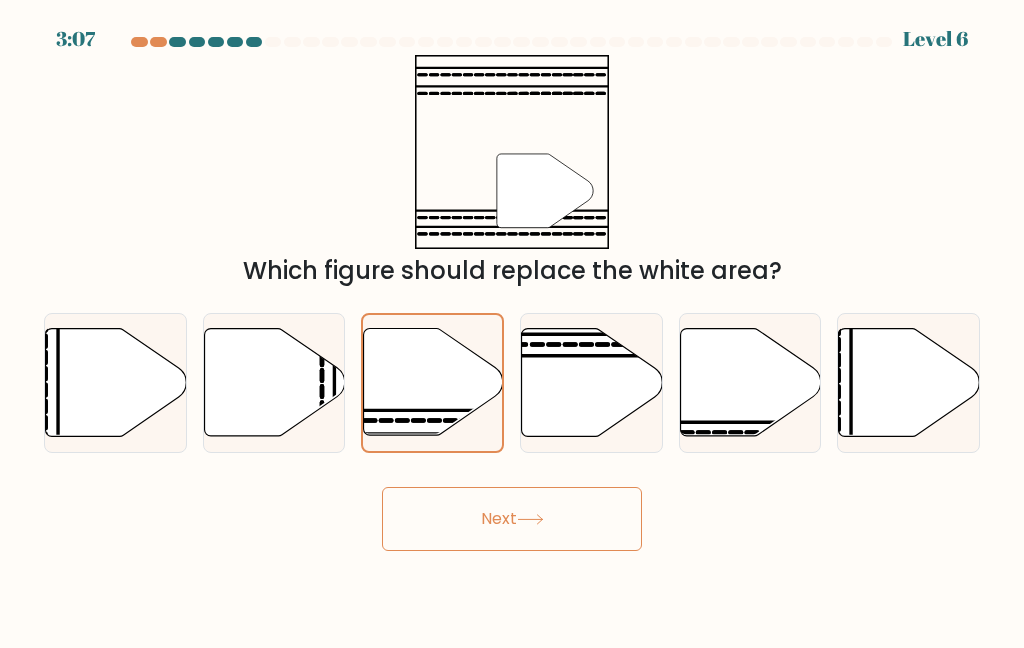 click on "Next" at bounding box center (512, 519) 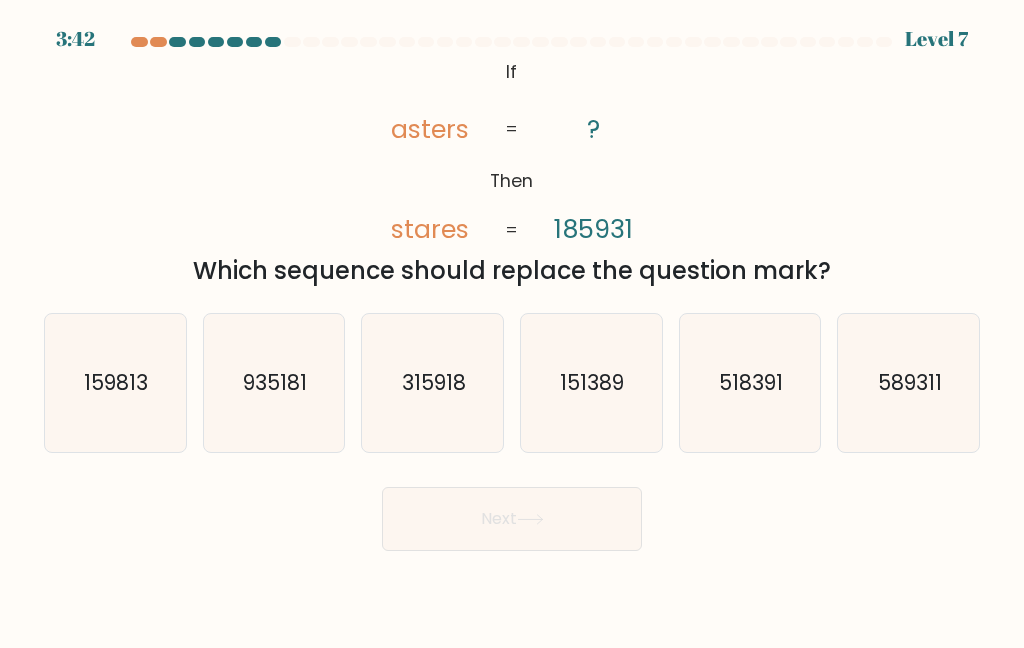 click on "518391" 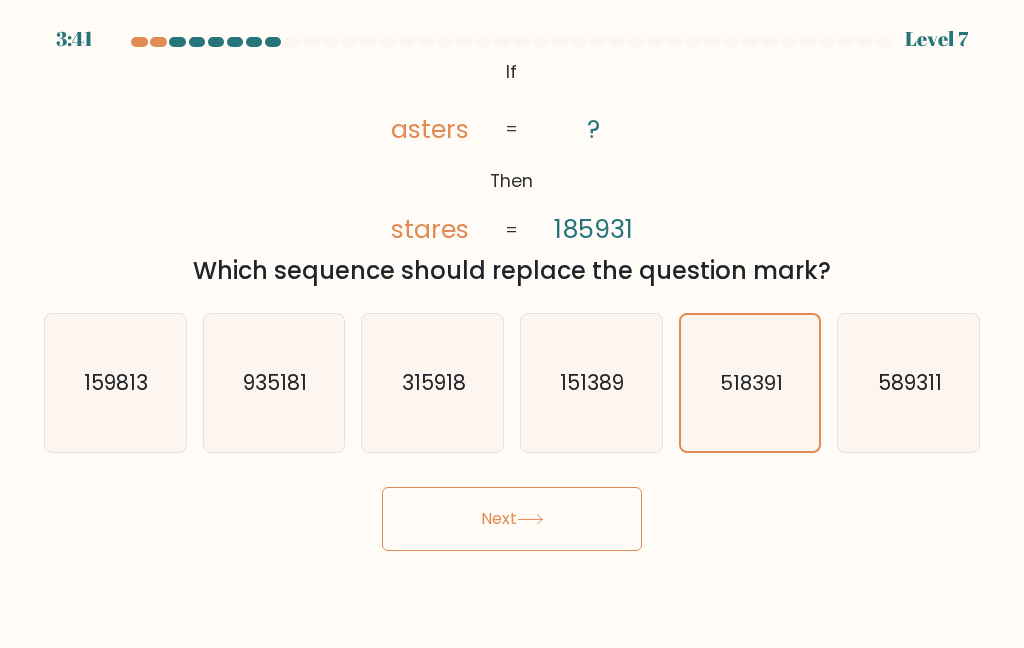 click on "Next" at bounding box center [512, 519] 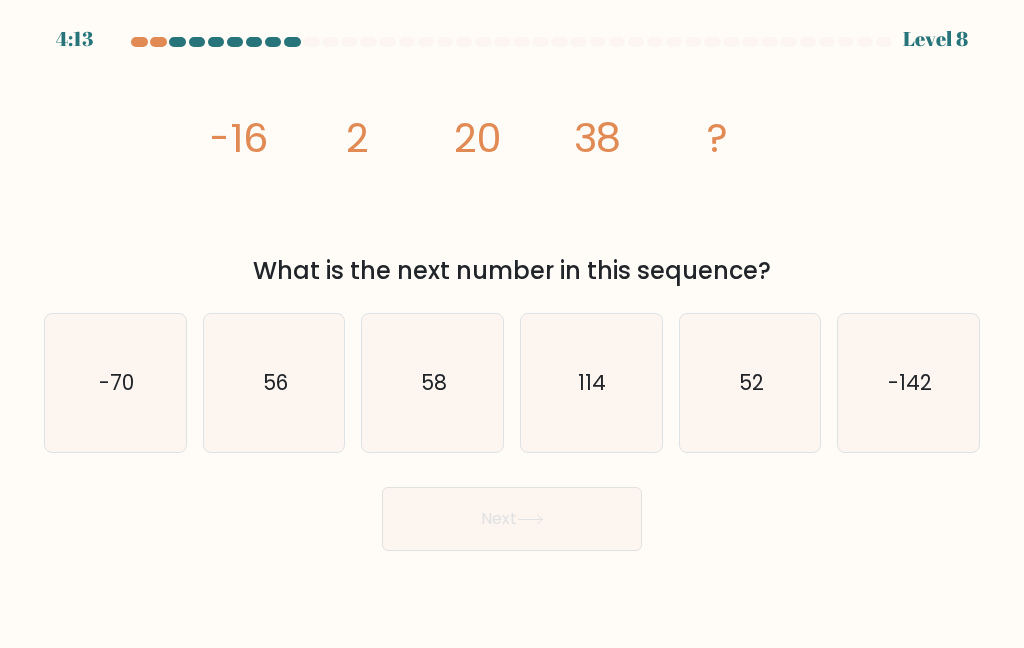 click on "56" 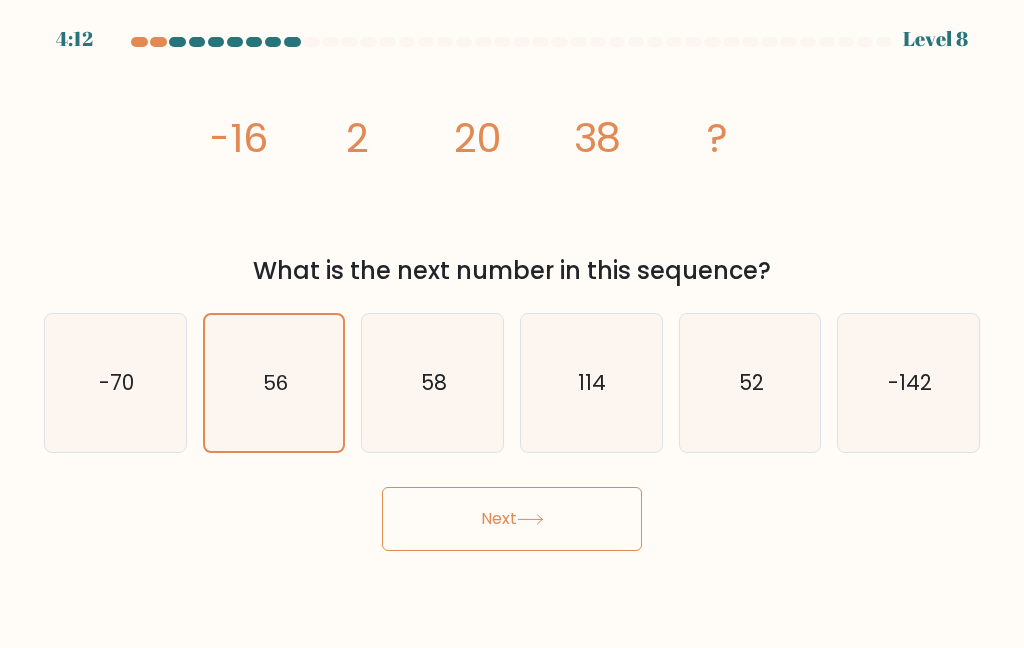 click on "Next" at bounding box center [512, 519] 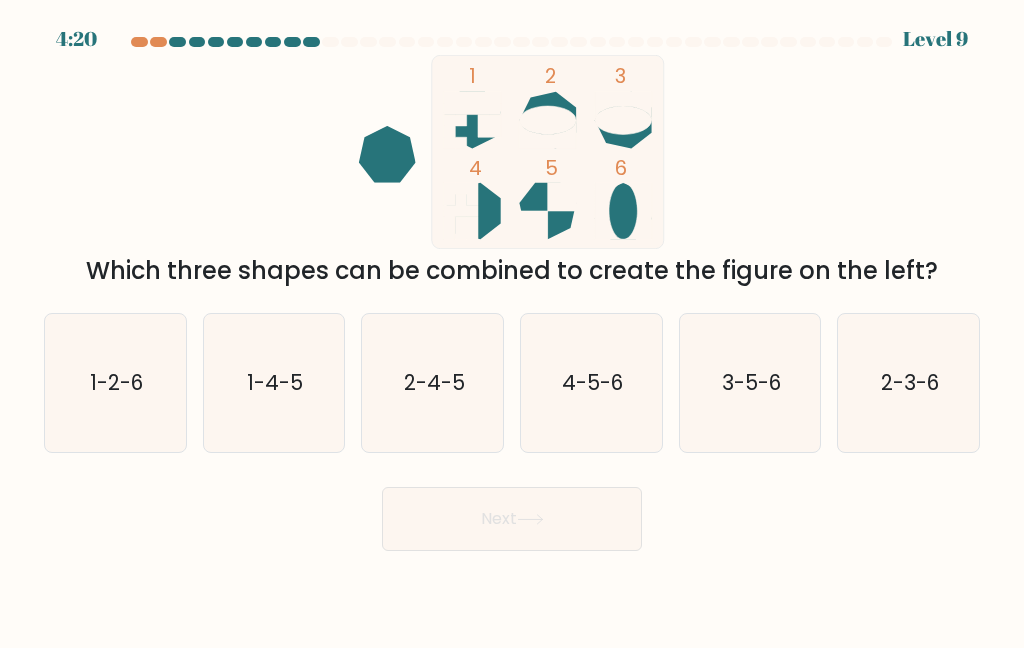 click on "2-3-6" 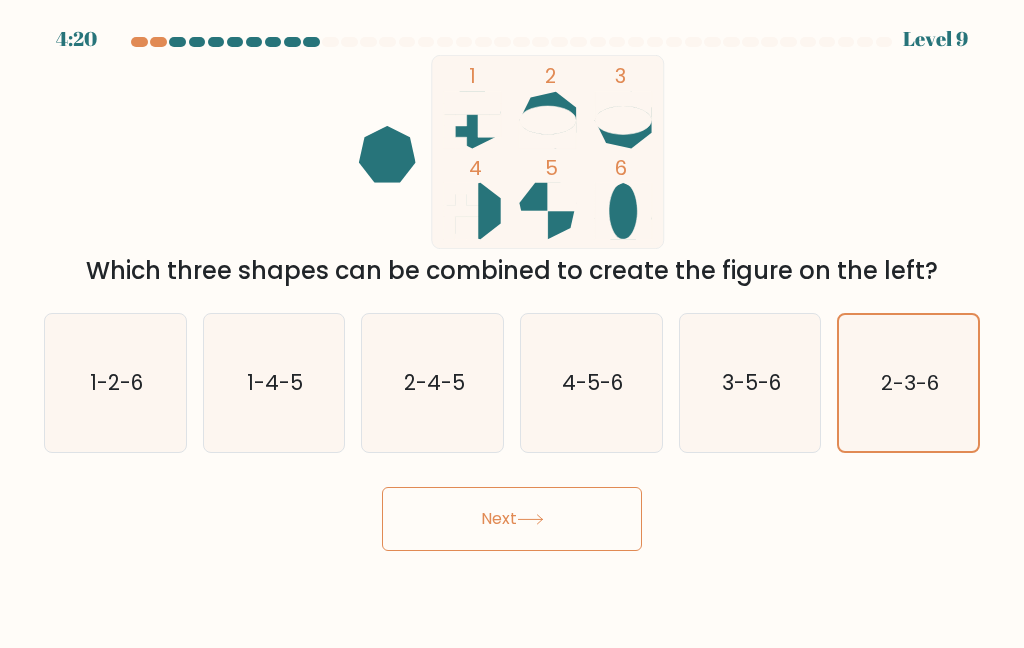 click on "Next" at bounding box center (512, 519) 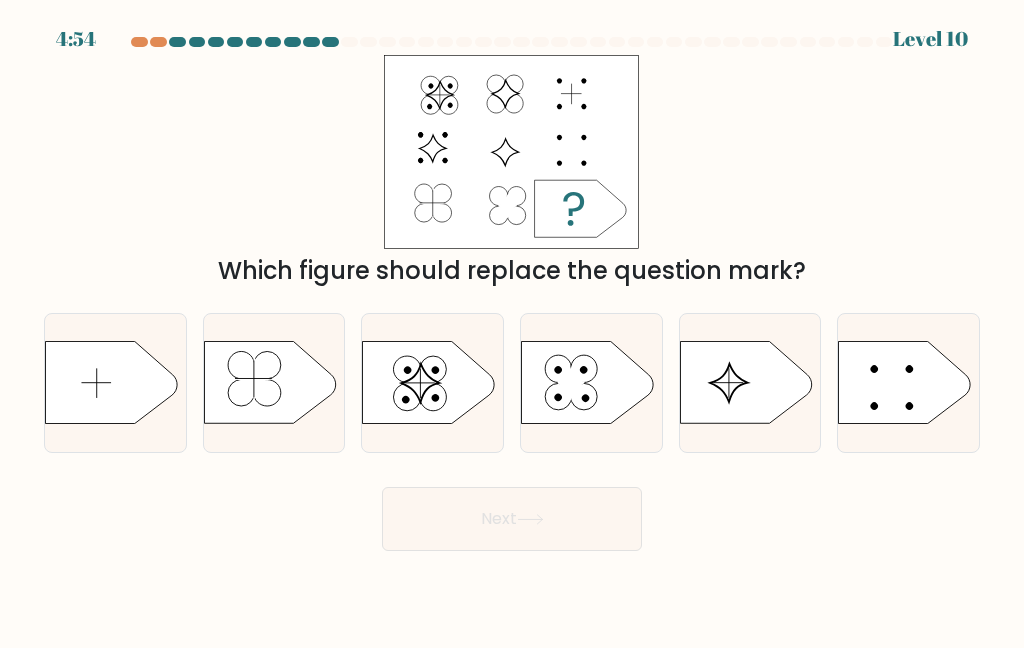 click 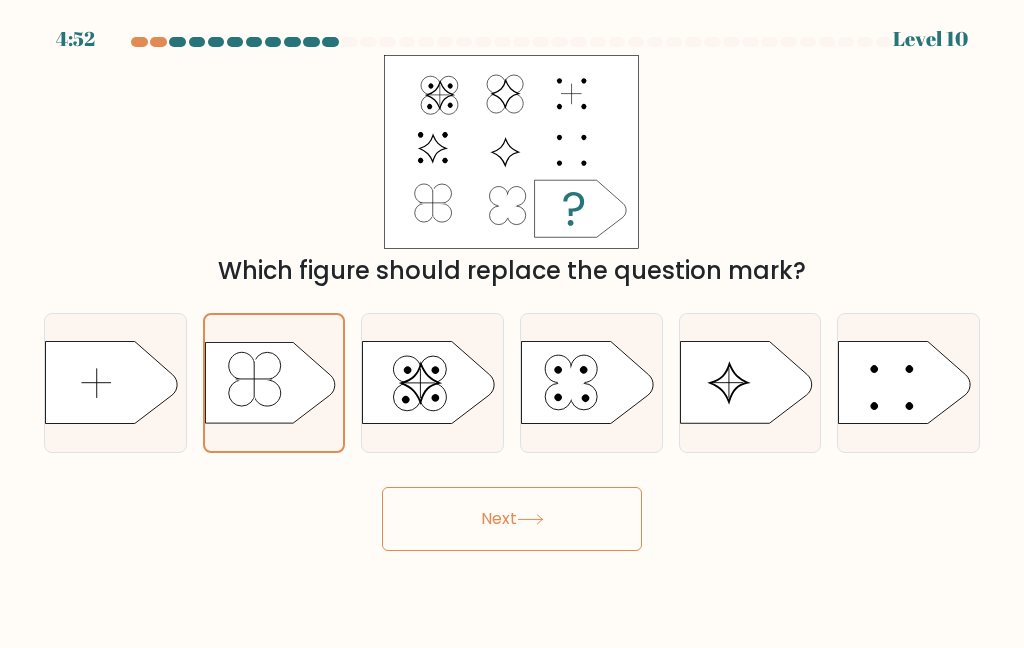 click on "Next" at bounding box center (512, 519) 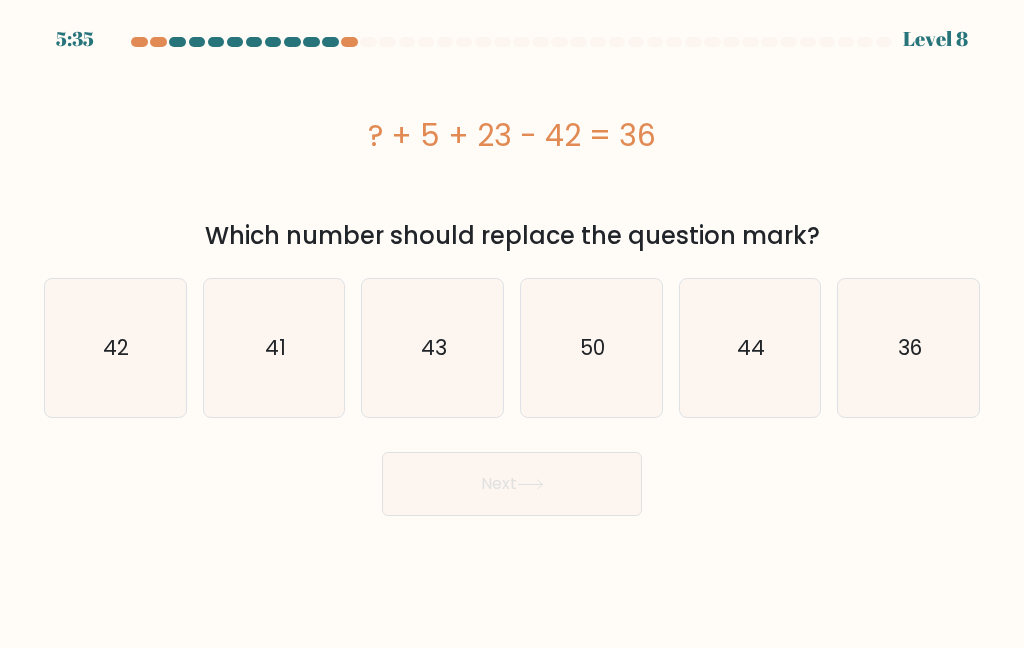 click on "5:35
Level 8
a." at bounding box center [512, 324] 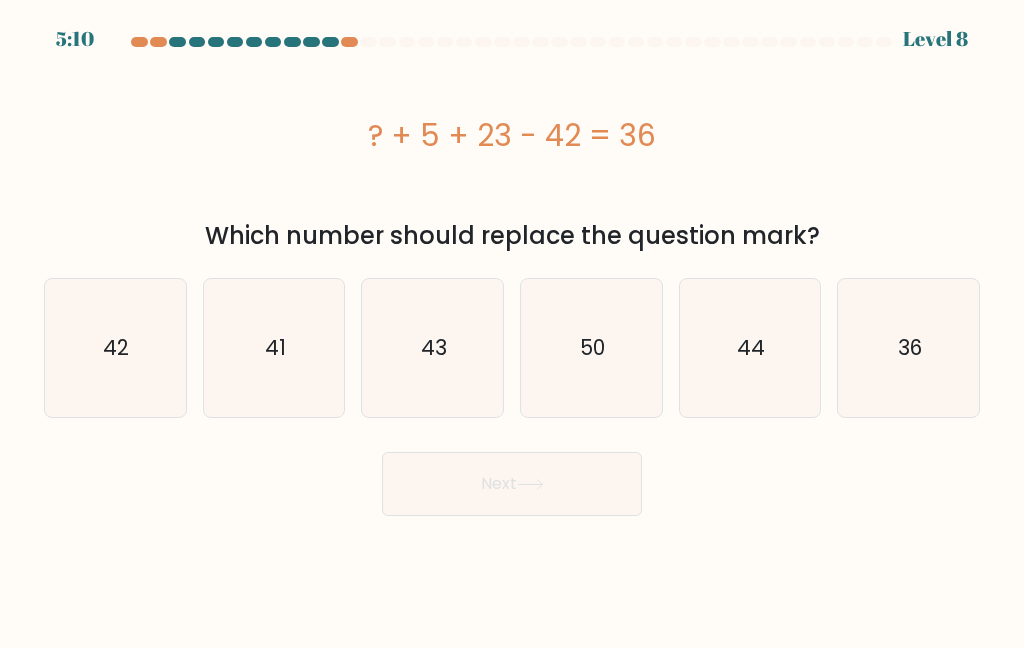 click on "50" 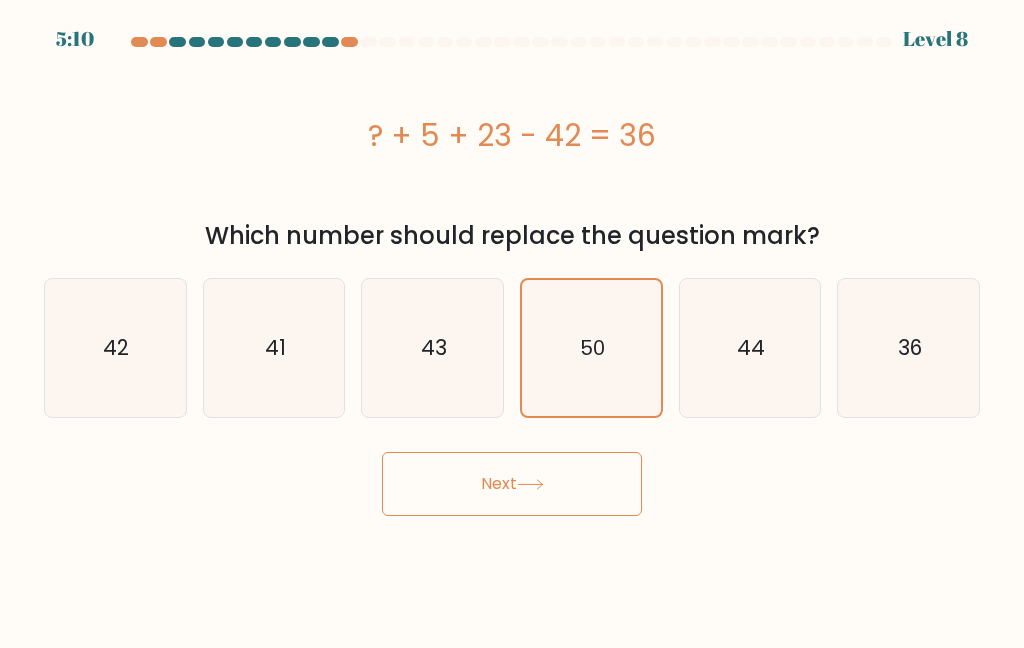 click on "Next" at bounding box center [512, 484] 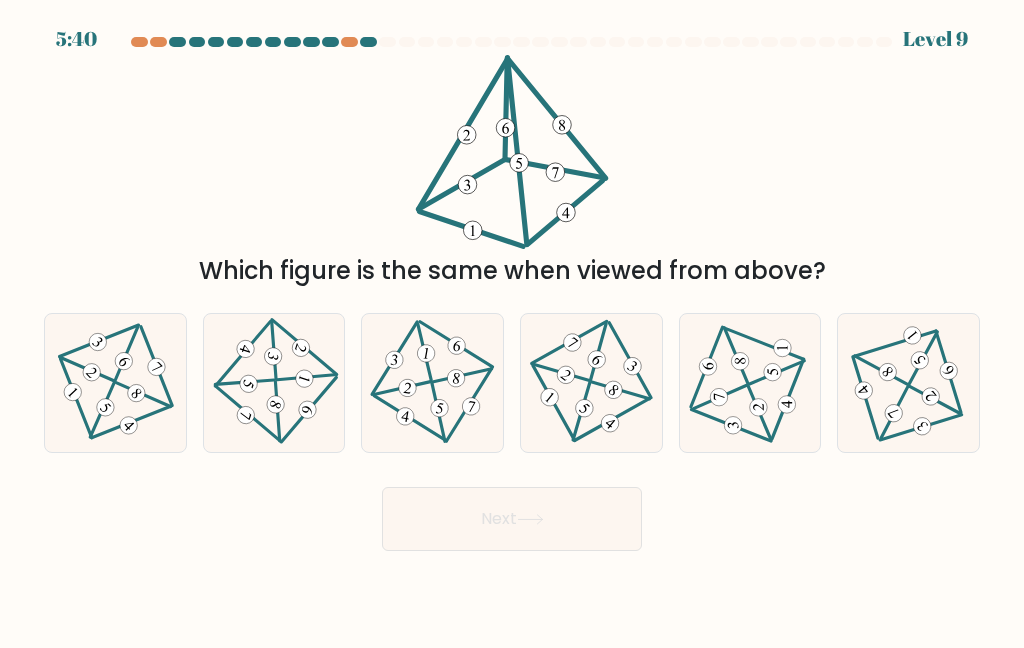 click 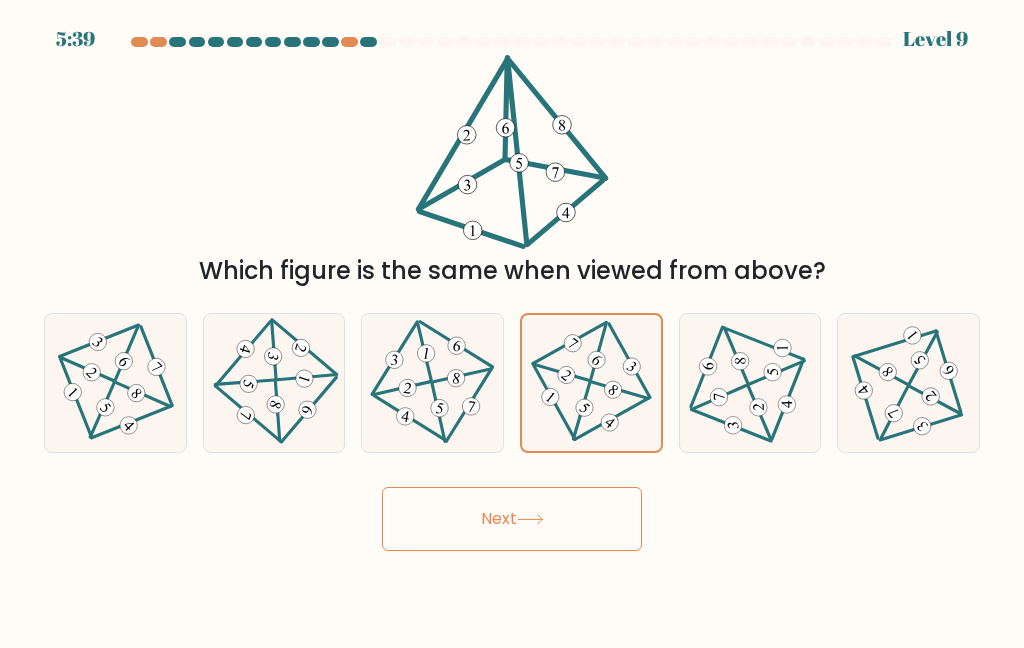 click on "Next" at bounding box center [512, 519] 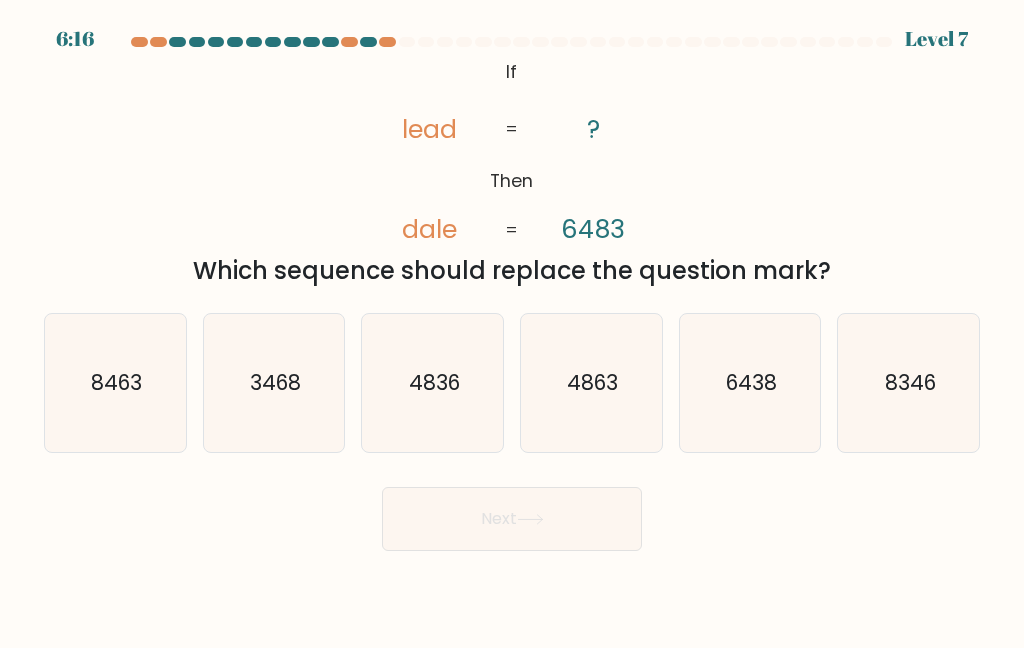click on "8346" 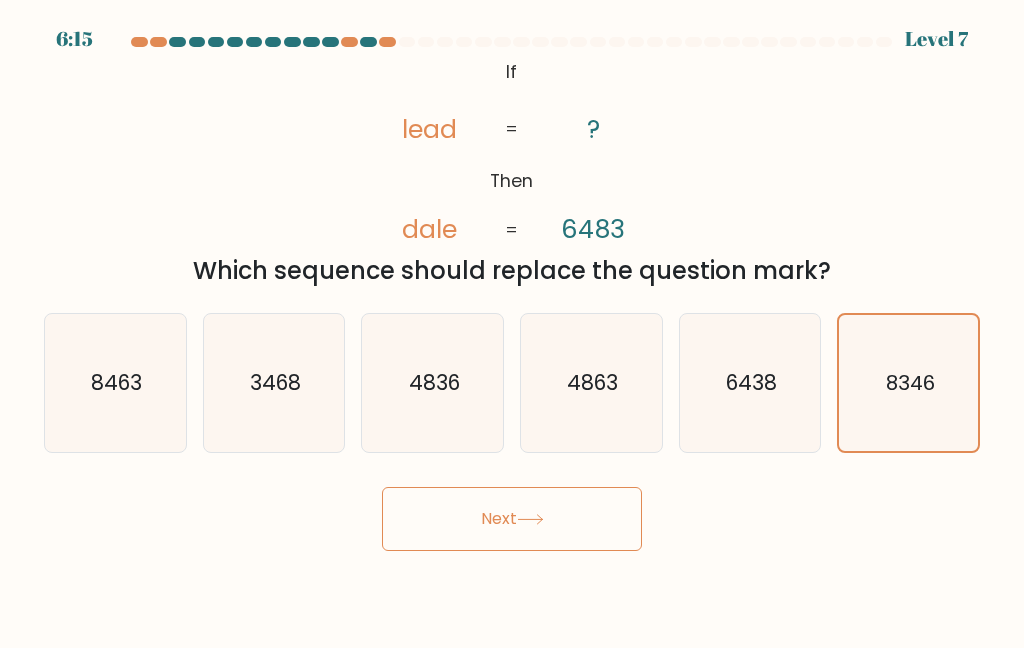click on "Next" at bounding box center (512, 519) 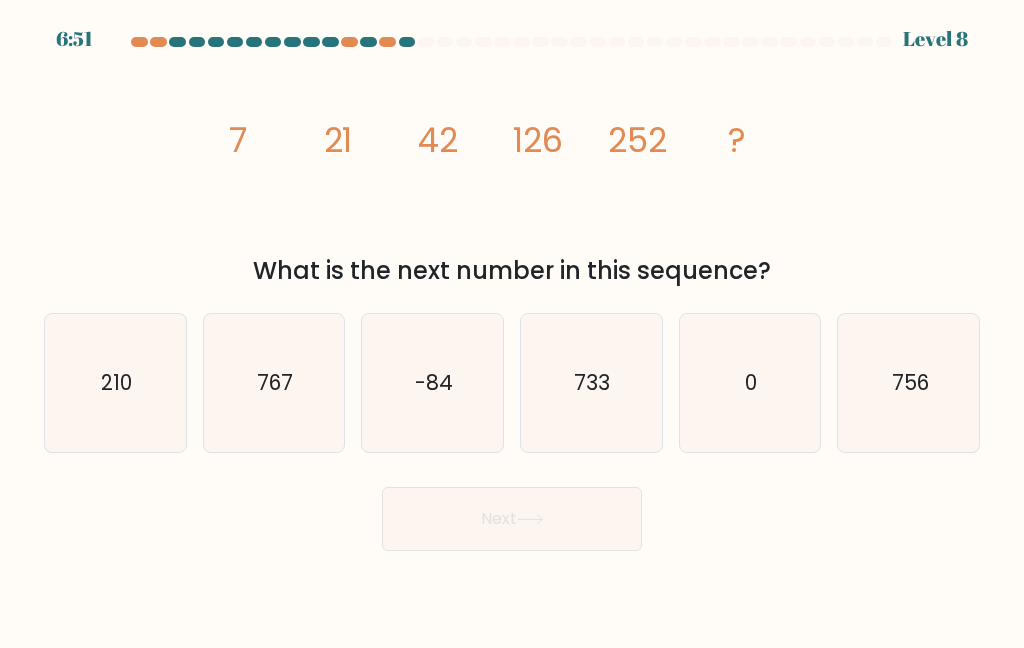 click on "756" 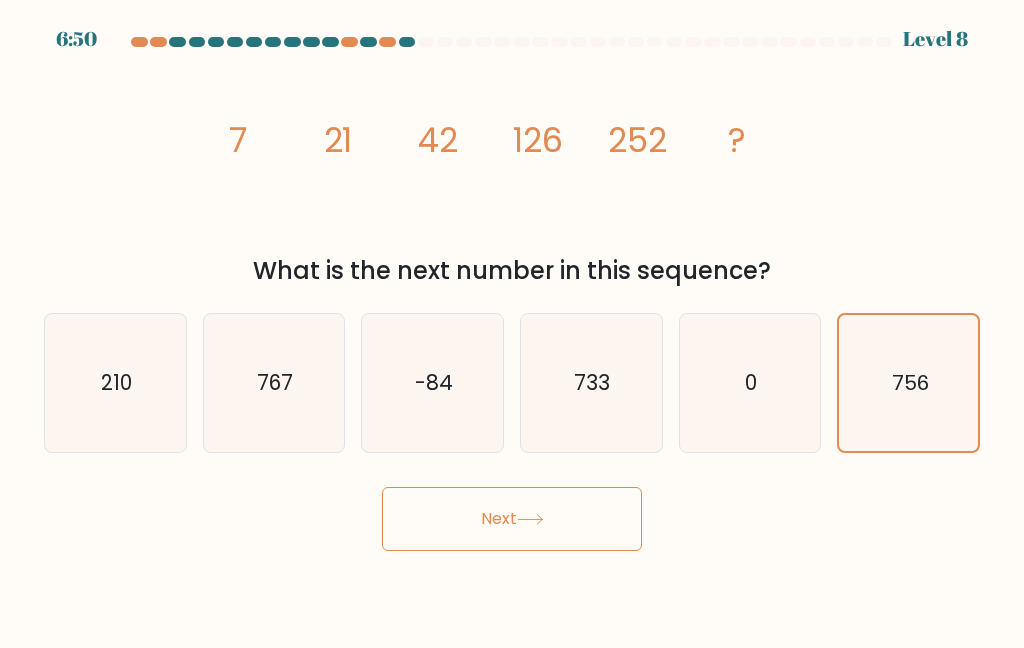 click on "Next" at bounding box center (512, 519) 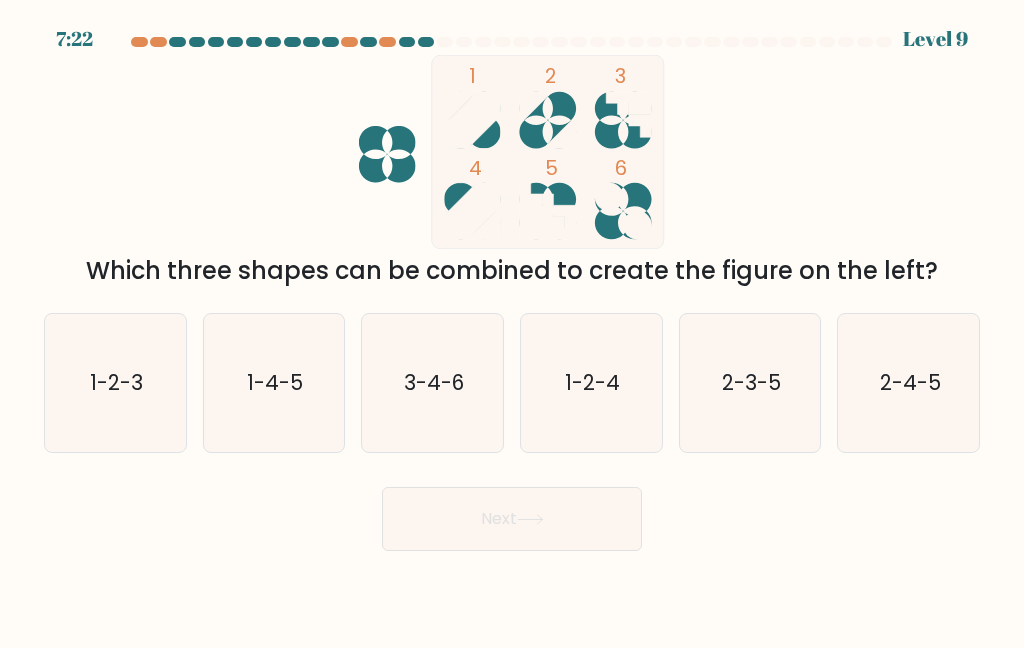 click on "1-2-4" 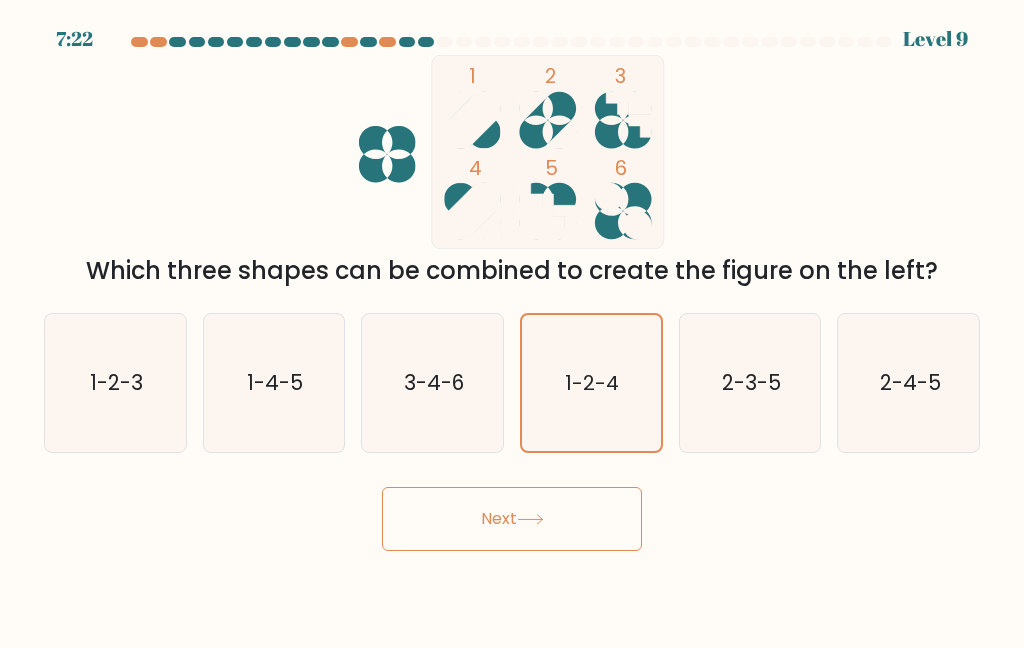 click on "Next" at bounding box center [512, 519] 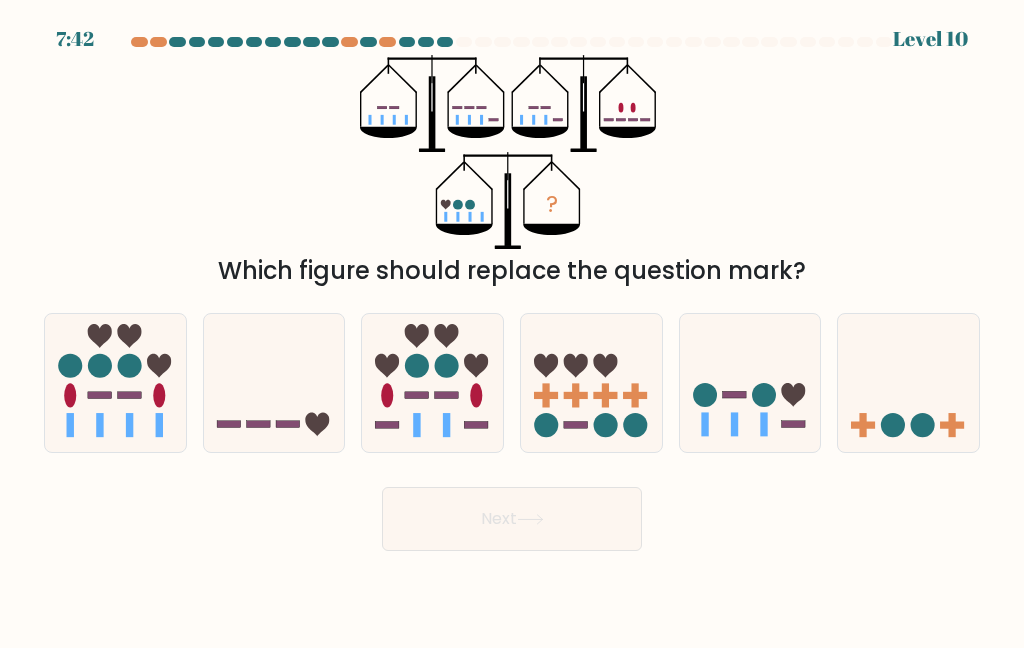 click at bounding box center (750, 383) 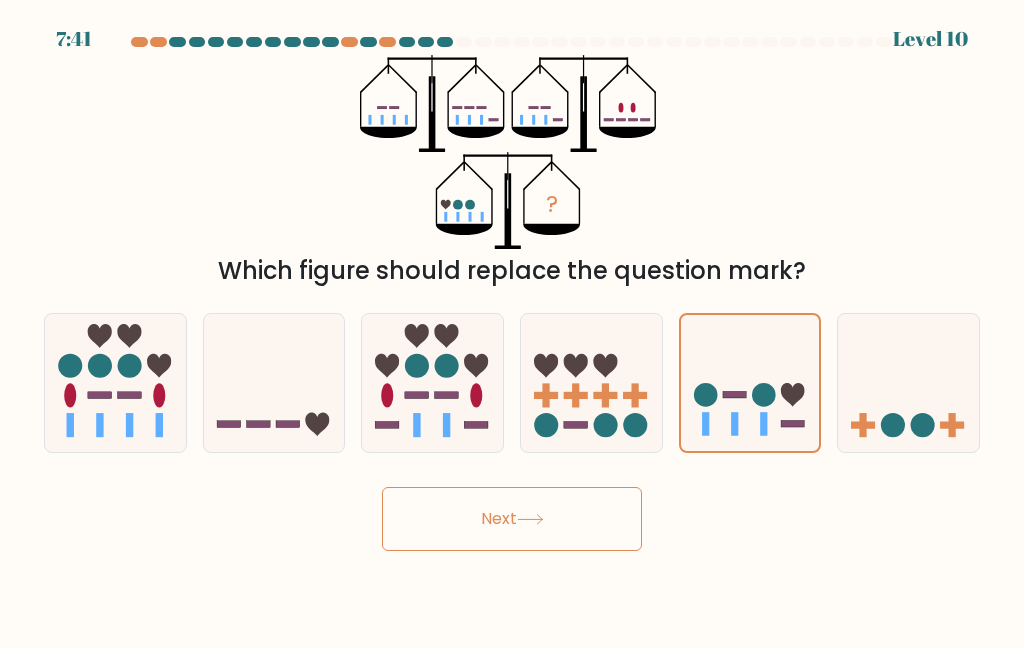 click on "Next" at bounding box center (512, 519) 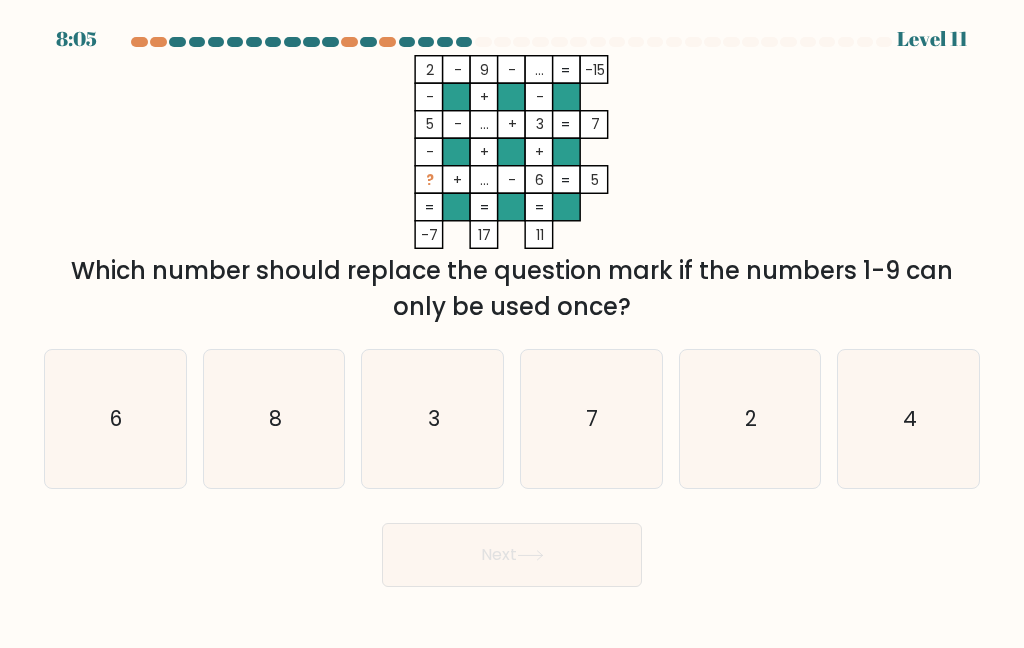 click on "4" 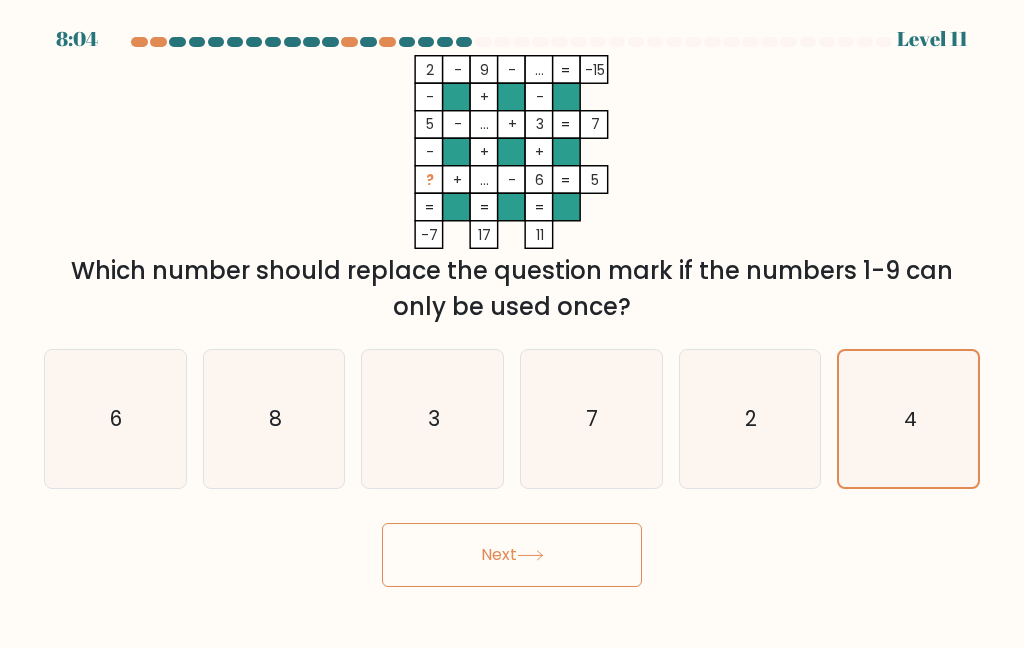 click on "Next" at bounding box center [512, 555] 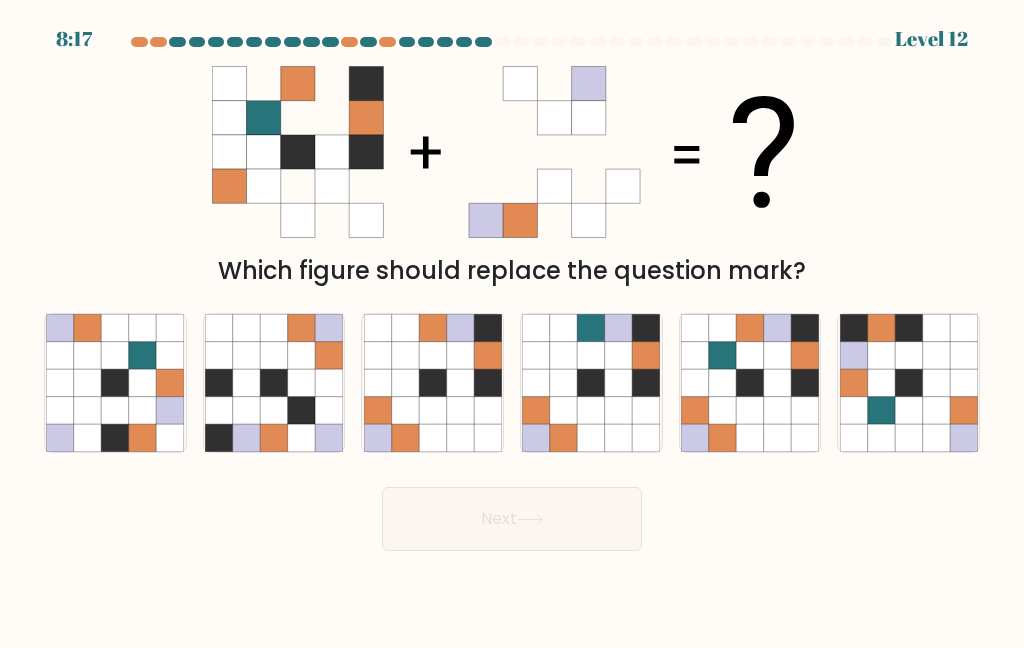 click 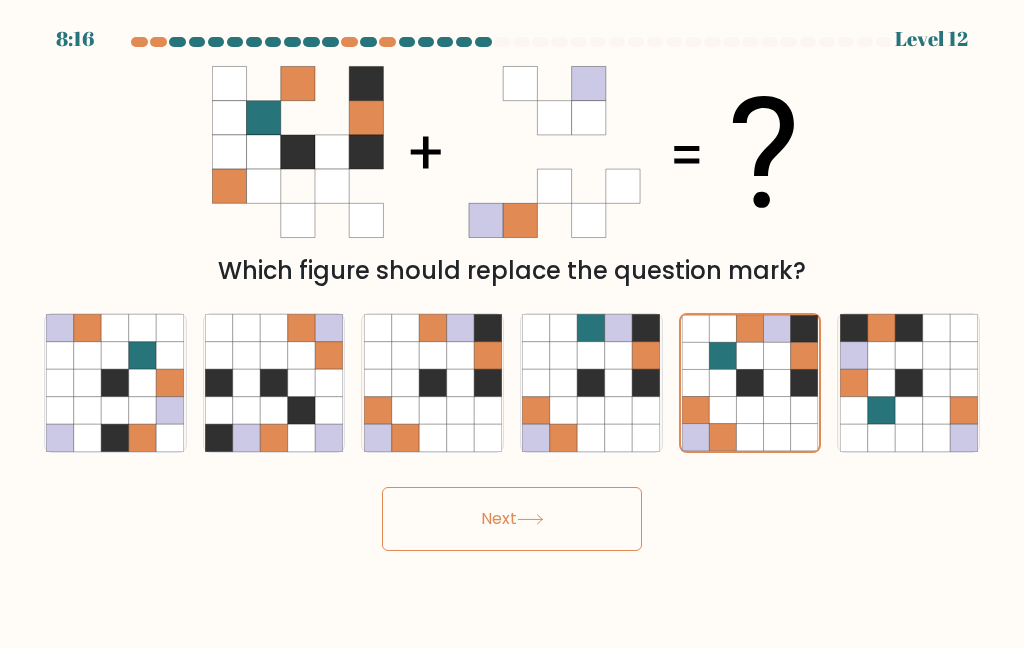 click on "Next" at bounding box center (512, 519) 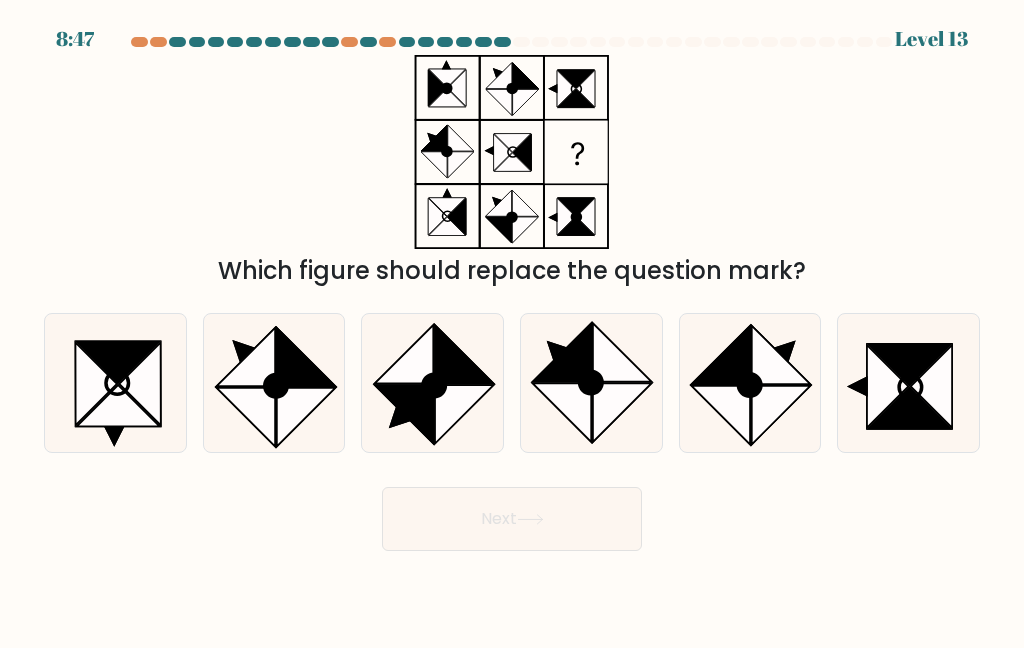 click 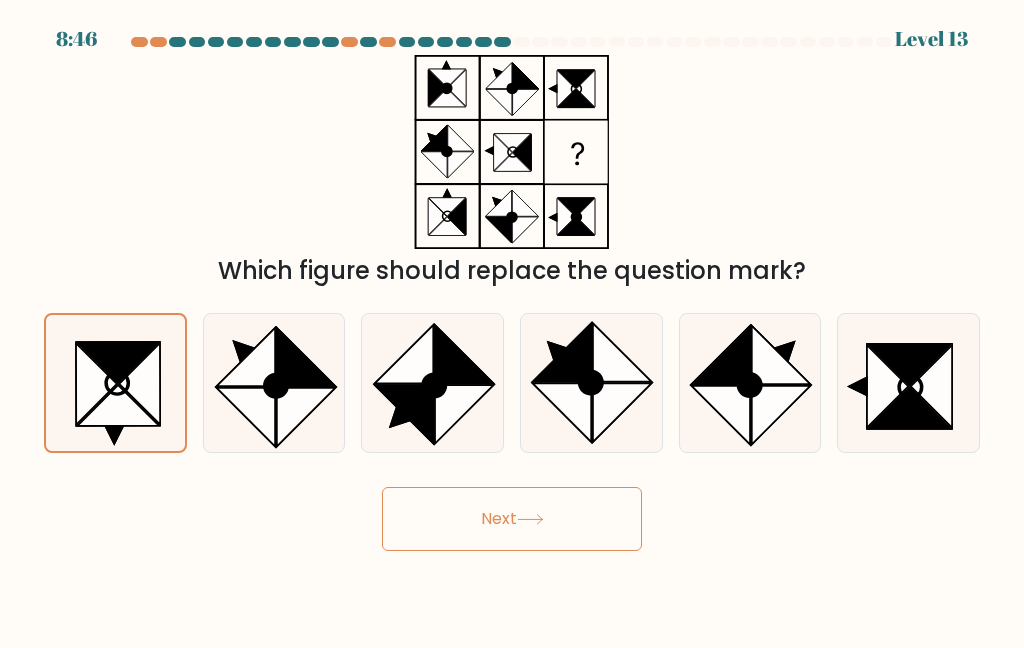 click on "Next" at bounding box center (512, 519) 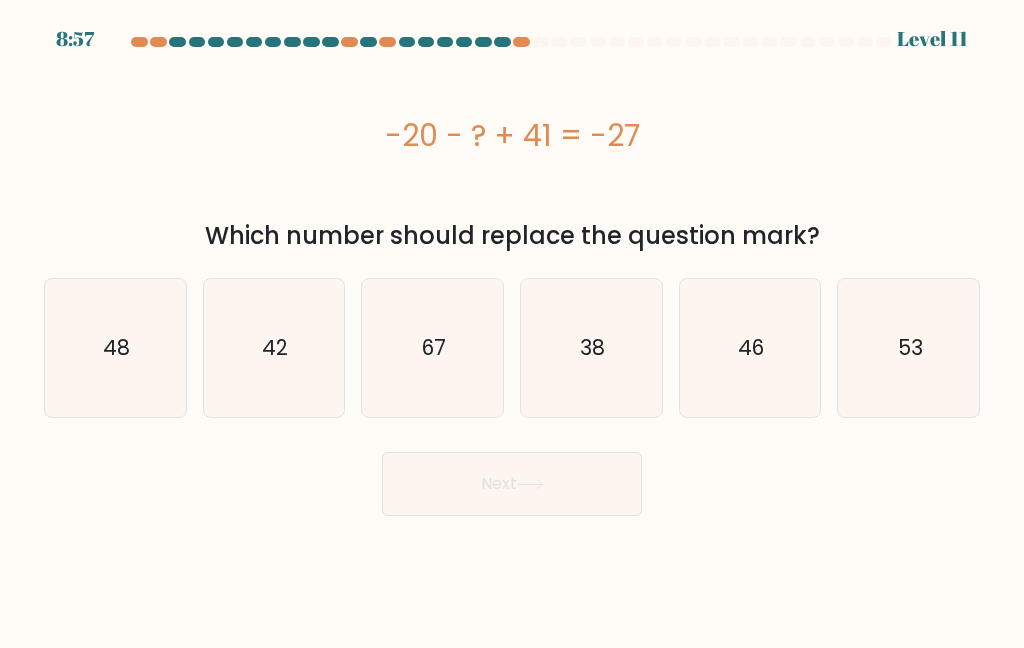 click on "48" 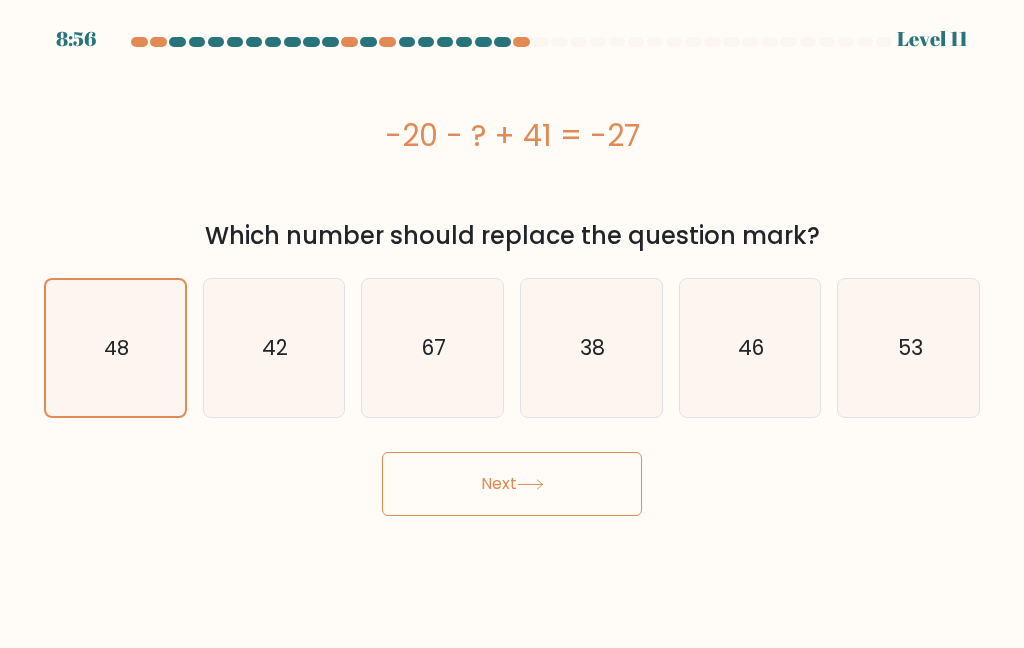 click on "Next" at bounding box center (512, 484) 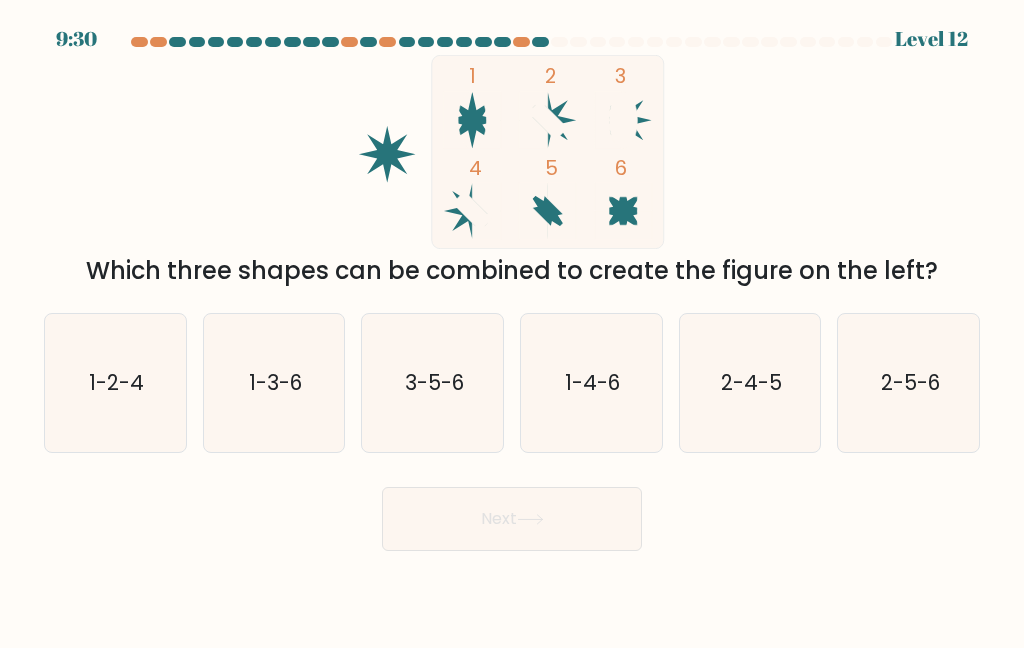 click on "1-2-4" 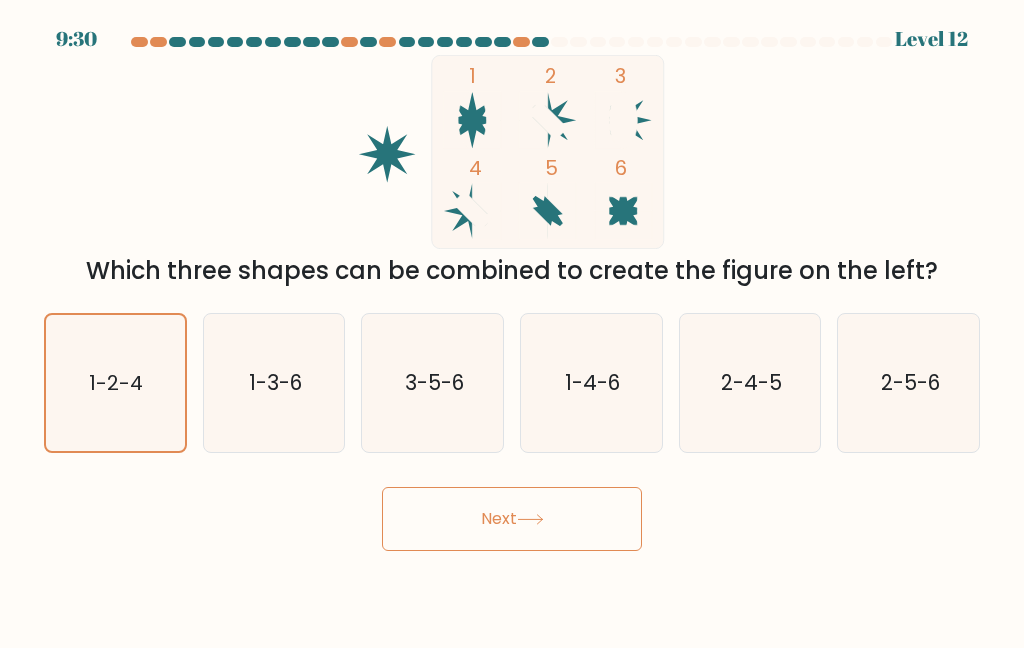 click 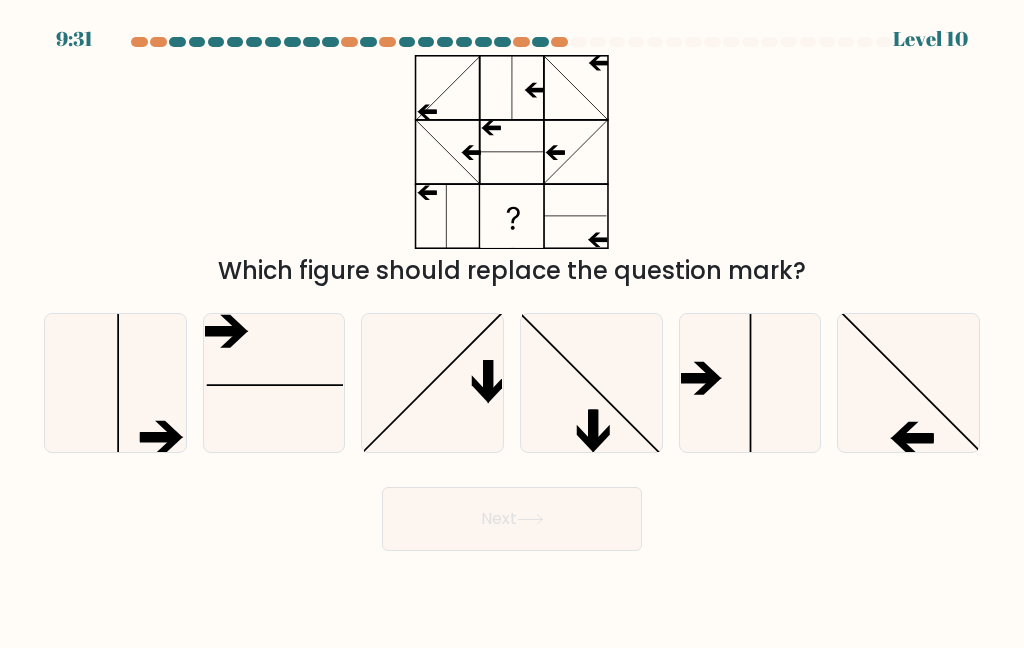 click 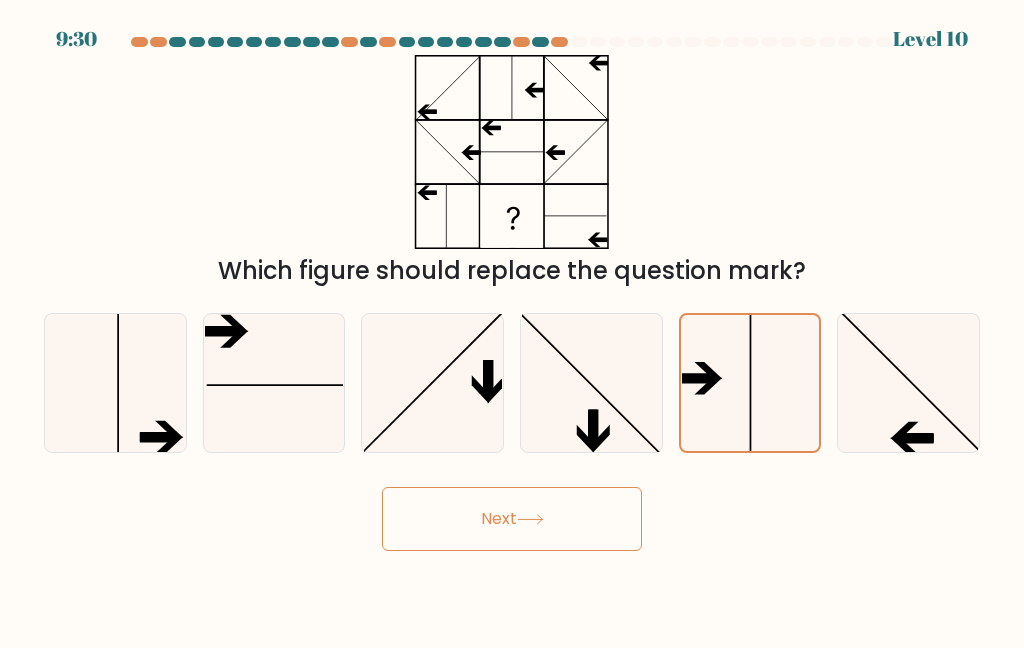 click on "Next" at bounding box center [512, 519] 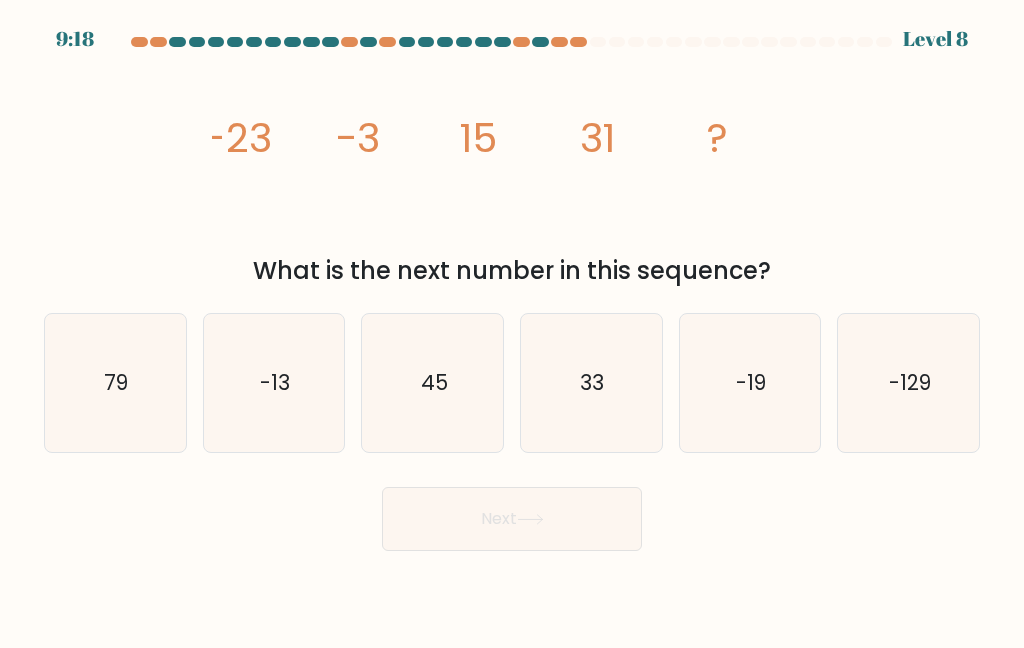 click on "45" 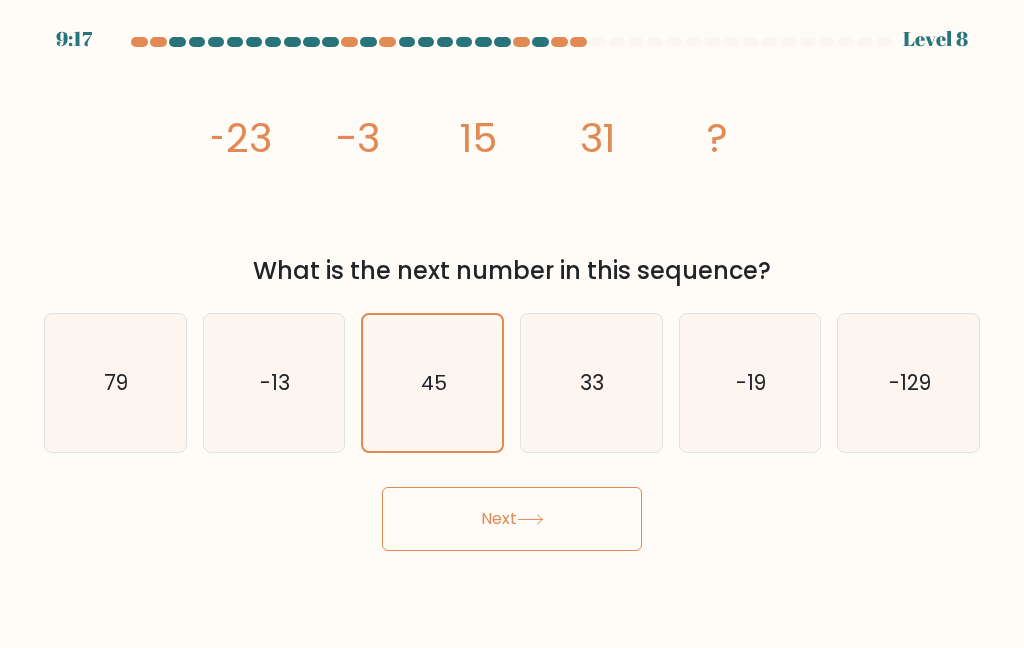 click on "Next" at bounding box center [512, 519] 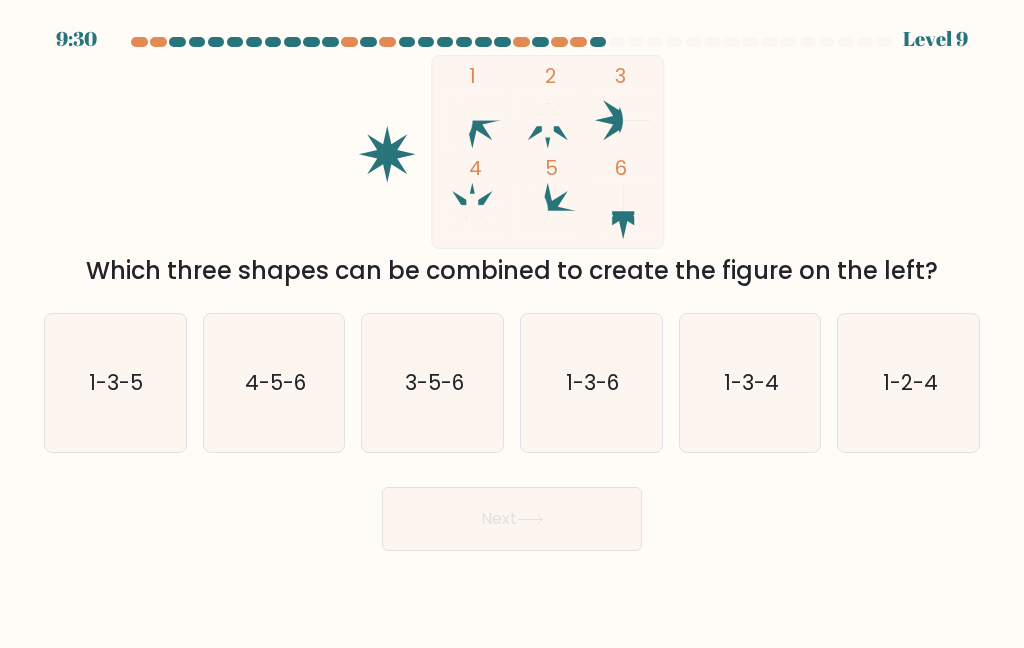 click on "3-5-6" 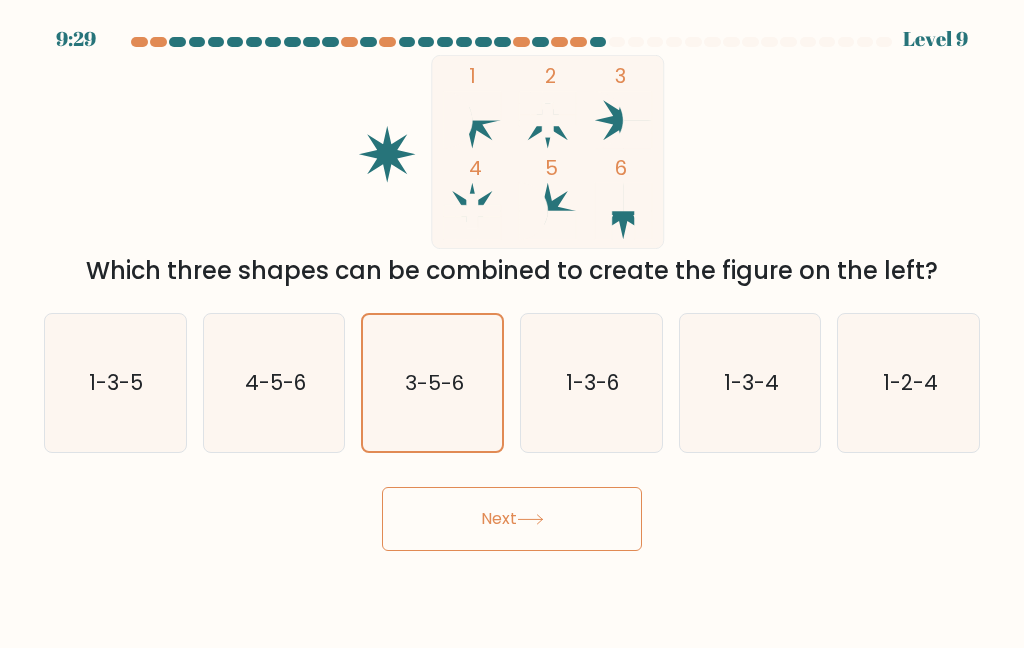 click on "Next" at bounding box center (512, 519) 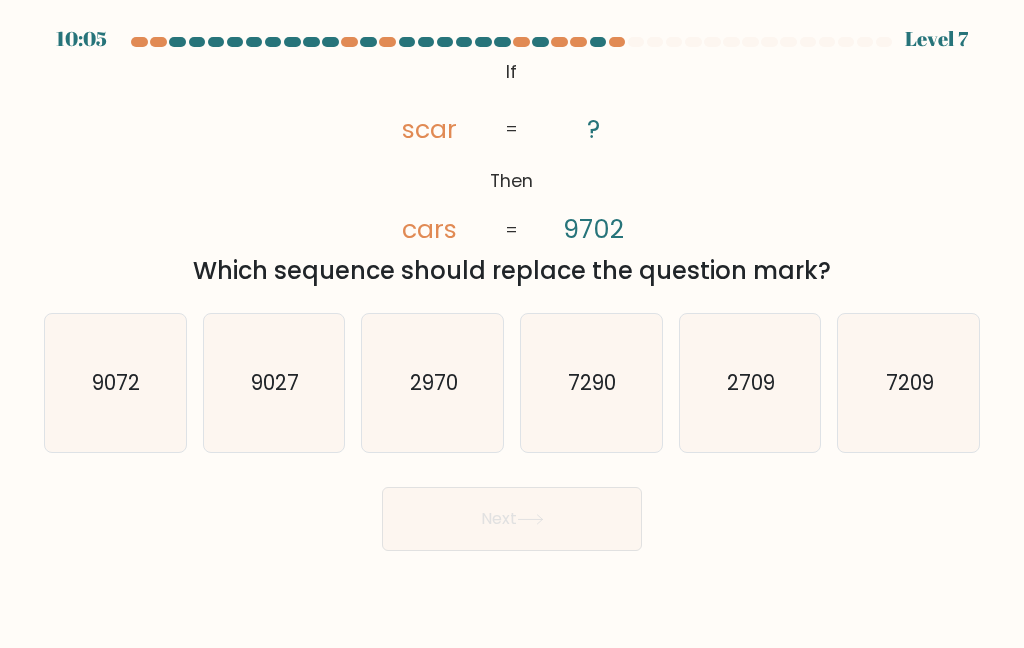 click on "2970" 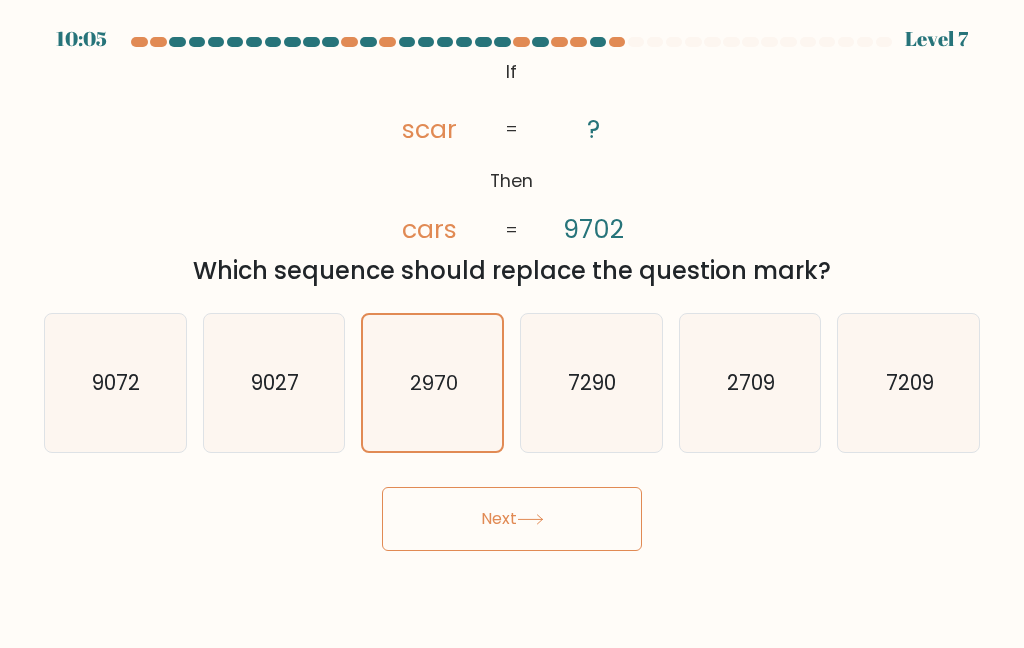 click on "Next" at bounding box center [512, 519] 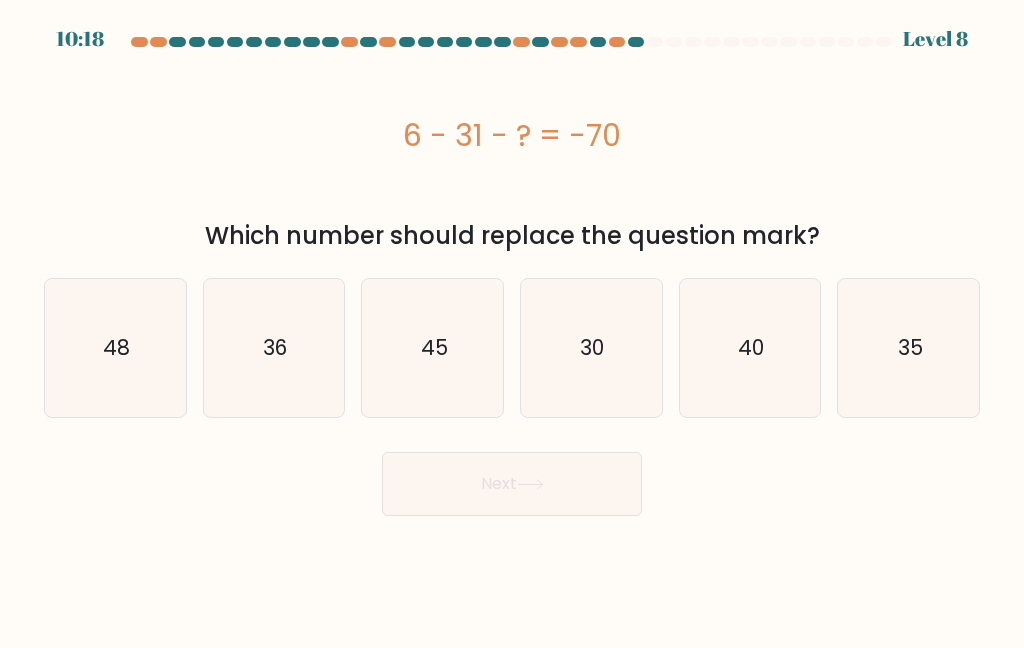 click on "45" 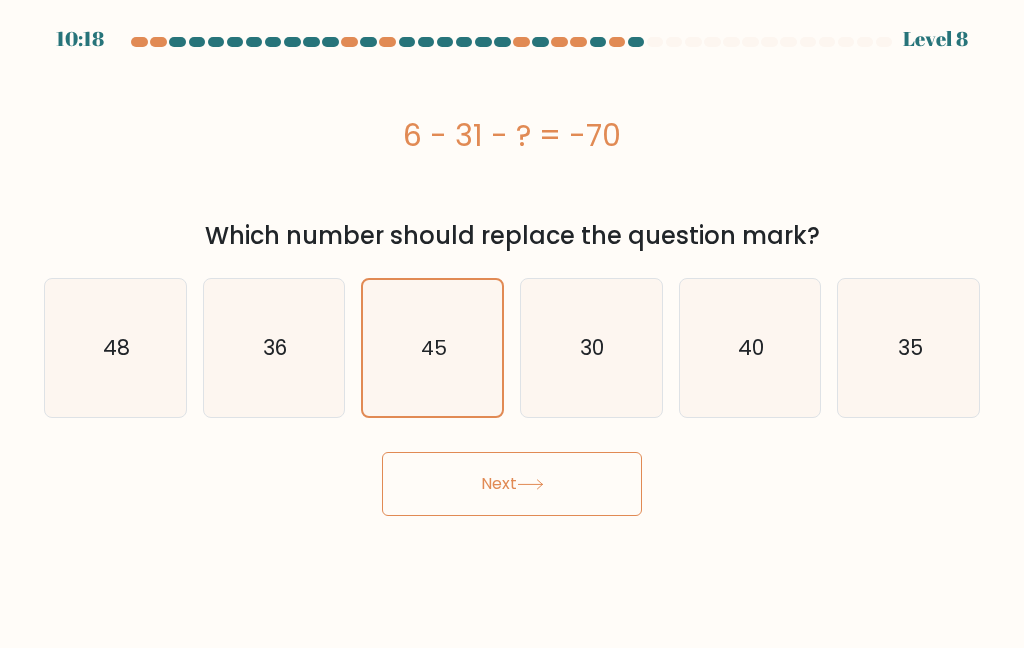 click on "Next" at bounding box center (512, 484) 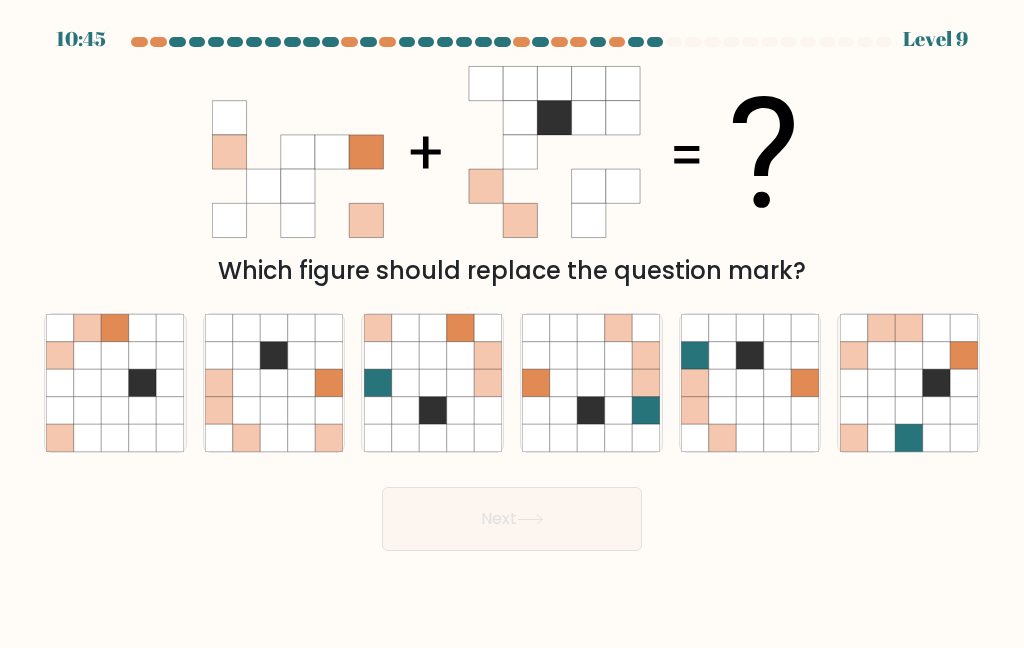 click 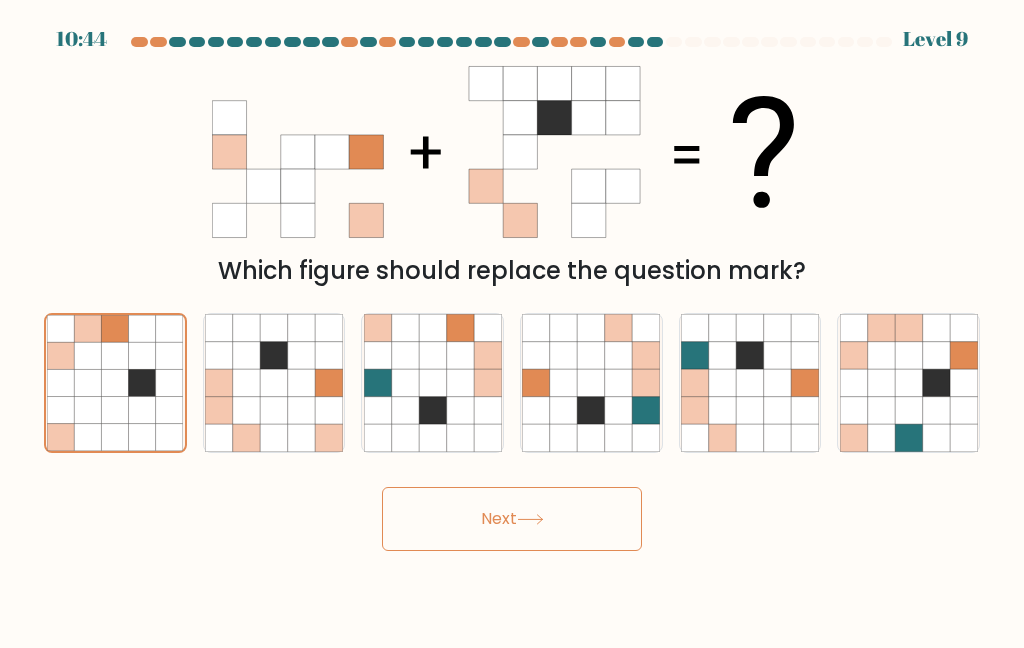 click on "Next" at bounding box center [512, 519] 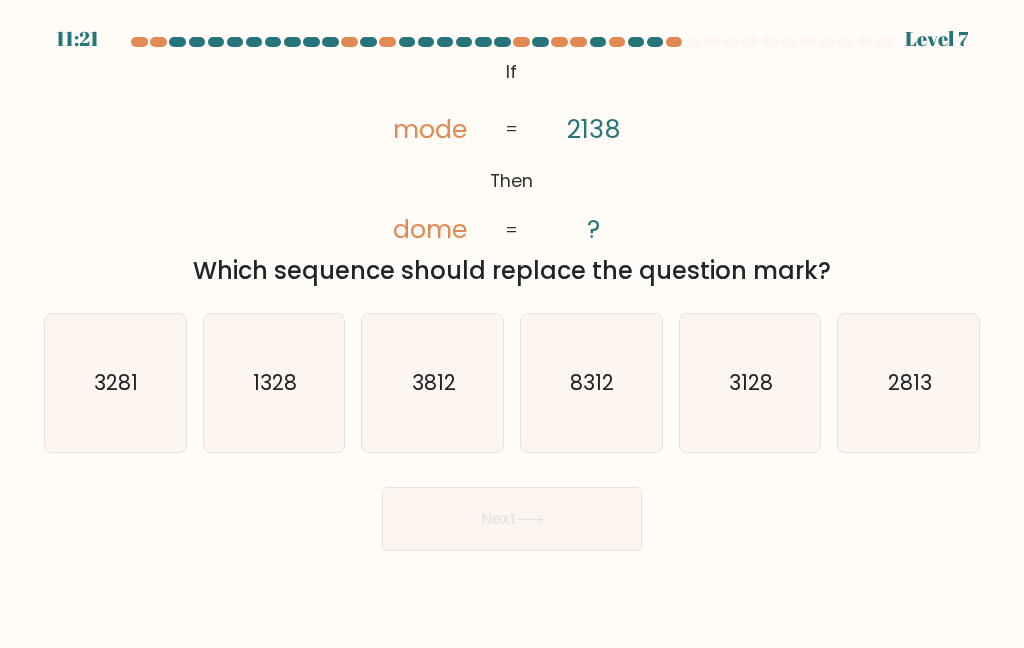 click on "3128" 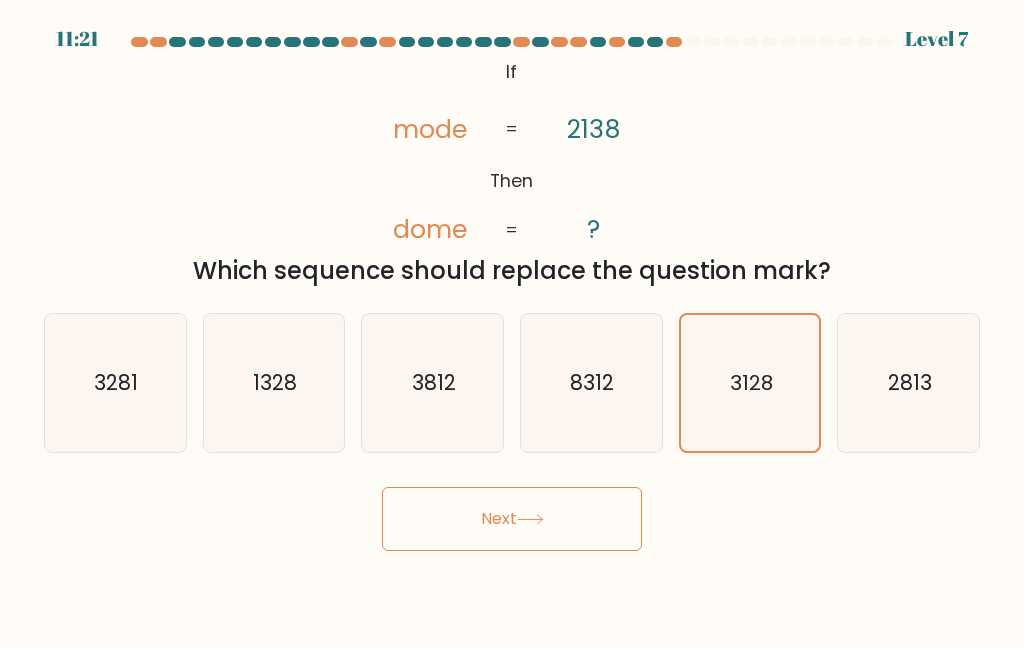 click on "Next" at bounding box center (512, 519) 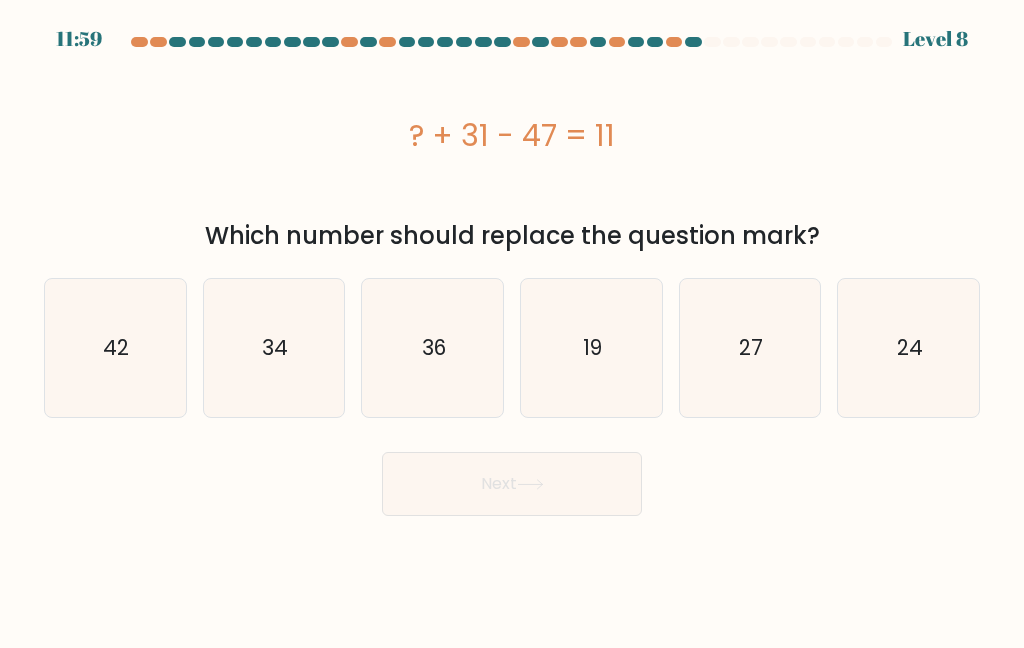 click on "27" 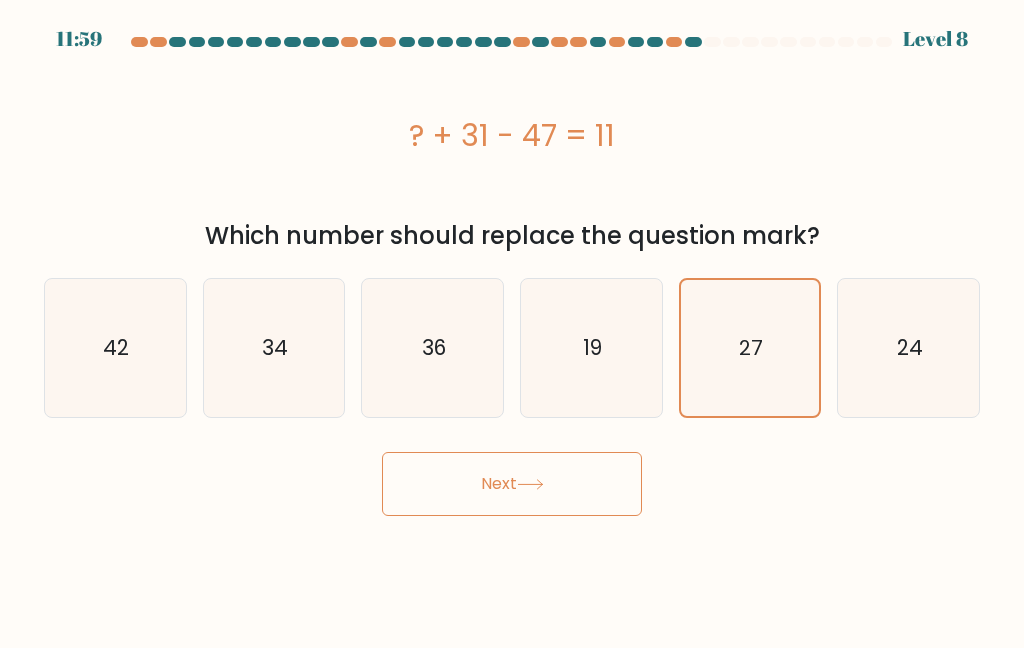 click on "Next" at bounding box center [512, 484] 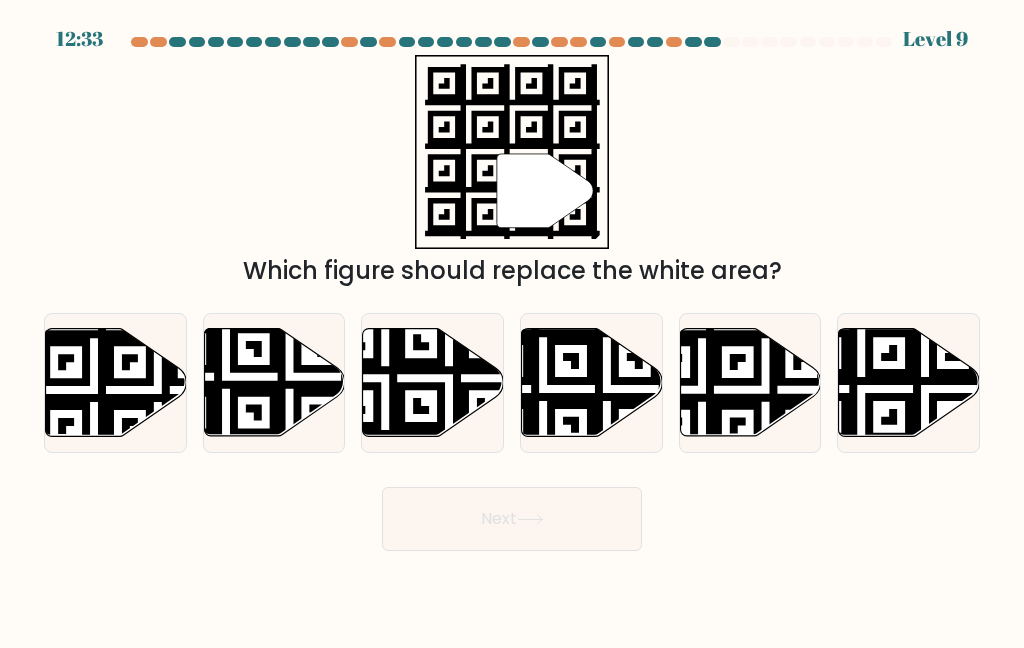 click 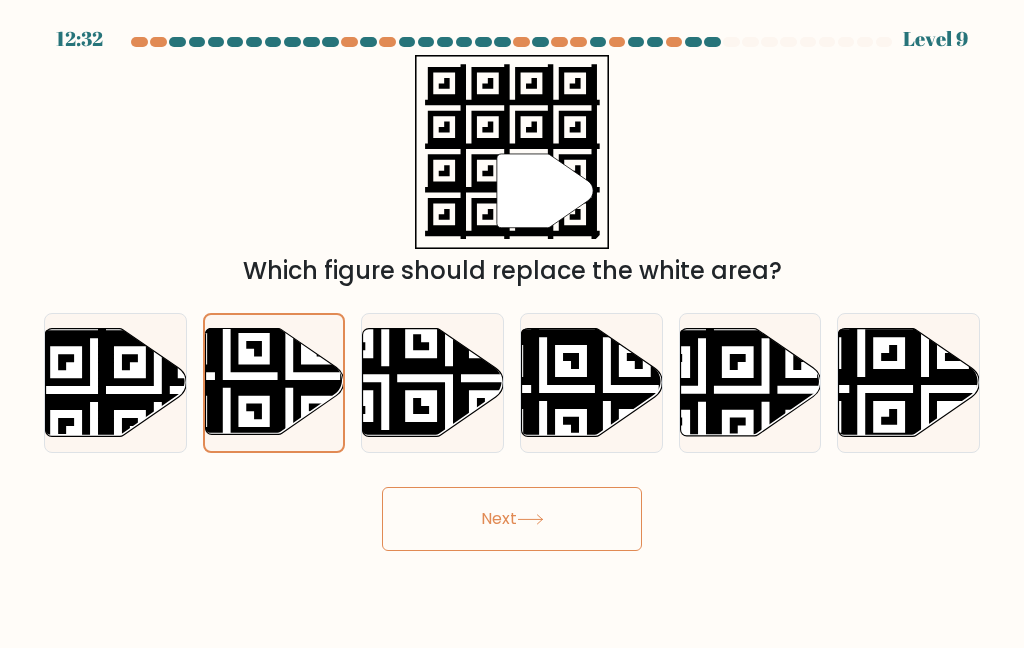 click on "Next" at bounding box center (512, 519) 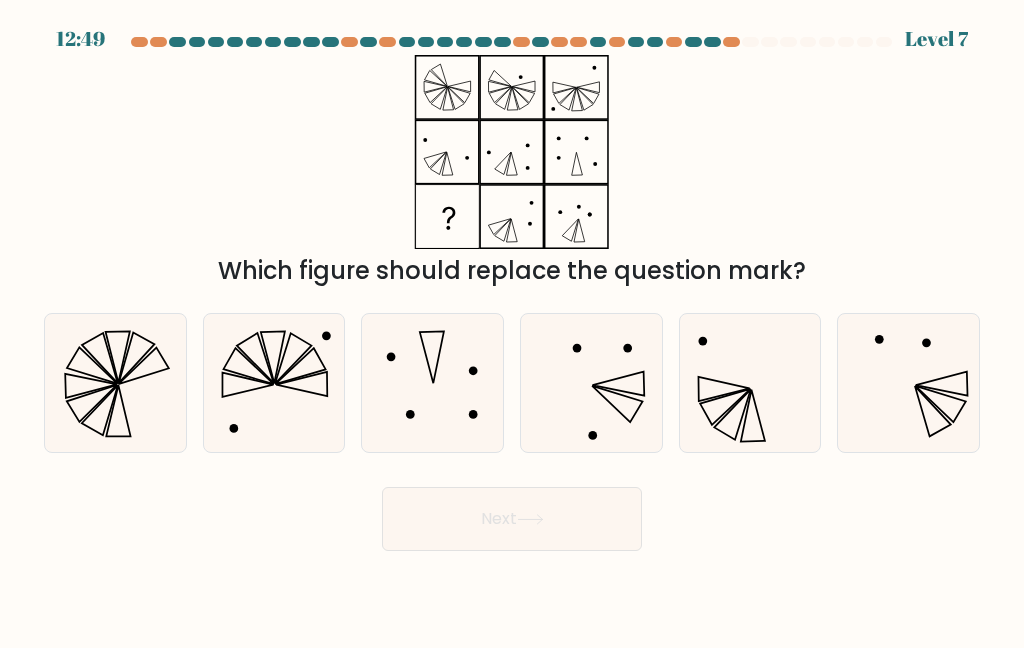 click 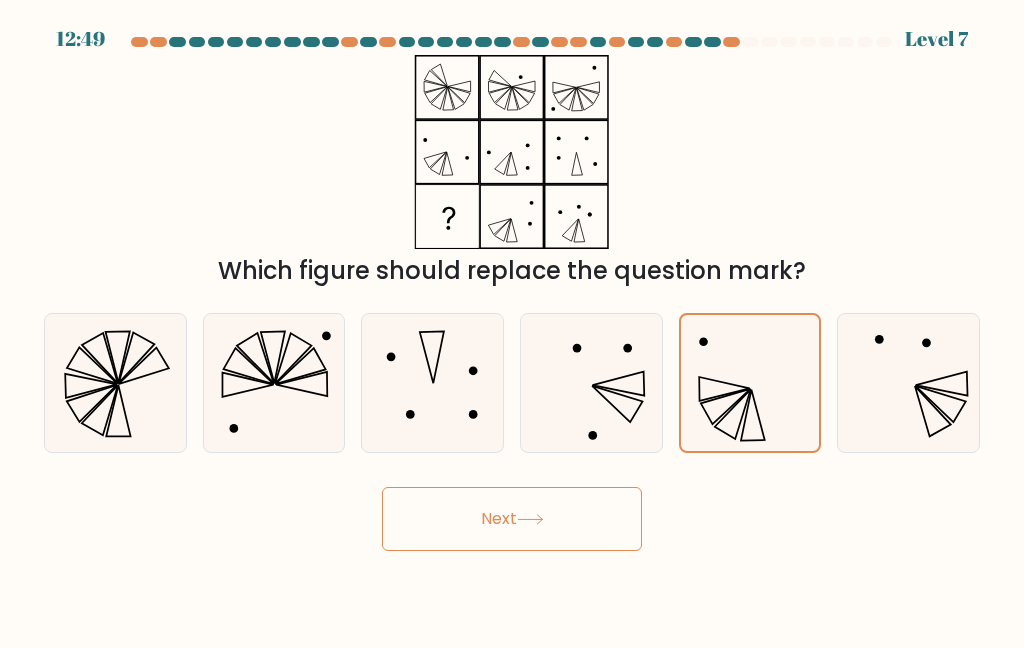 click on "Next" at bounding box center [512, 519] 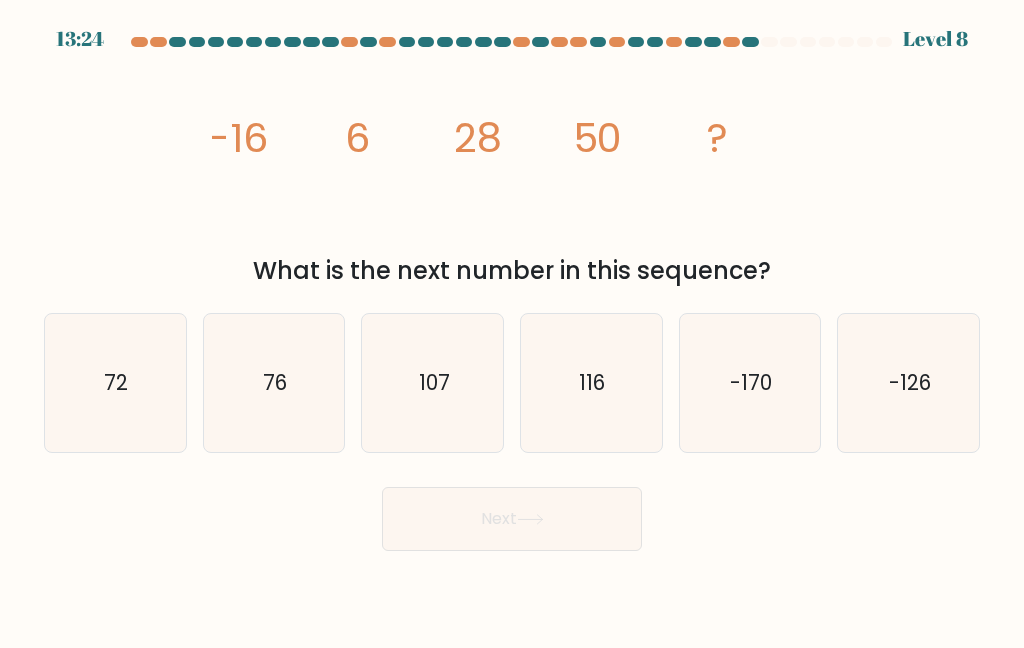 click on "72" 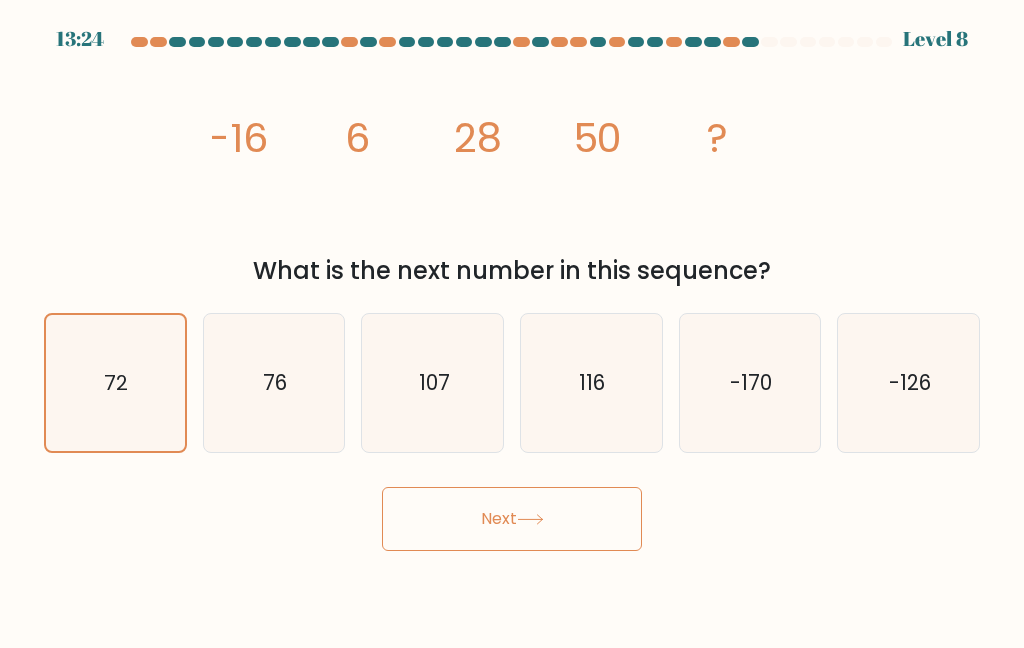 click on "Next" at bounding box center (512, 519) 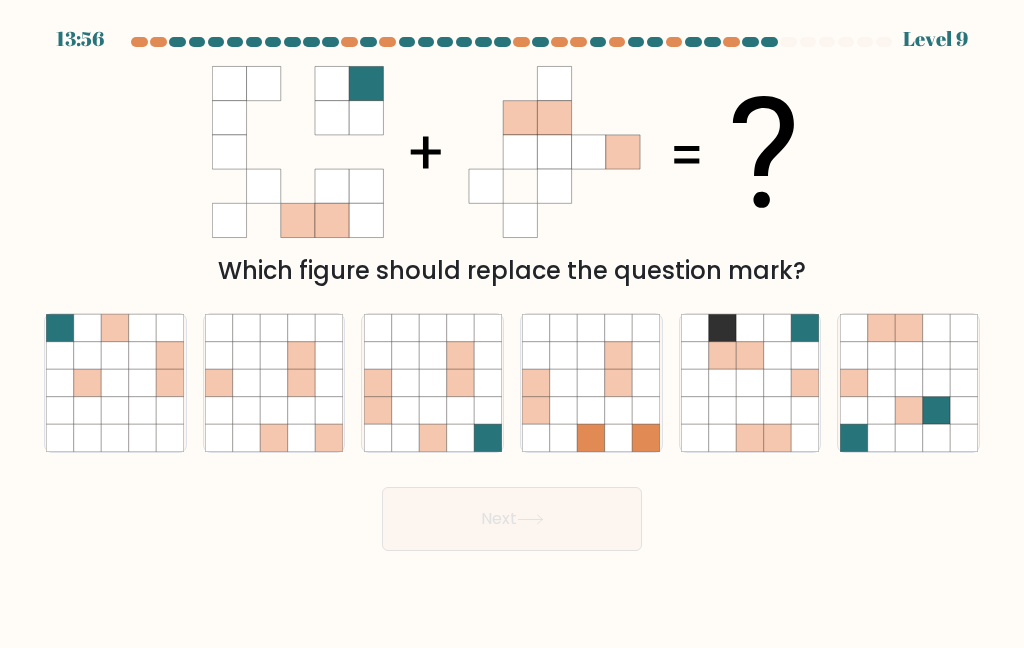 click 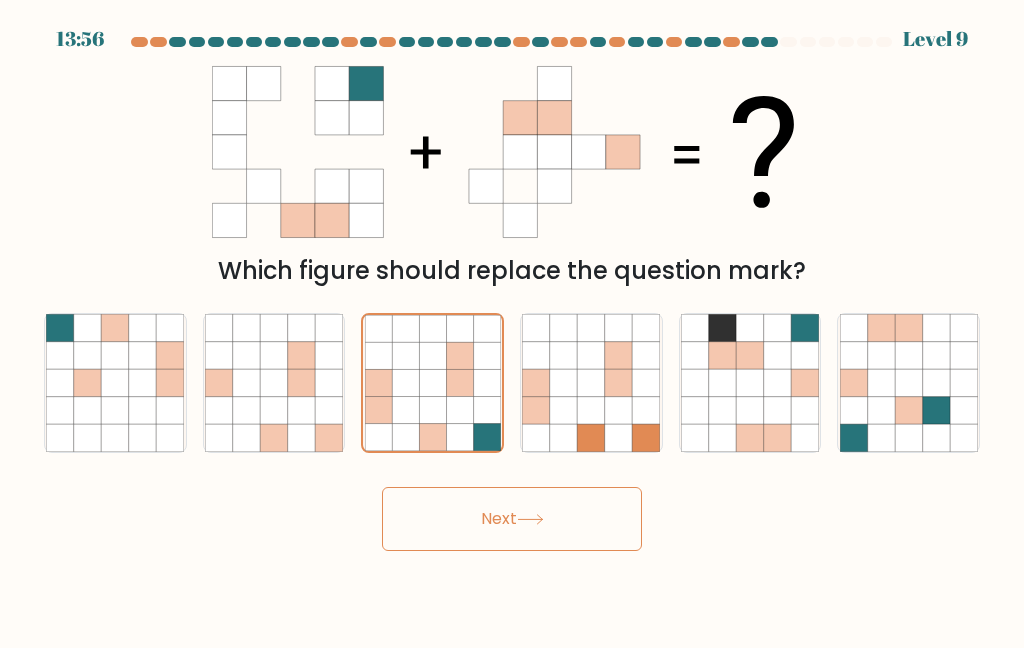 click on "Next" at bounding box center [512, 519] 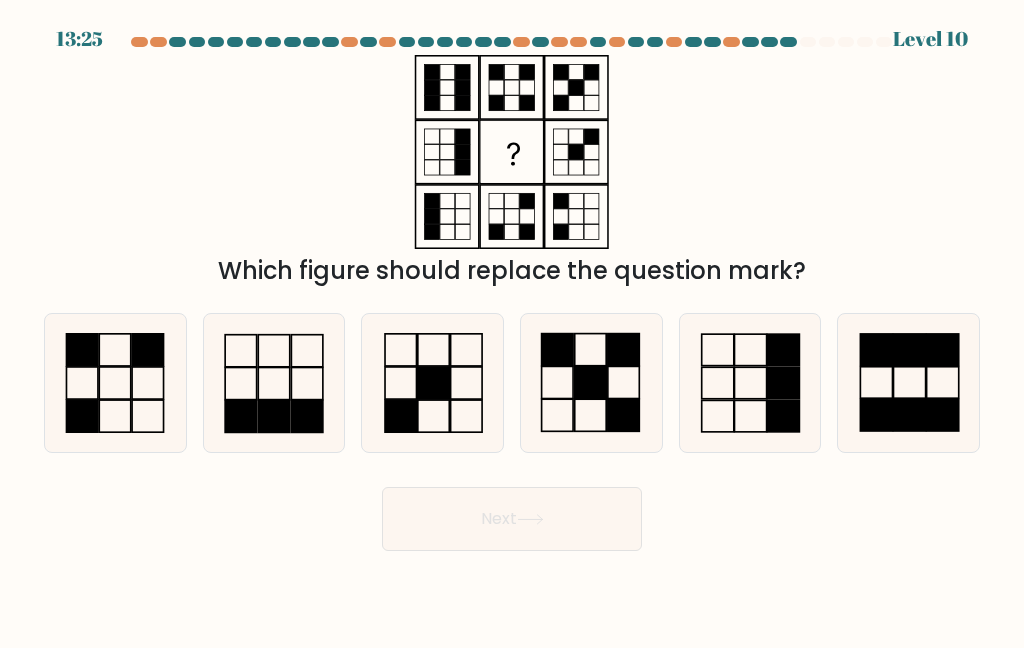 click 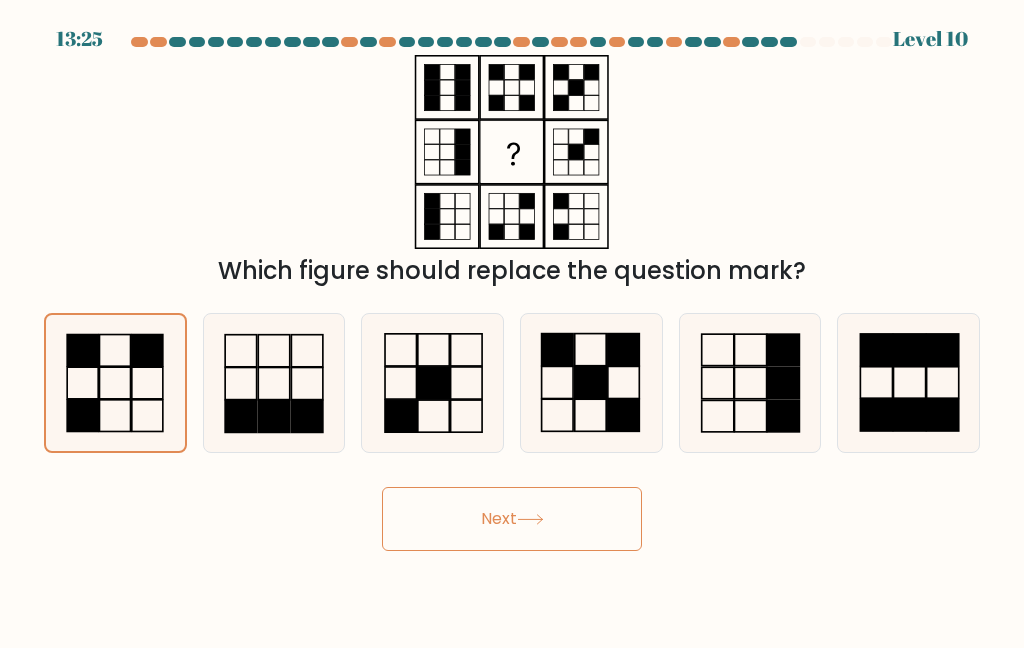 click 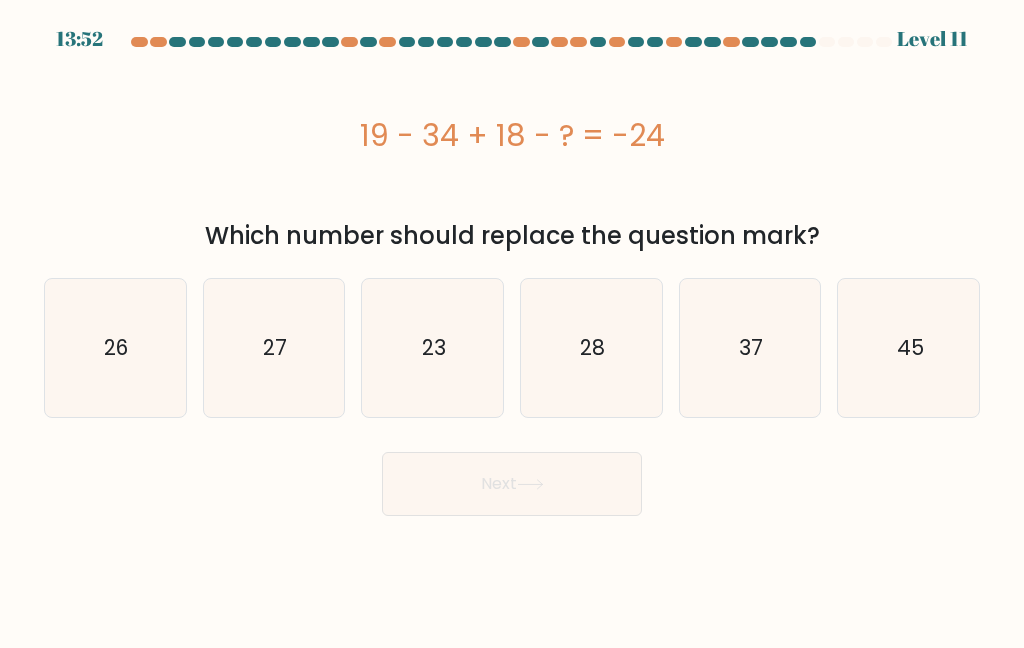 click on "27" 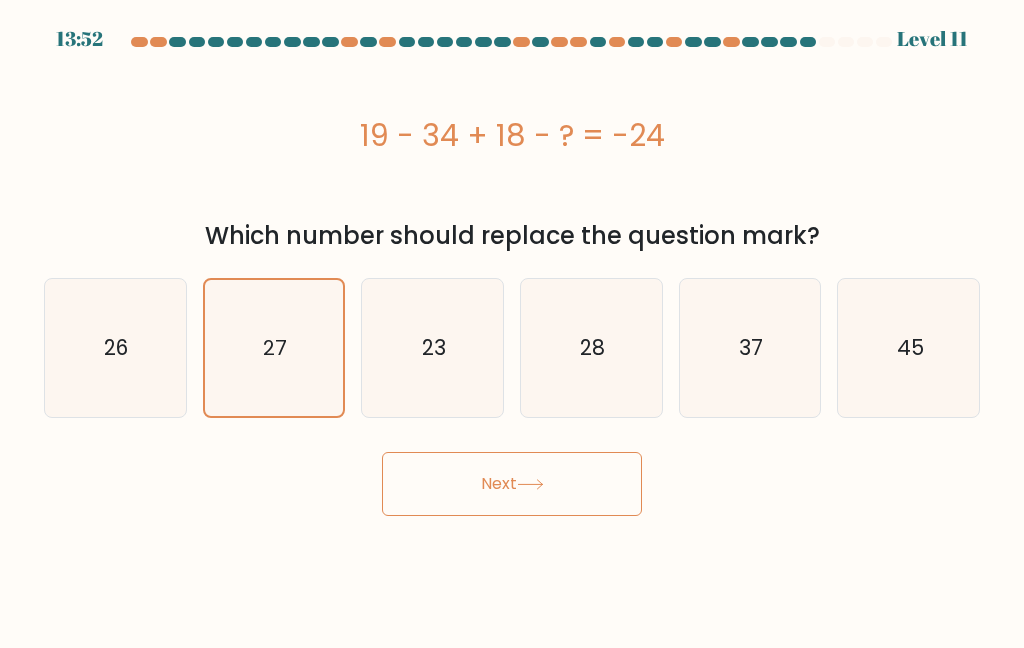 click on "Next" at bounding box center (512, 484) 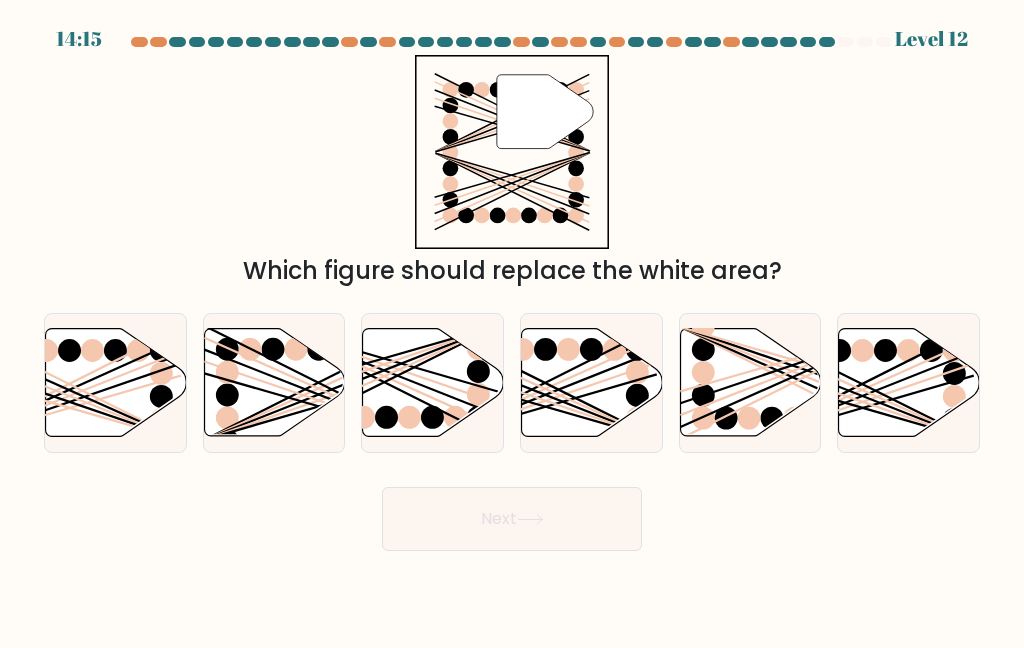 click 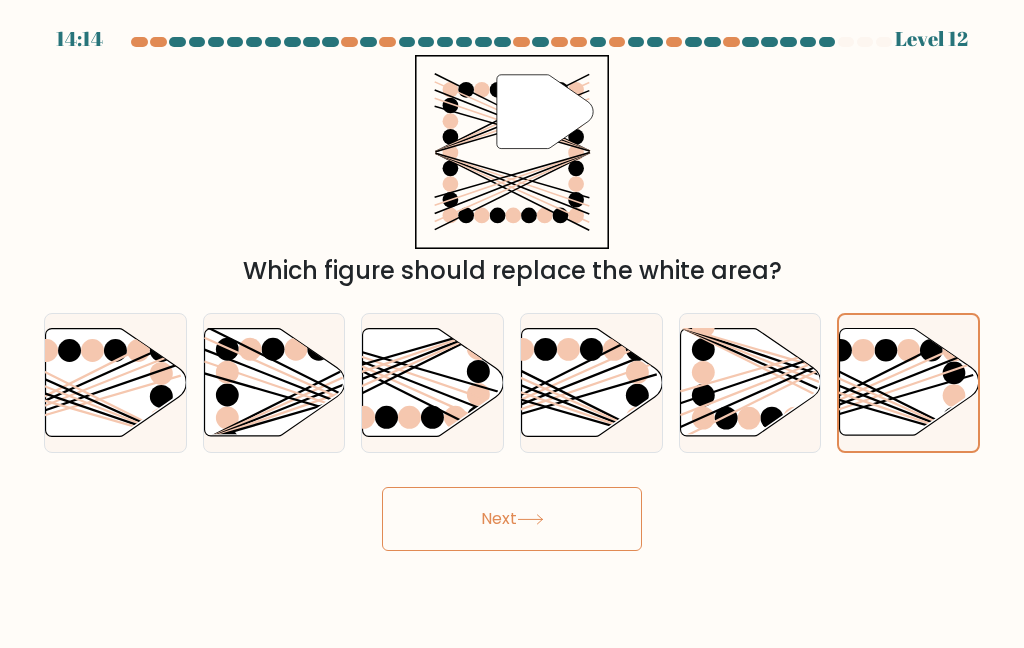 click on "Next" at bounding box center (512, 519) 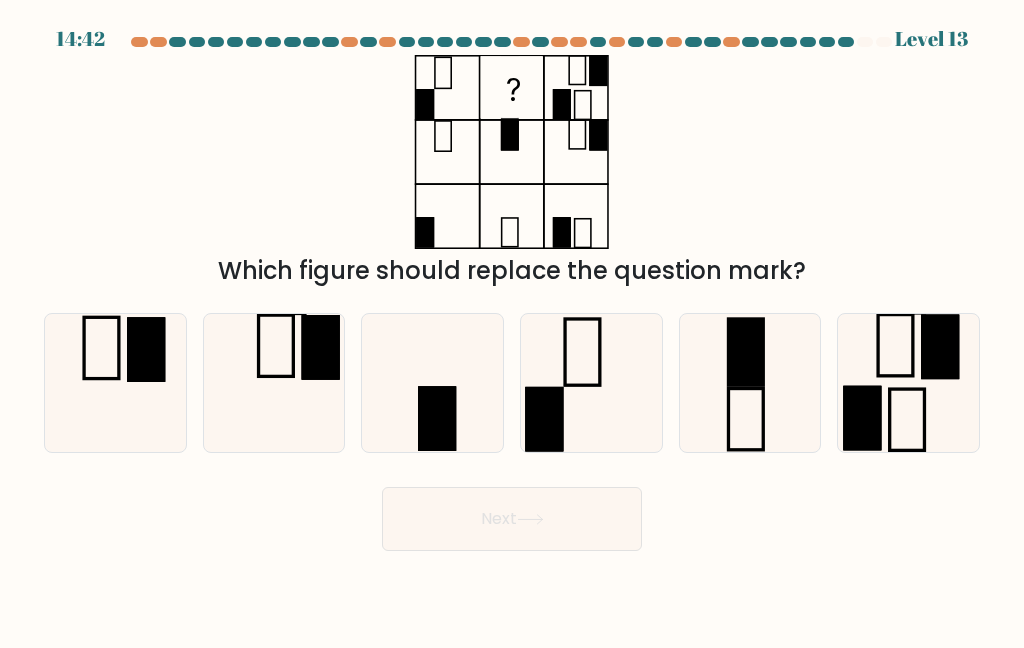 click 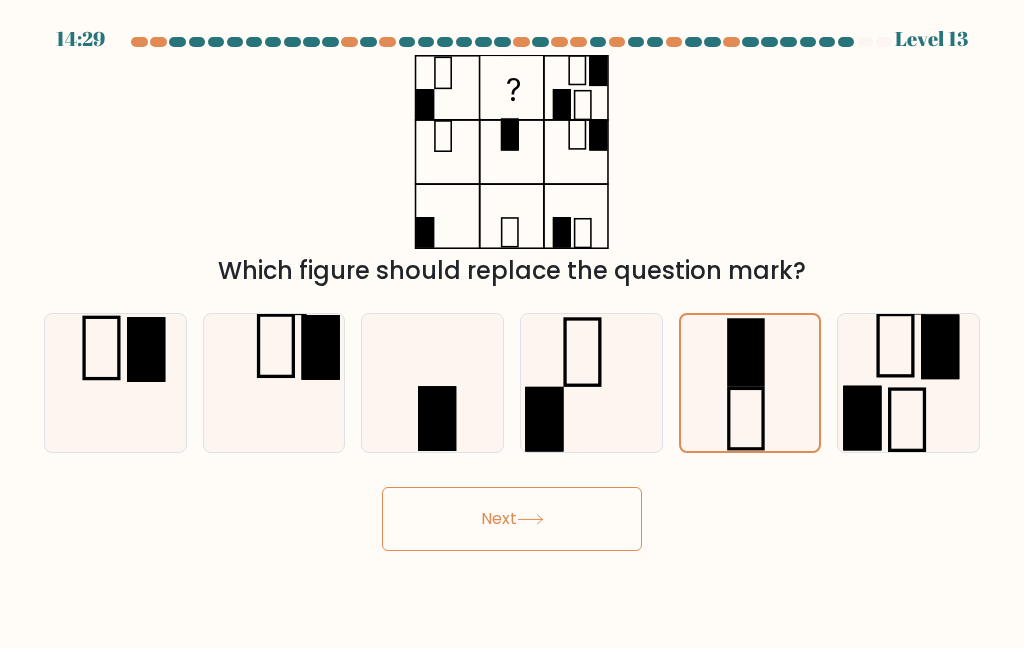 click on "Next" at bounding box center [512, 519] 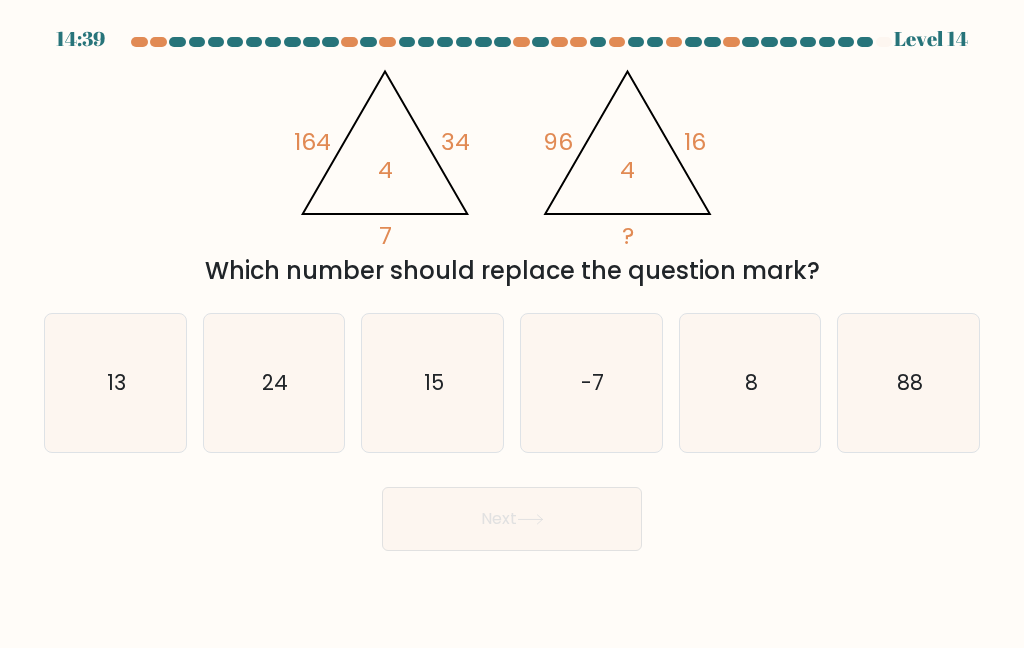 click on "8" 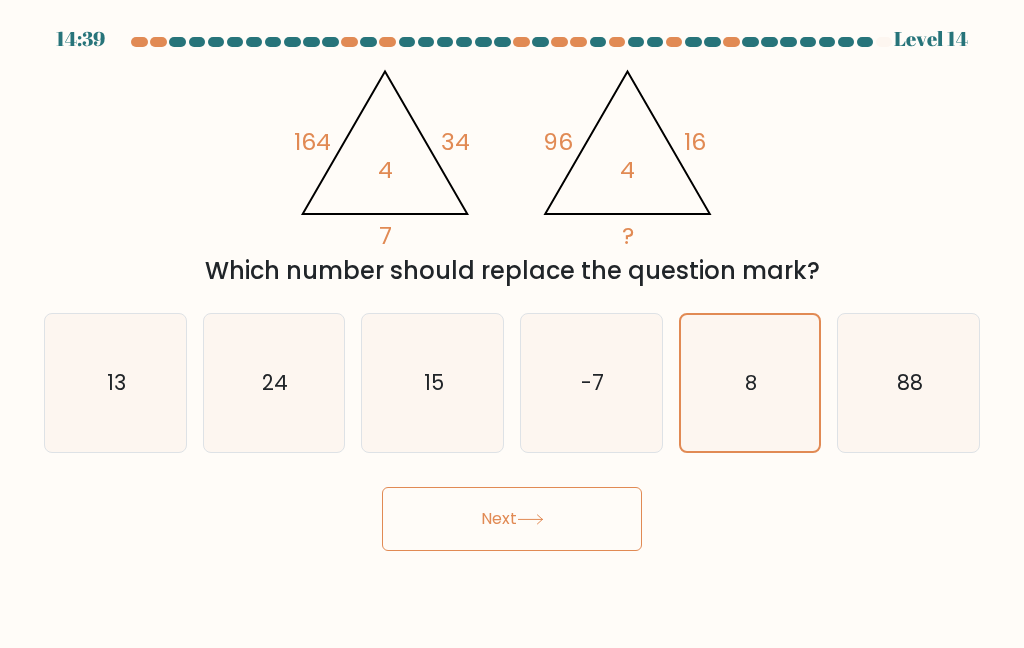 click 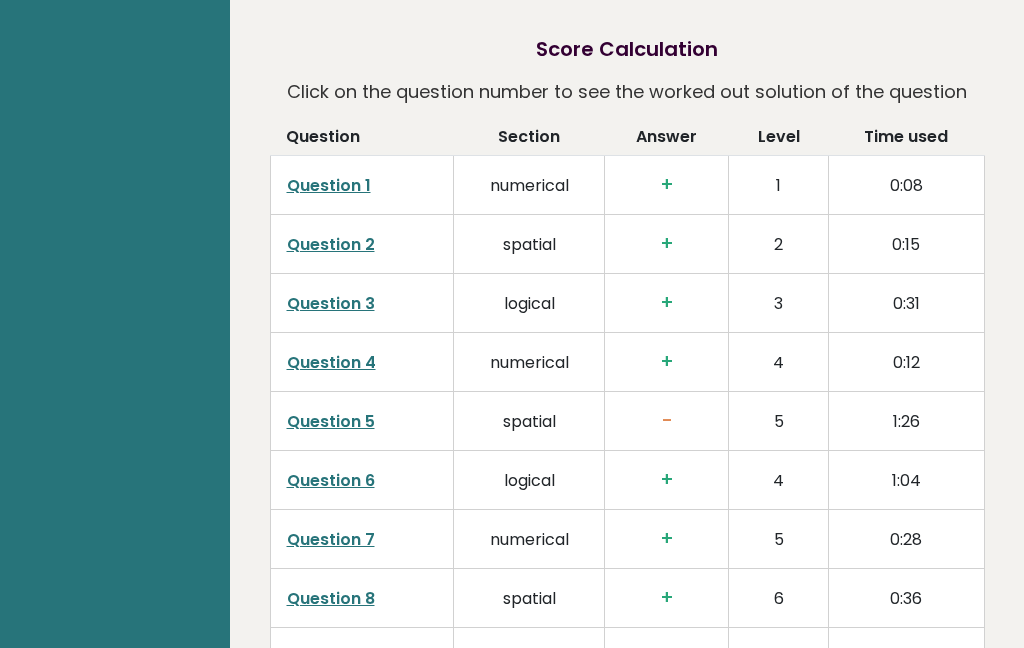 scroll, scrollTop: 3164, scrollLeft: 0, axis: vertical 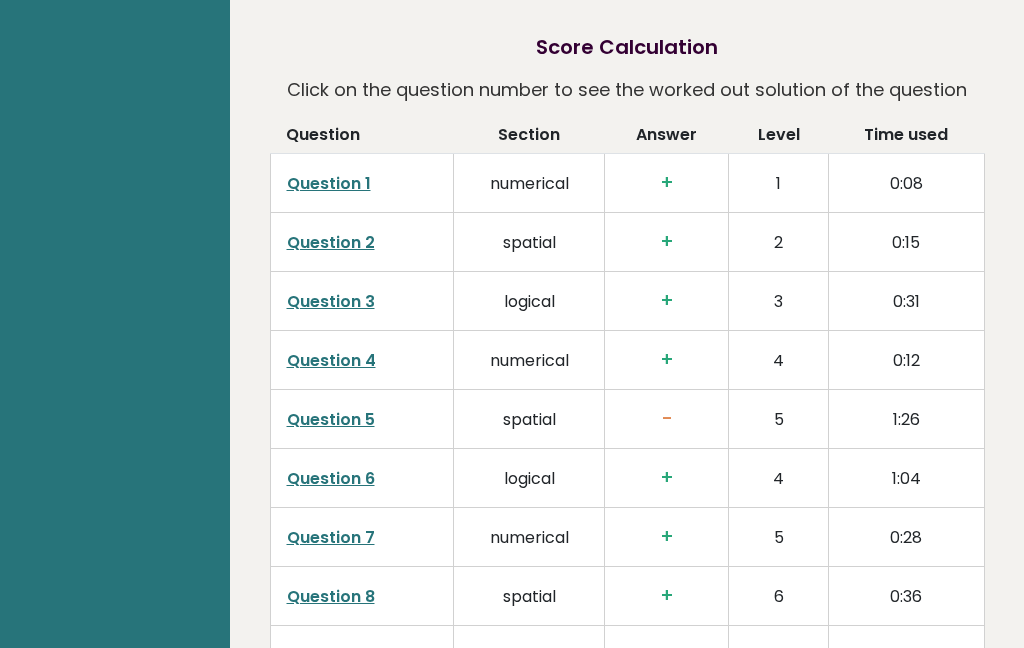 click on "Question
5" at bounding box center [331, 419] 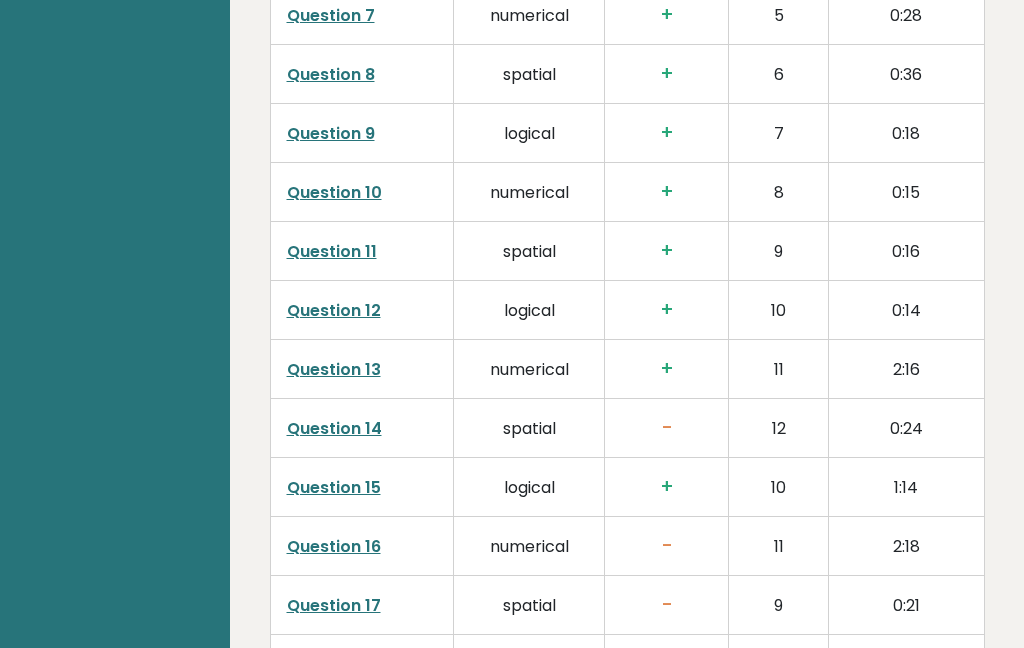scroll, scrollTop: 3689, scrollLeft: 0, axis: vertical 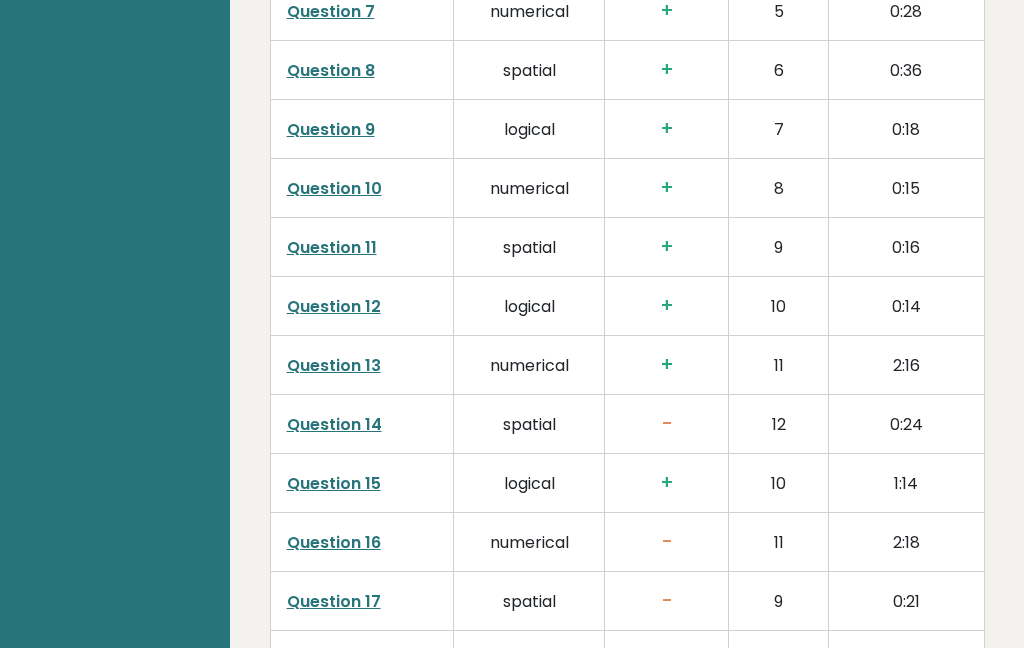 click on "Question
15" at bounding box center (362, 484) 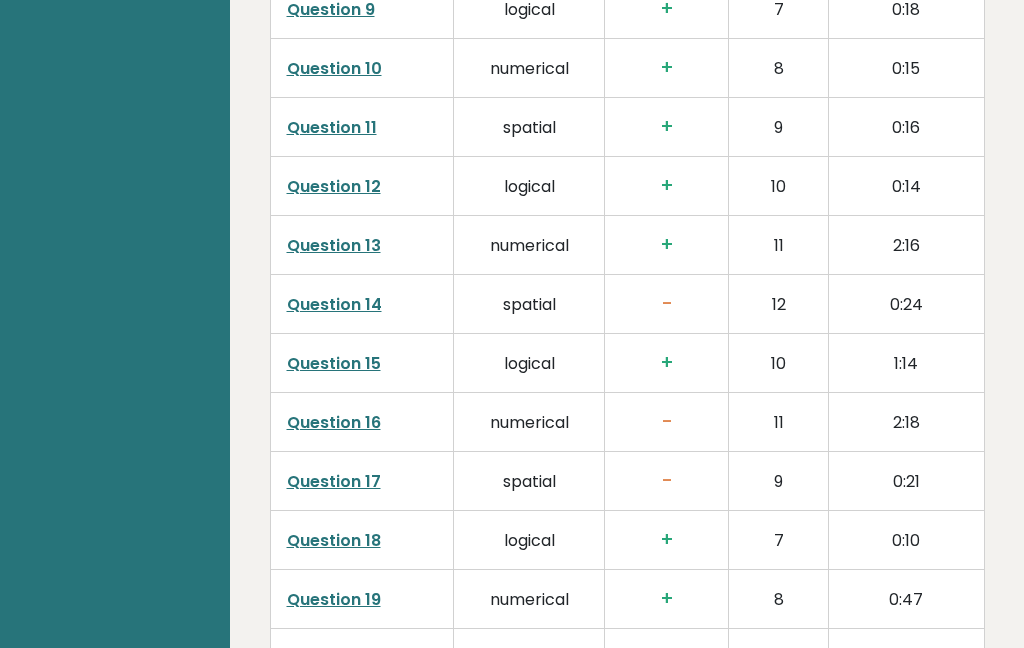 scroll, scrollTop: 3812, scrollLeft: 0, axis: vertical 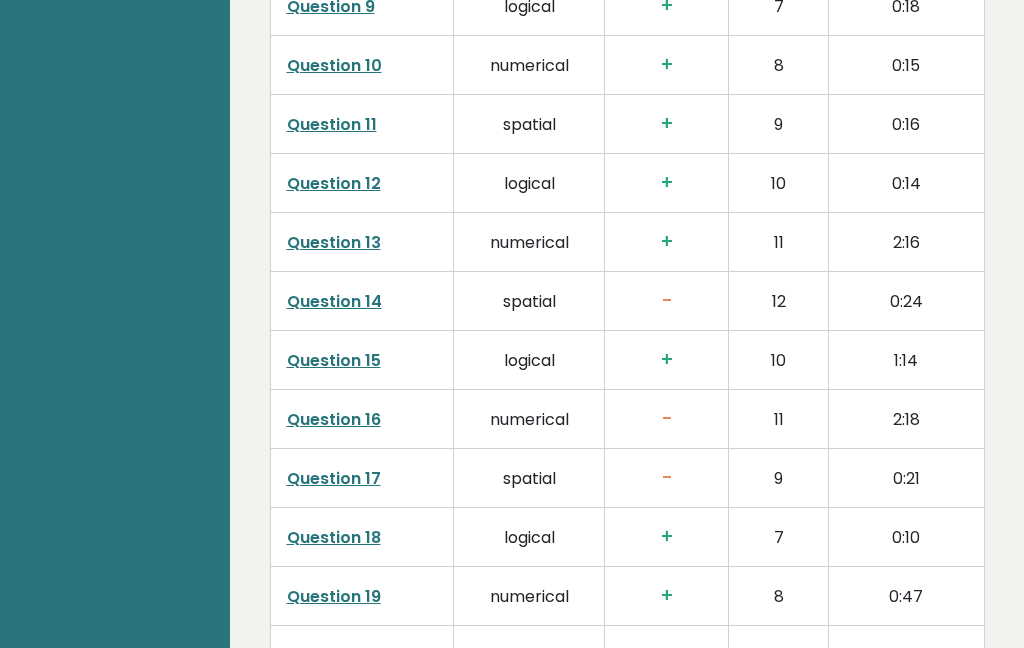 click on "Question
16" at bounding box center [334, 420] 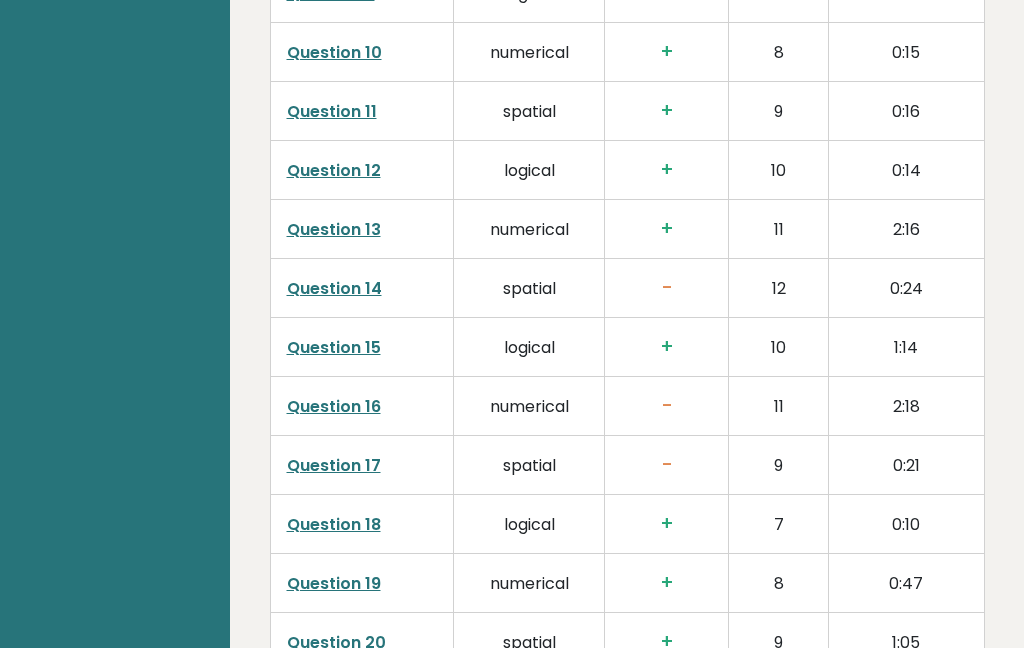 scroll, scrollTop: 3833, scrollLeft: 0, axis: vertical 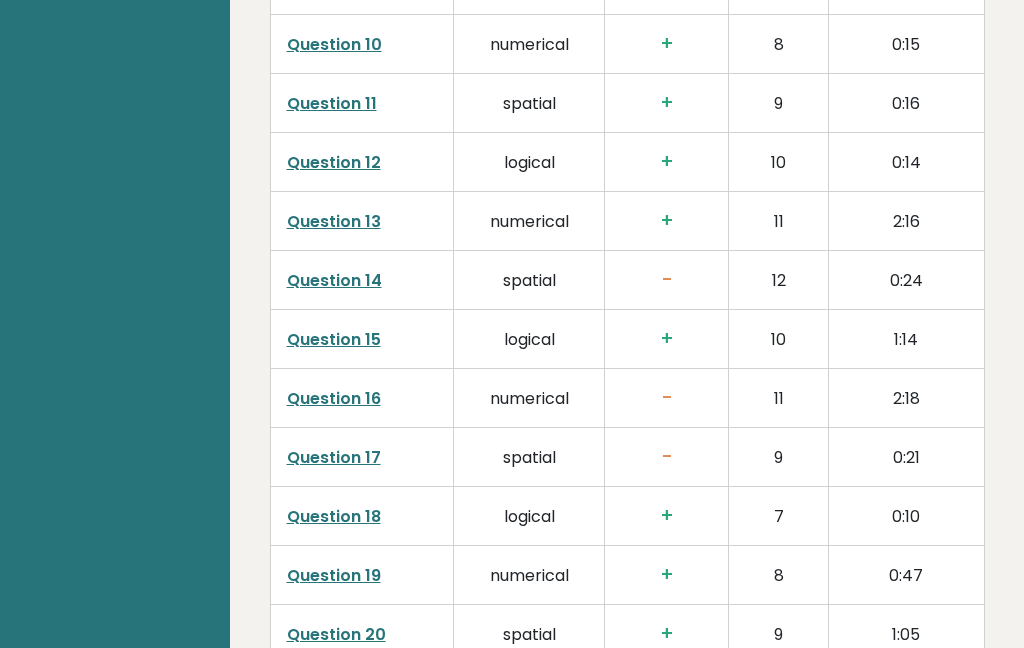 click on "Question
17" at bounding box center (334, 458) 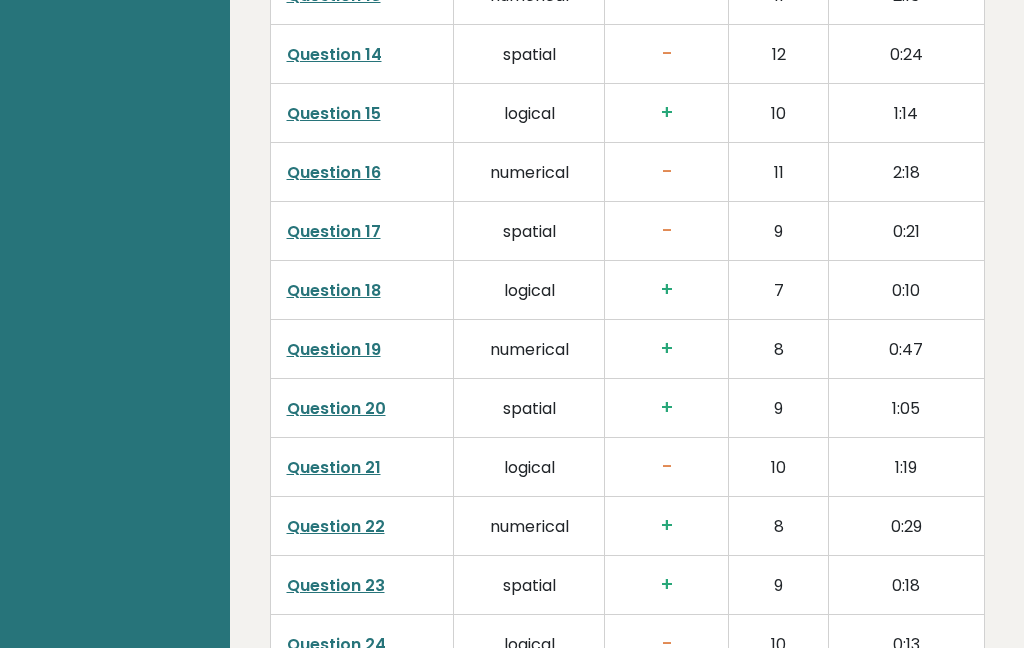 scroll, scrollTop: 4062, scrollLeft: 0, axis: vertical 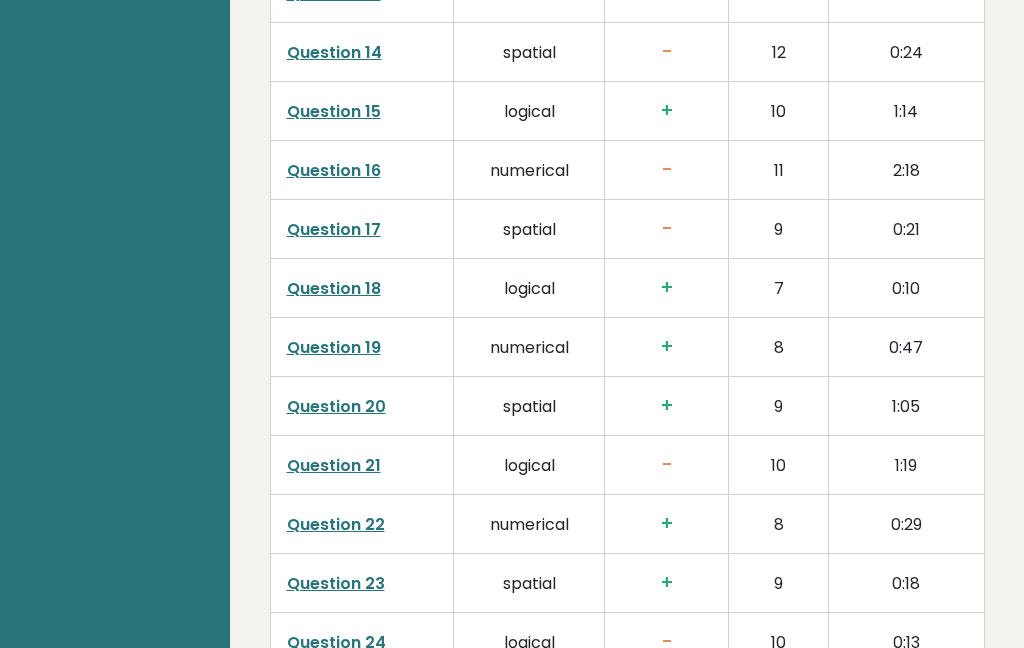 click on "Question
21" at bounding box center (334, 465) 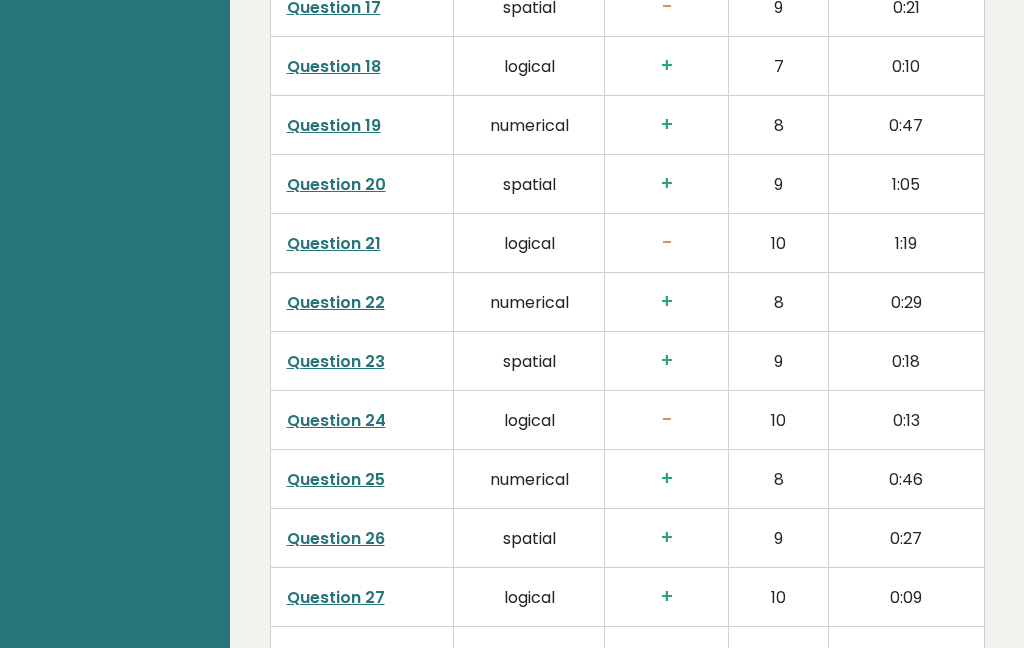 scroll, scrollTop: 4289, scrollLeft: 0, axis: vertical 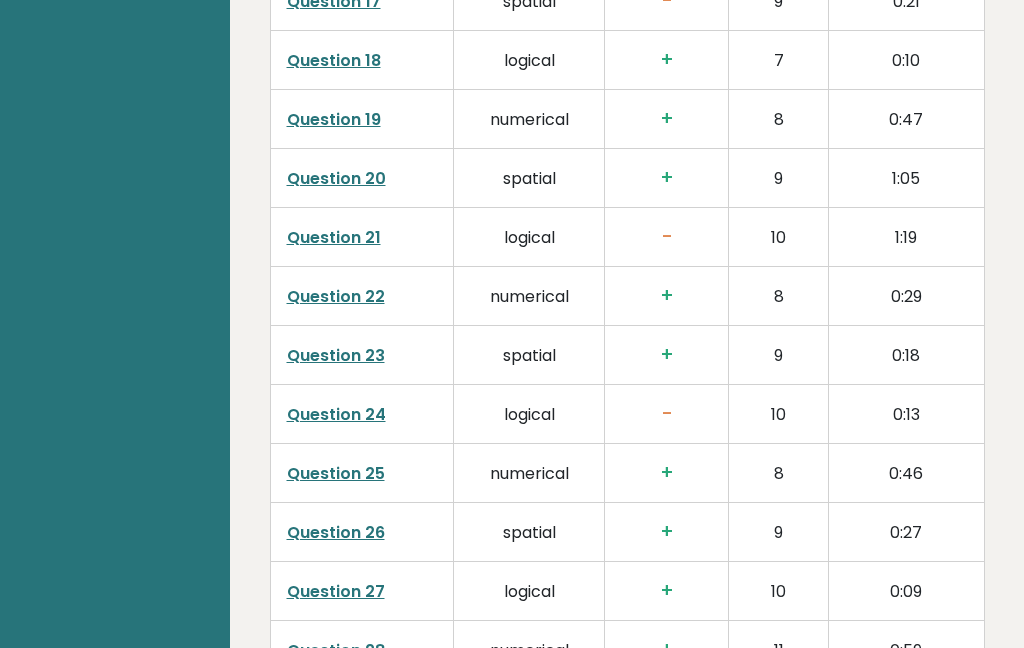 click on "Question
24" at bounding box center (336, 415) 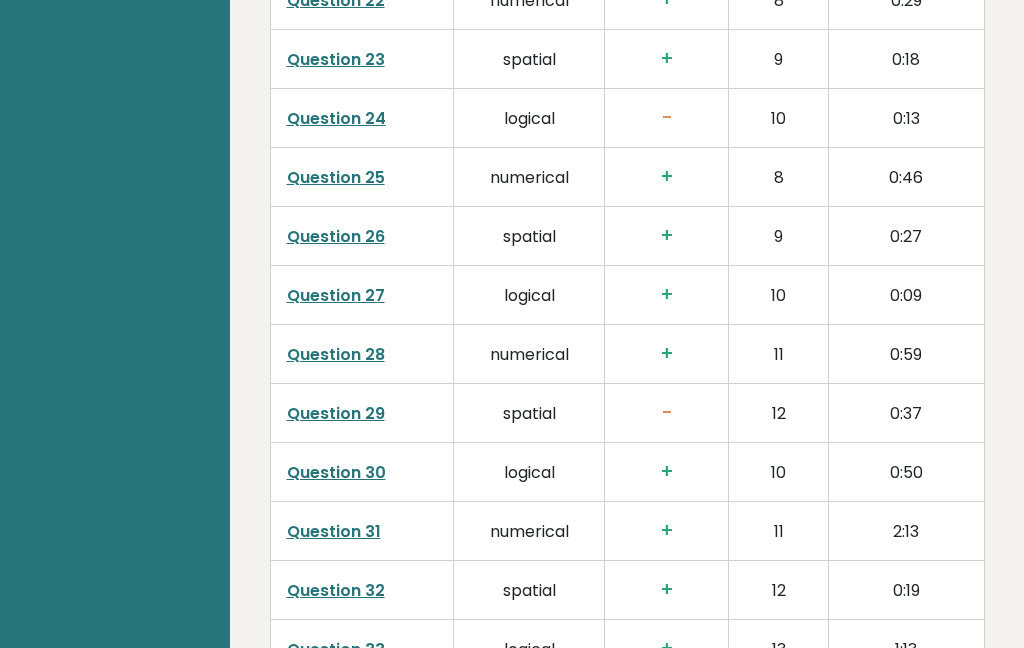 scroll, scrollTop: 4590, scrollLeft: 0, axis: vertical 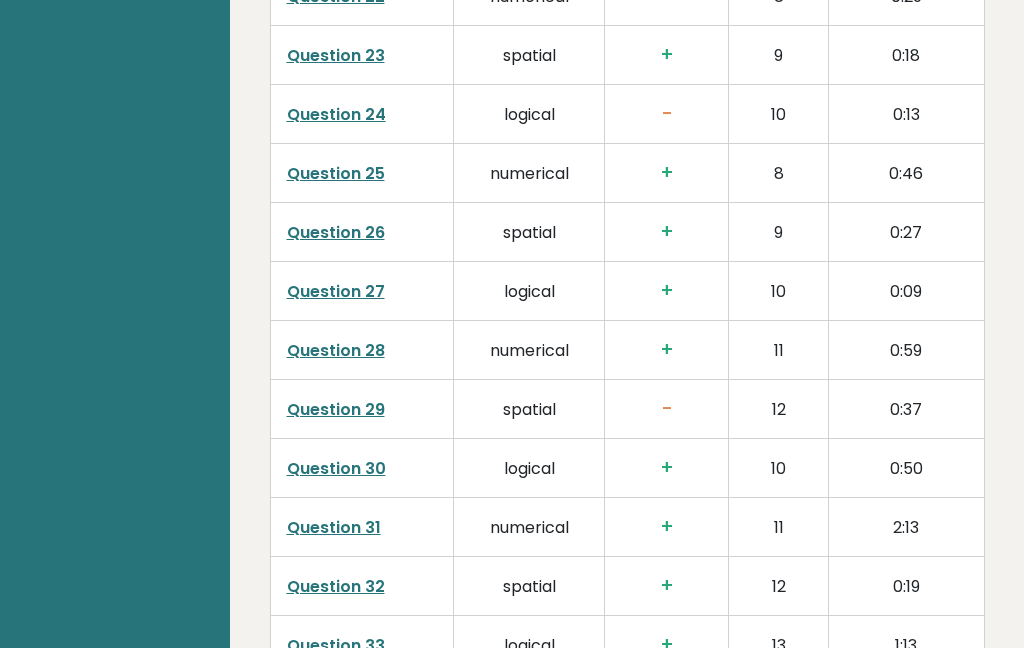 click on "Question
29" at bounding box center (336, 409) 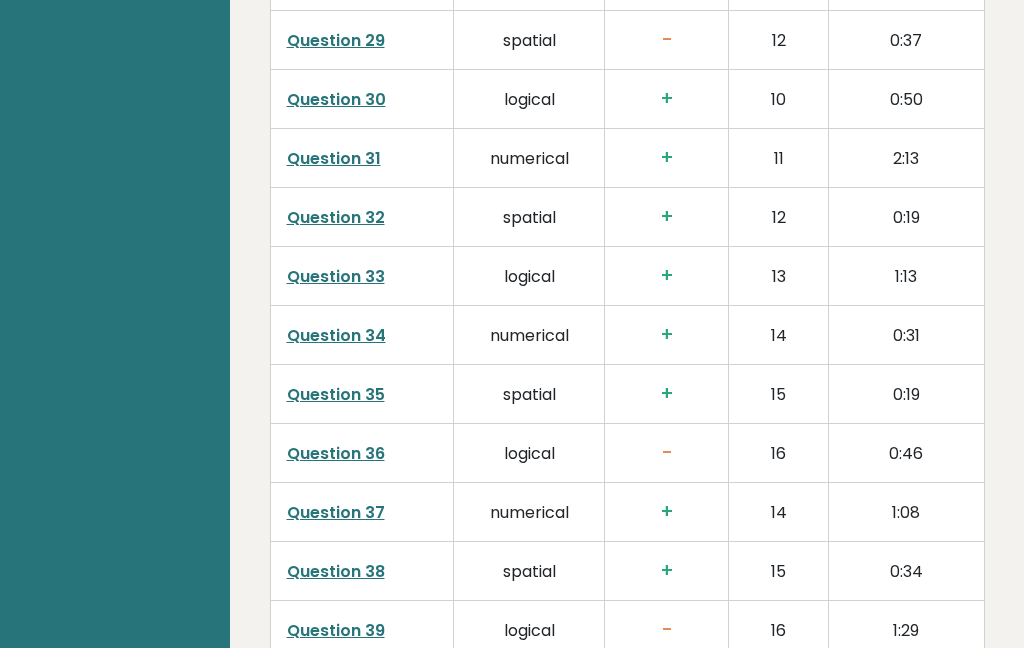 scroll, scrollTop: 4961, scrollLeft: 0, axis: vertical 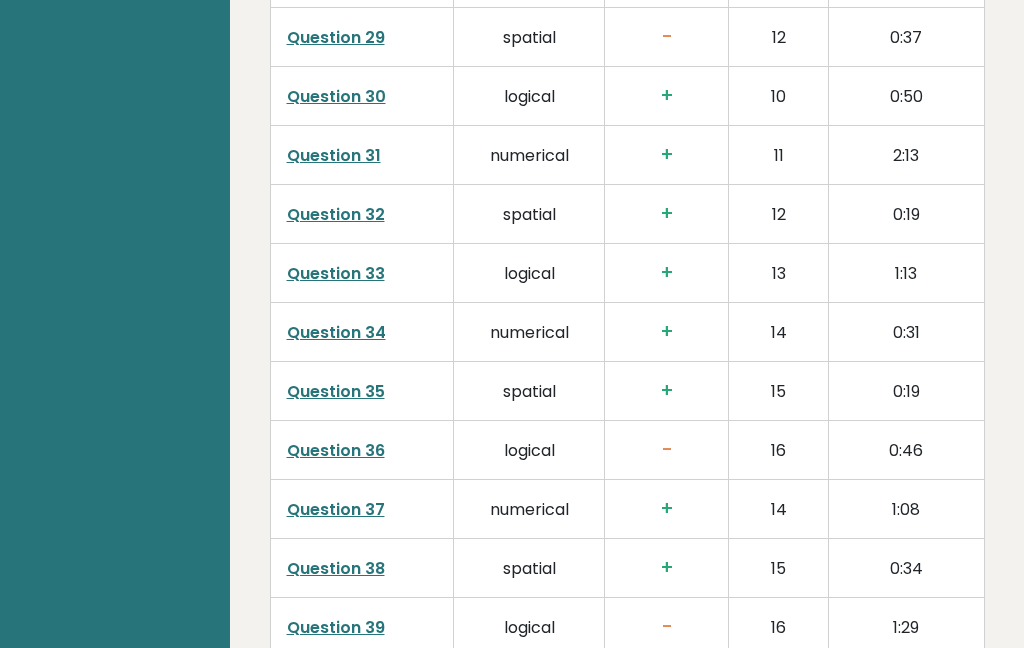 click on "Question
36" at bounding box center (336, 451) 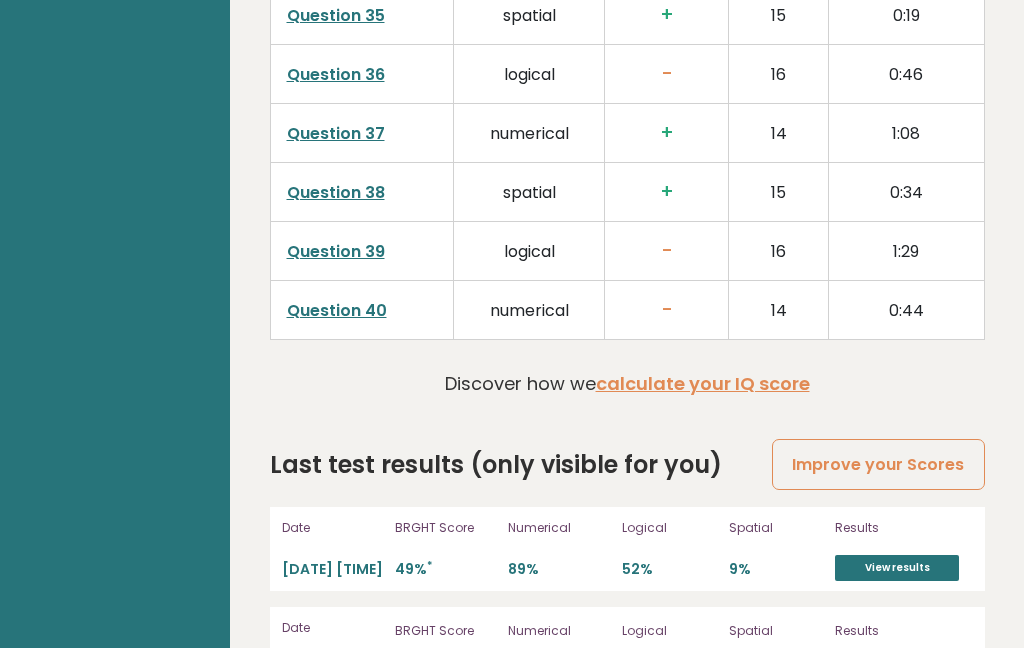 scroll, scrollTop: 5305, scrollLeft: 0, axis: vertical 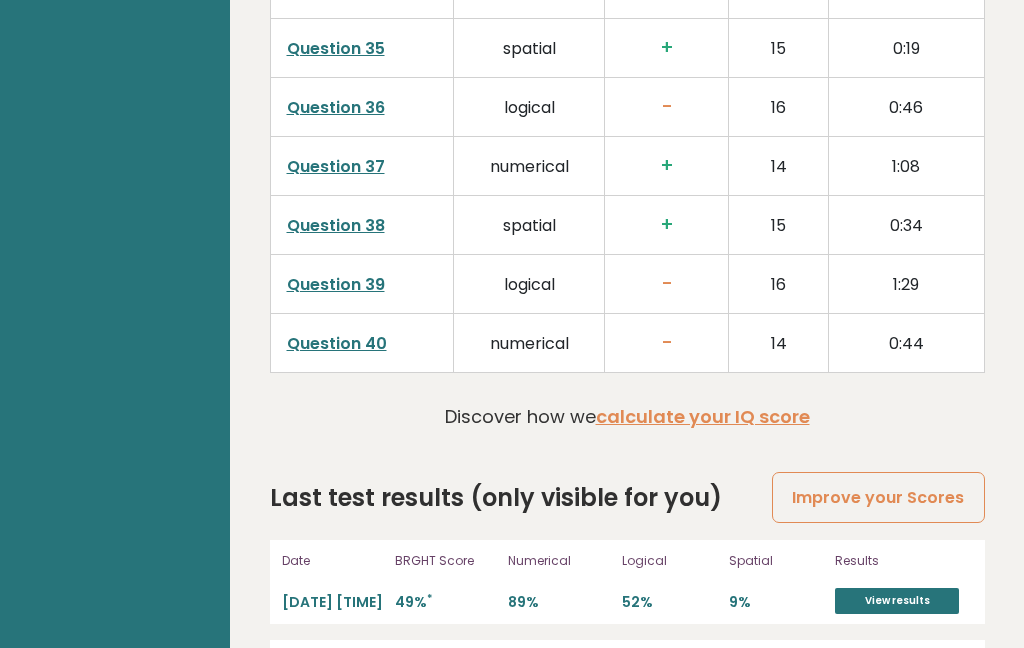 click on "Question
39" at bounding box center [336, 284] 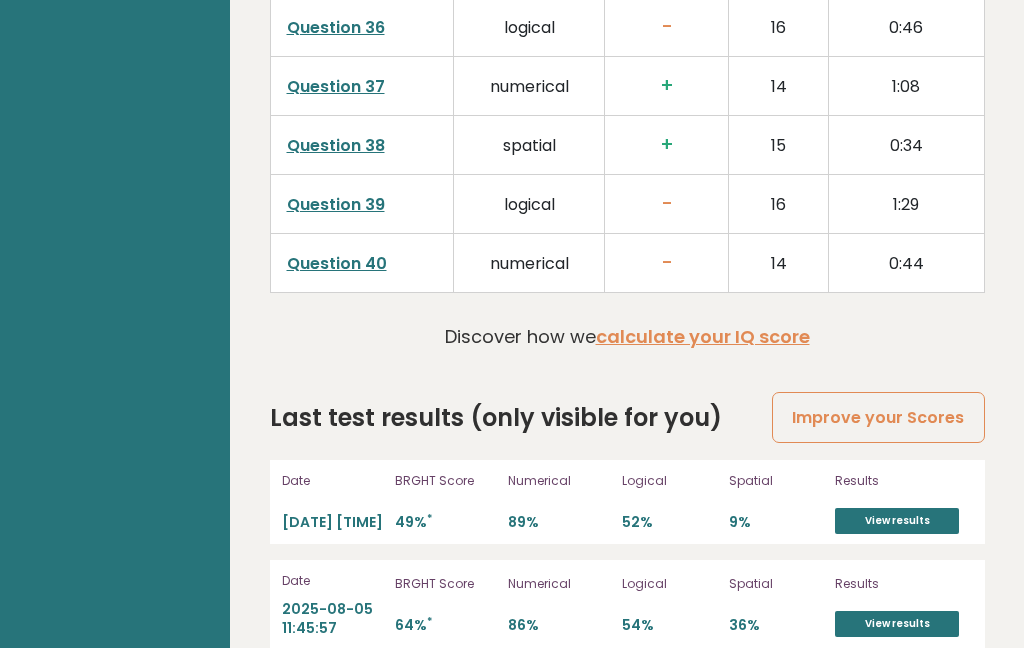 click on "Question
40" at bounding box center (337, 263) 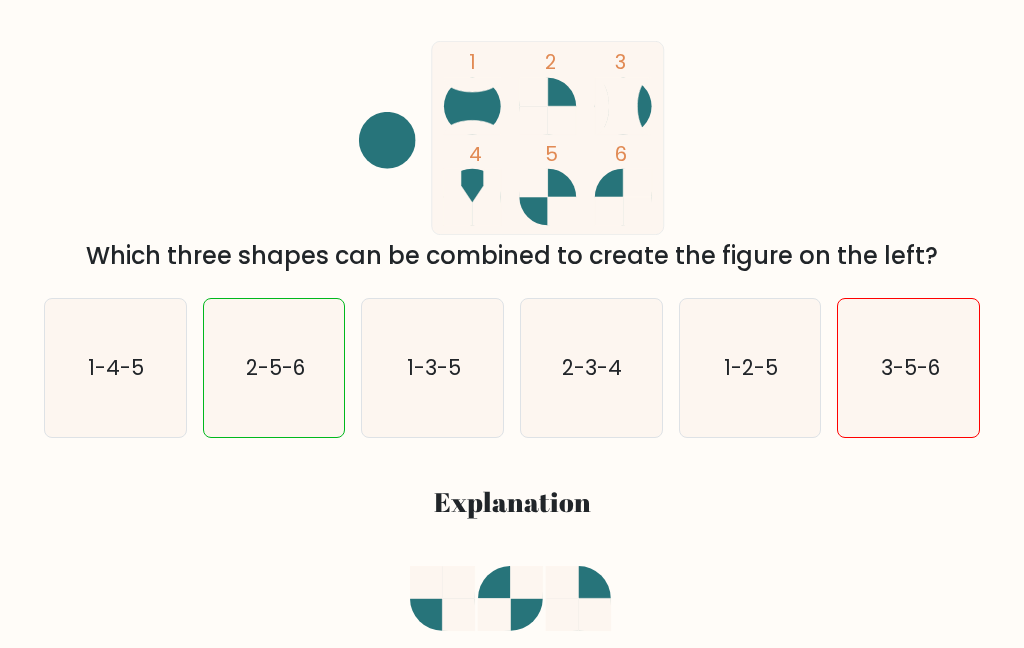 scroll, scrollTop: 308, scrollLeft: 0, axis: vertical 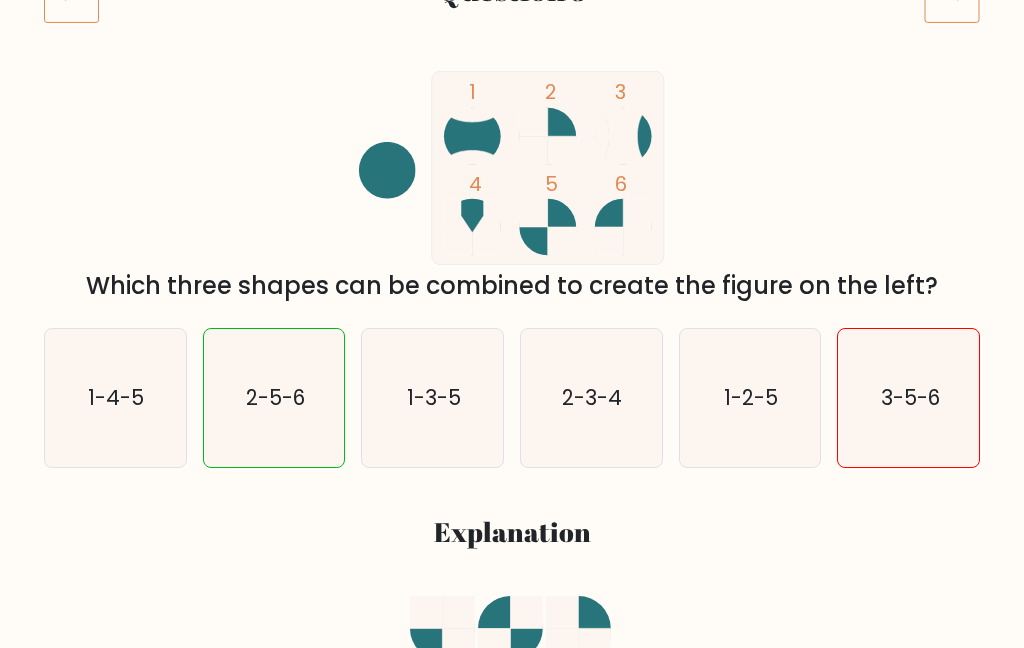 click 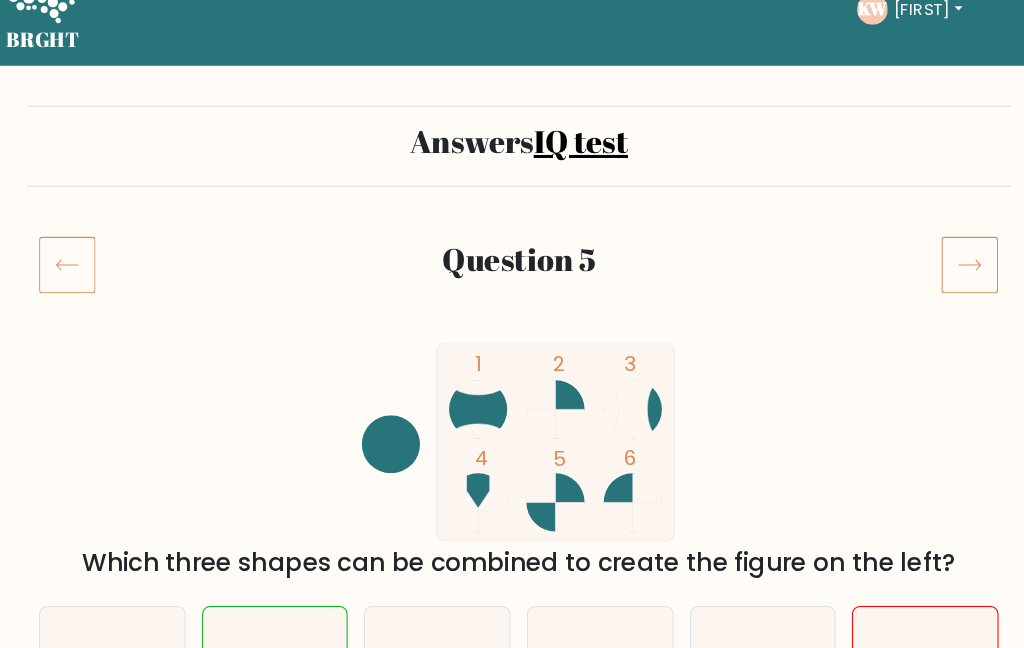 scroll, scrollTop: 41, scrollLeft: 0, axis: vertical 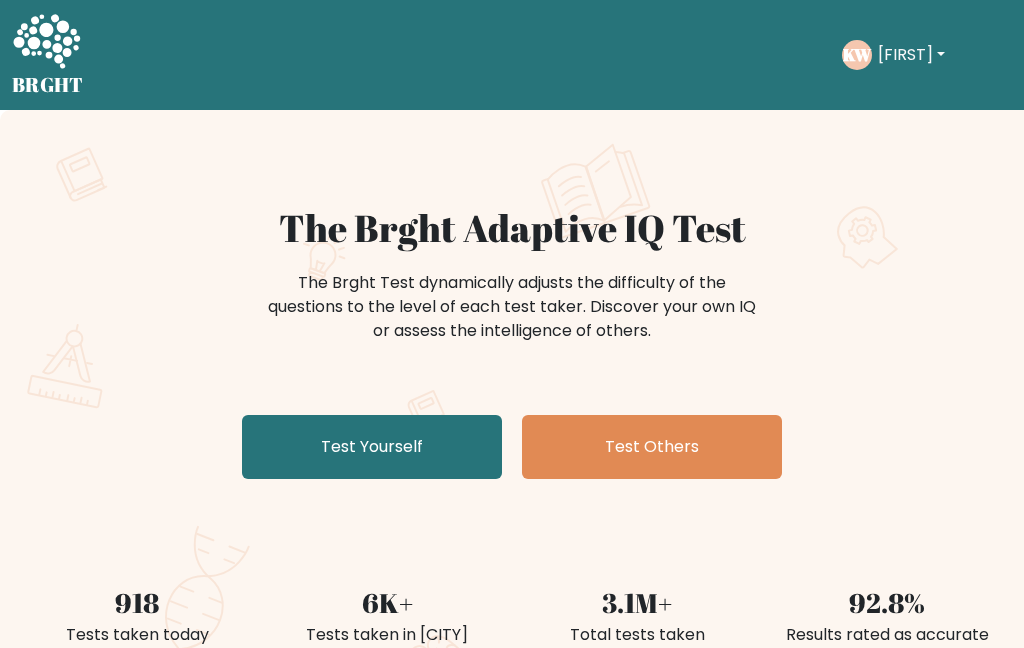 click on "Test Yourself" at bounding box center (372, 447) 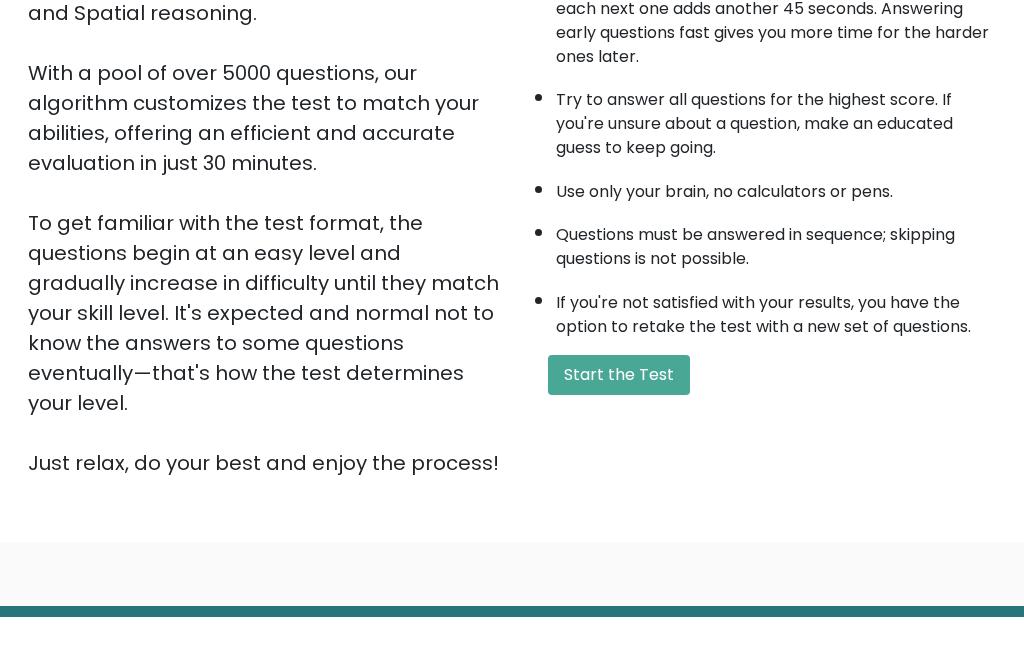 scroll, scrollTop: 356, scrollLeft: 0, axis: vertical 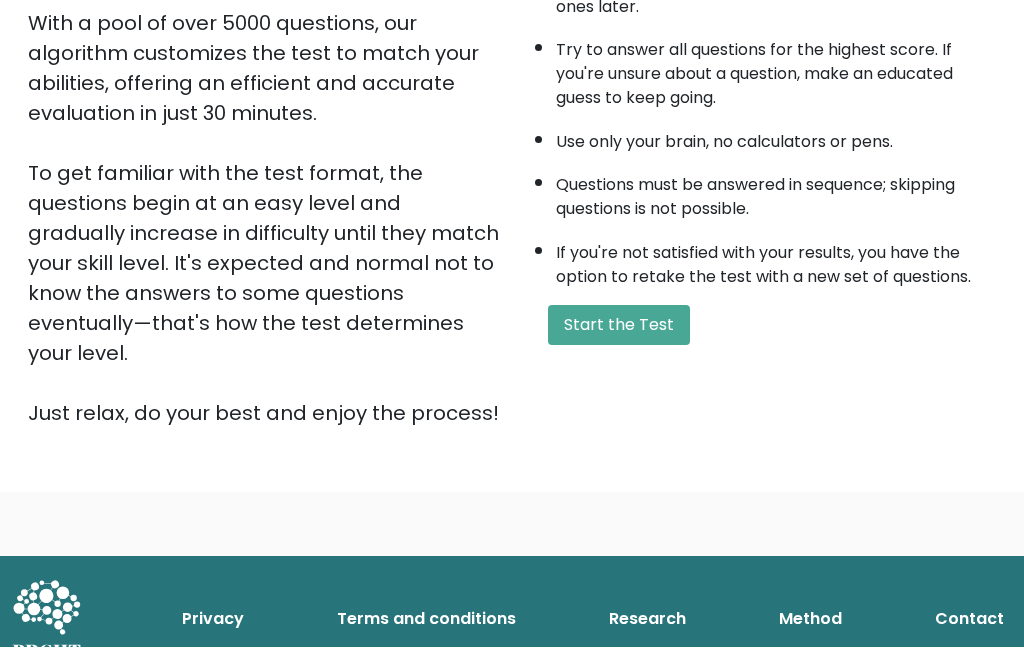 click on "Start the Test" at bounding box center (619, 326) 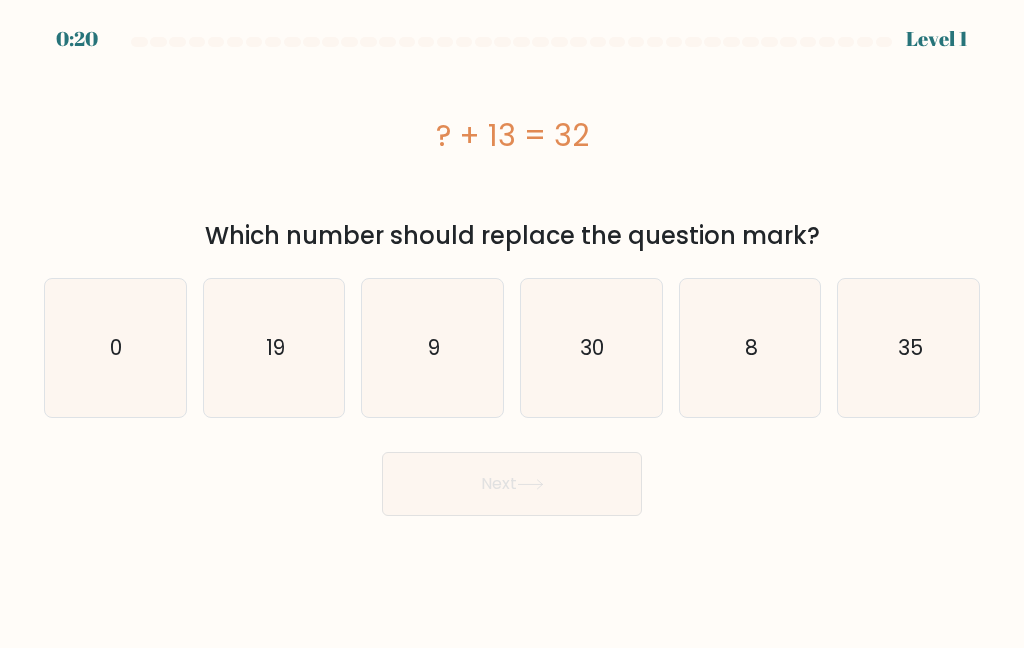 scroll, scrollTop: 0, scrollLeft: 0, axis: both 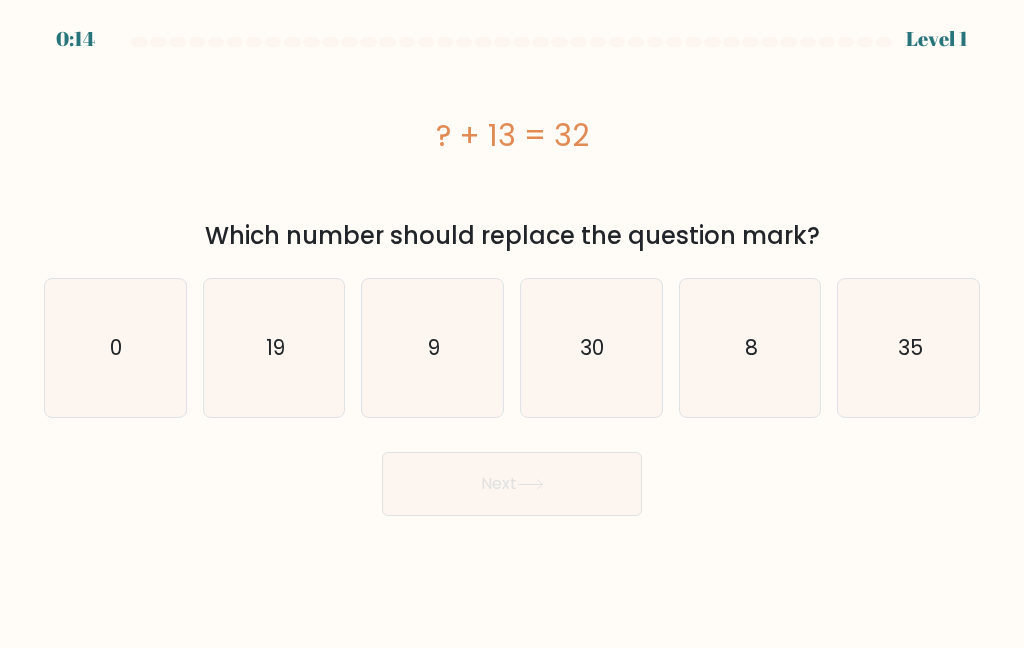 click on "19" 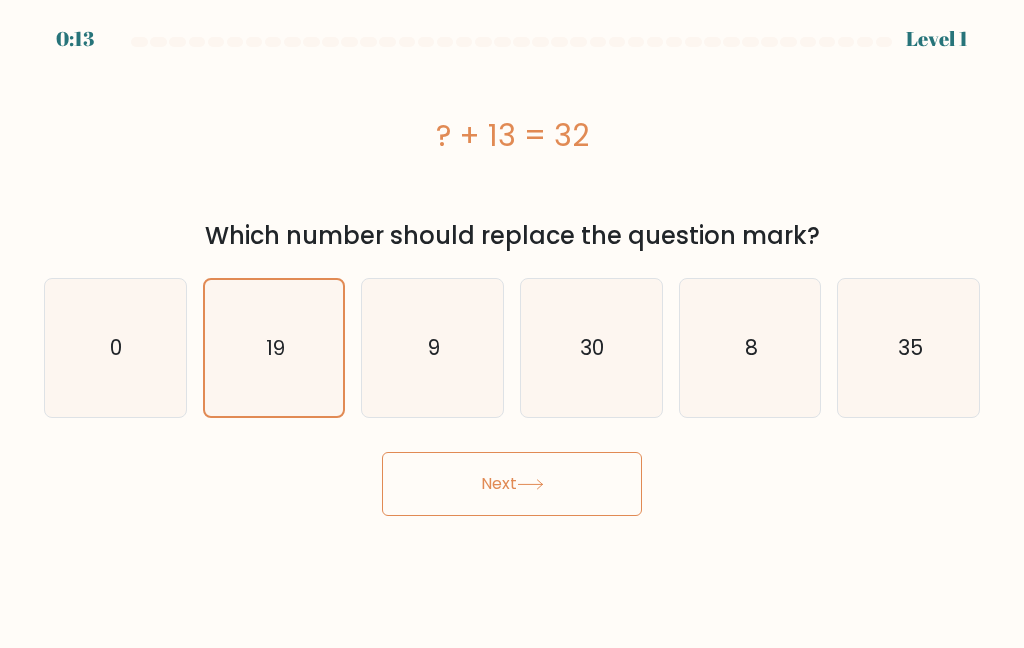 click on "Next" at bounding box center (512, 484) 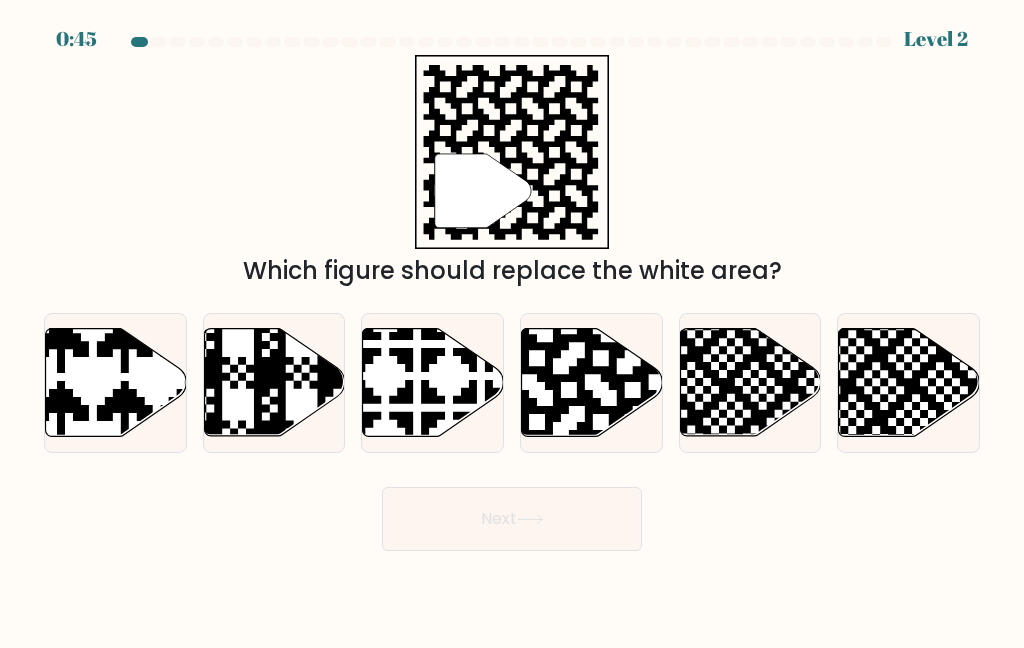 click 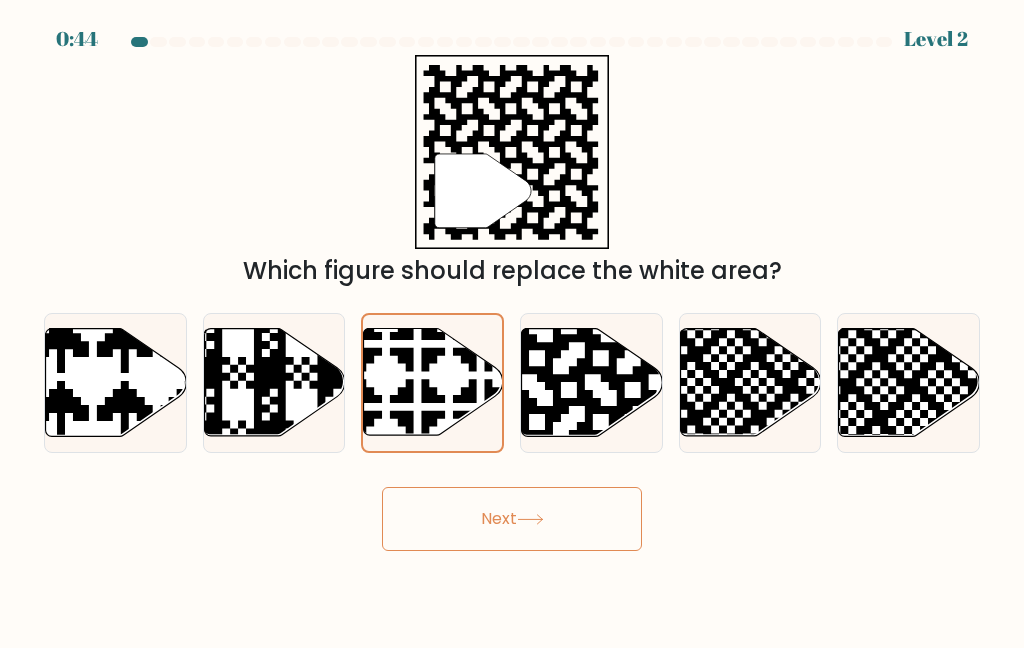 click on "Next" at bounding box center [512, 519] 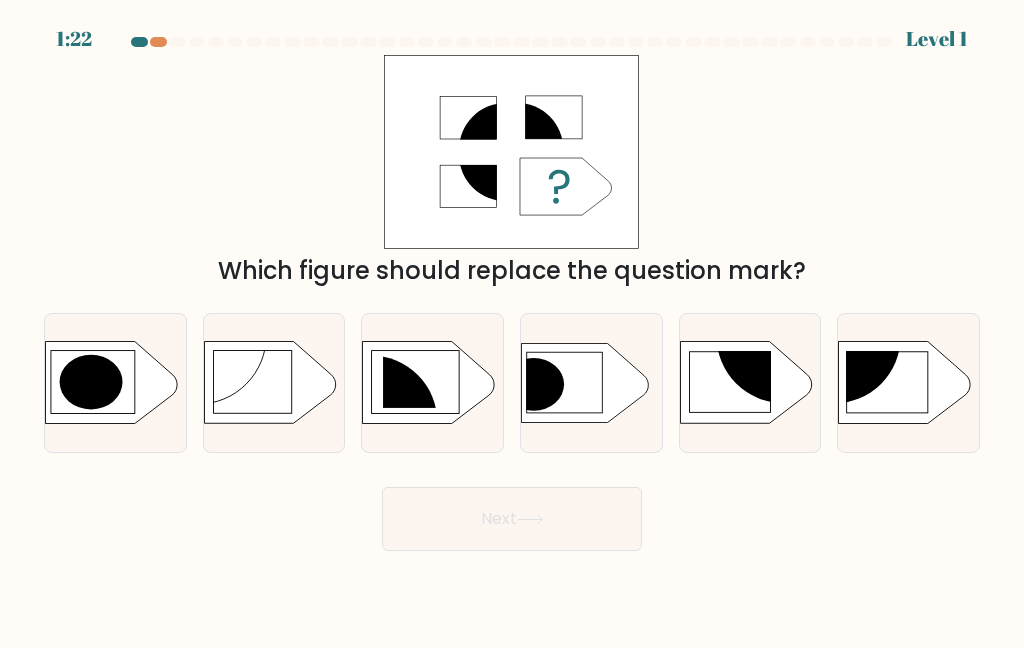 click 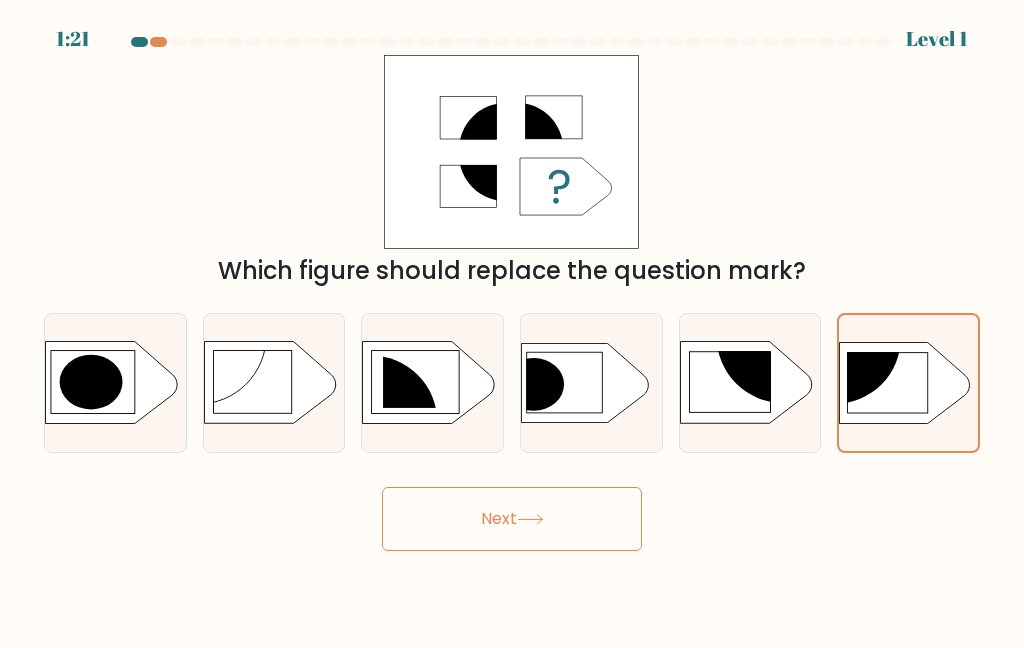 click on "Next" at bounding box center [512, 519] 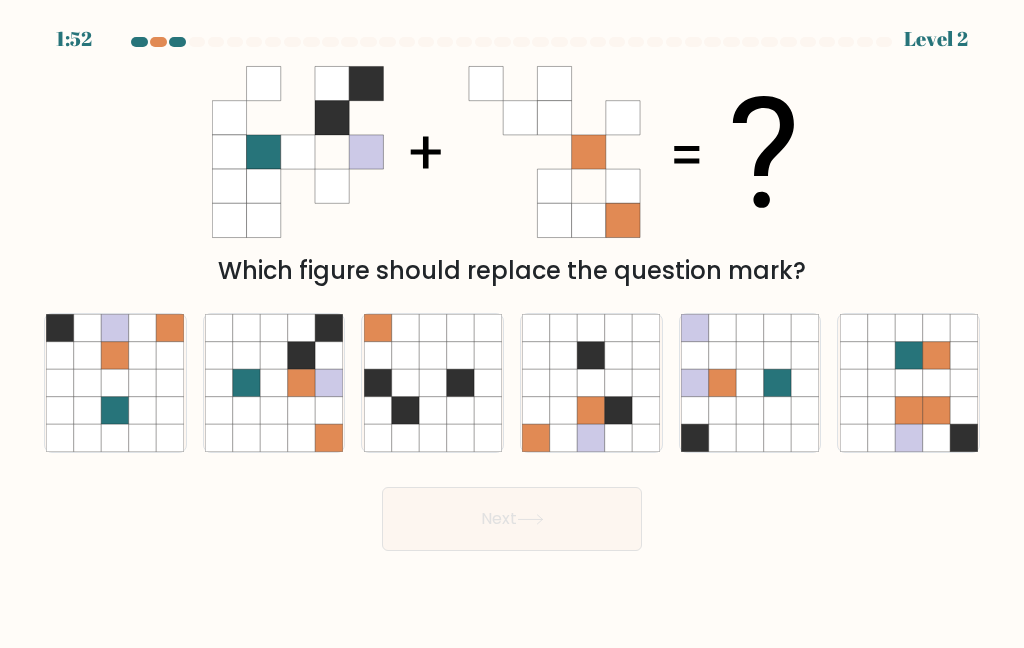 click 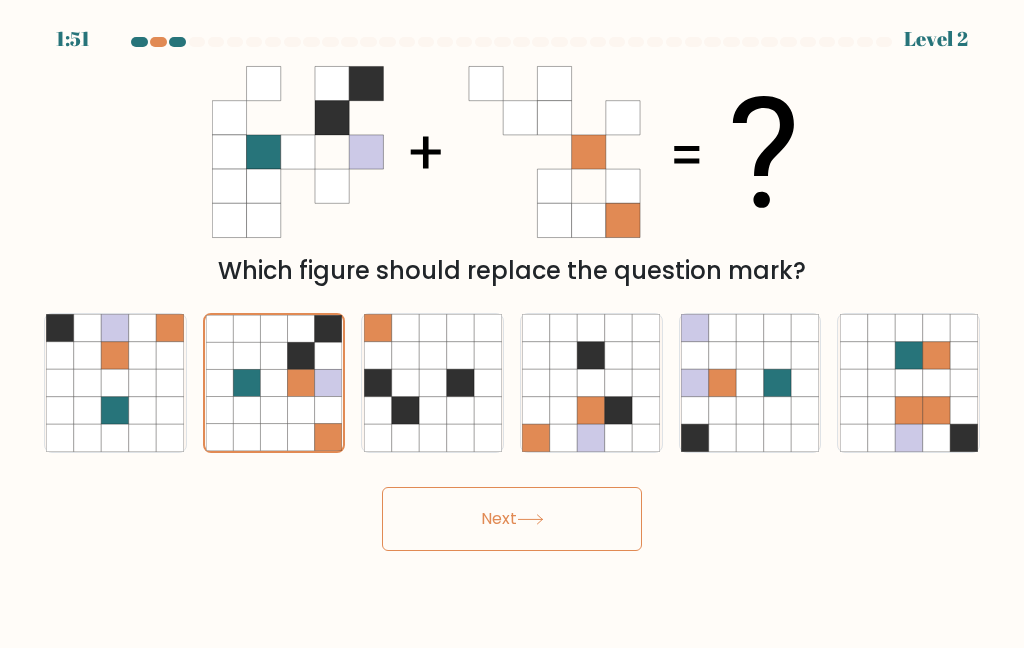 click on "Next" at bounding box center (512, 519) 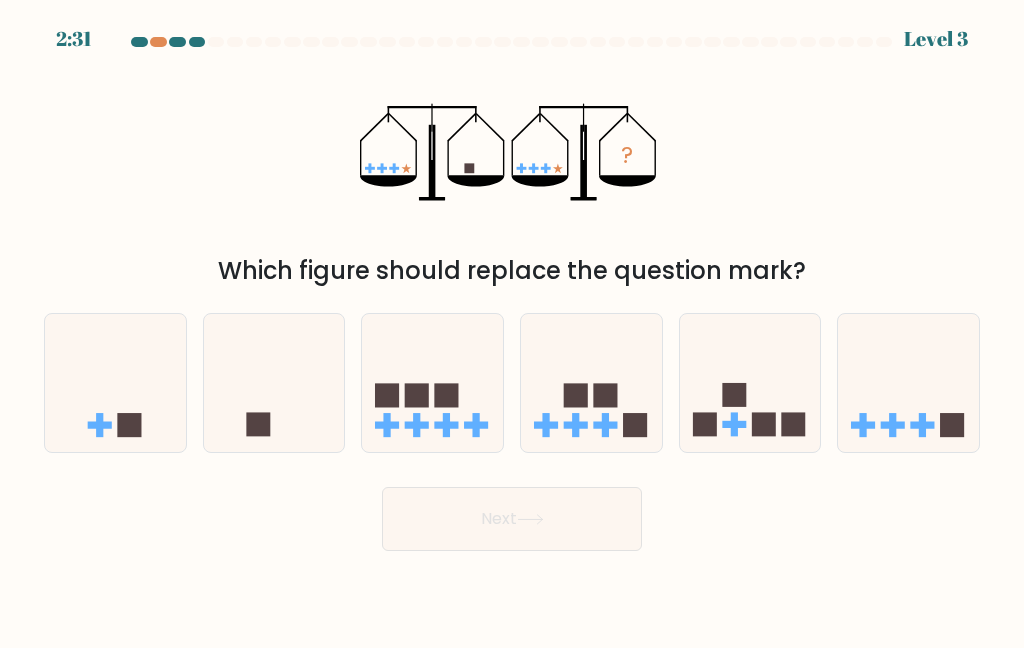 click 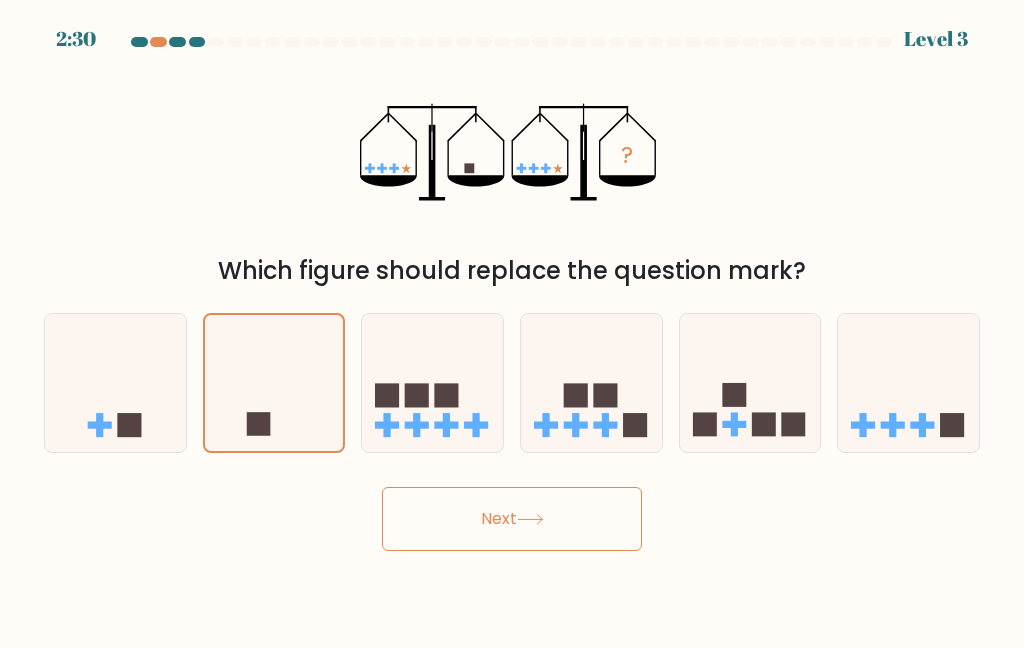 click on "Next" at bounding box center [512, 519] 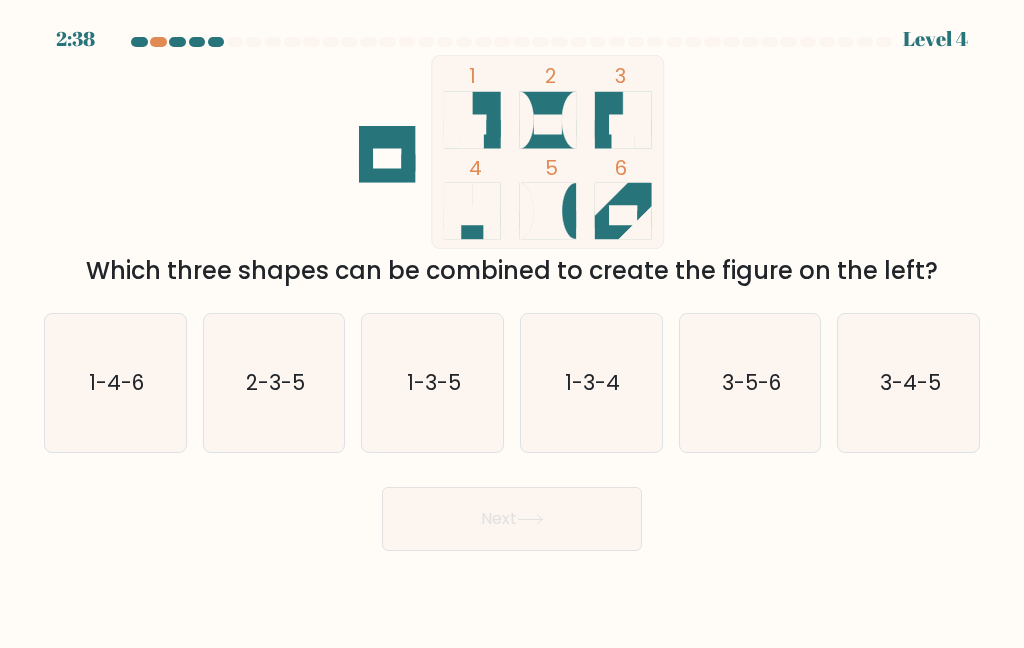 click on "1-3-4" 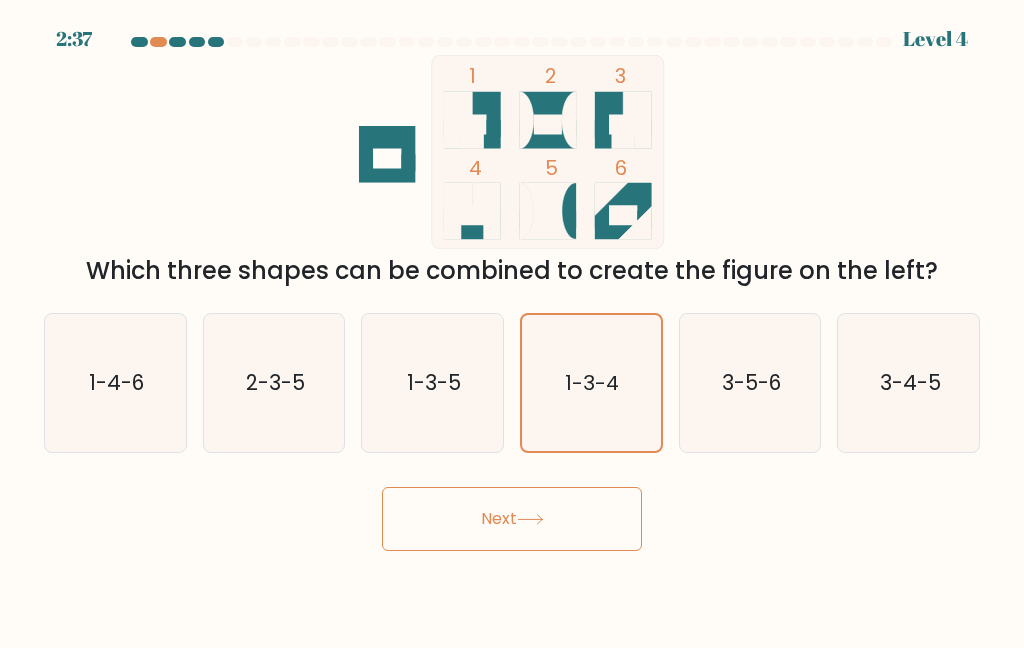 click on "Next" at bounding box center (512, 519) 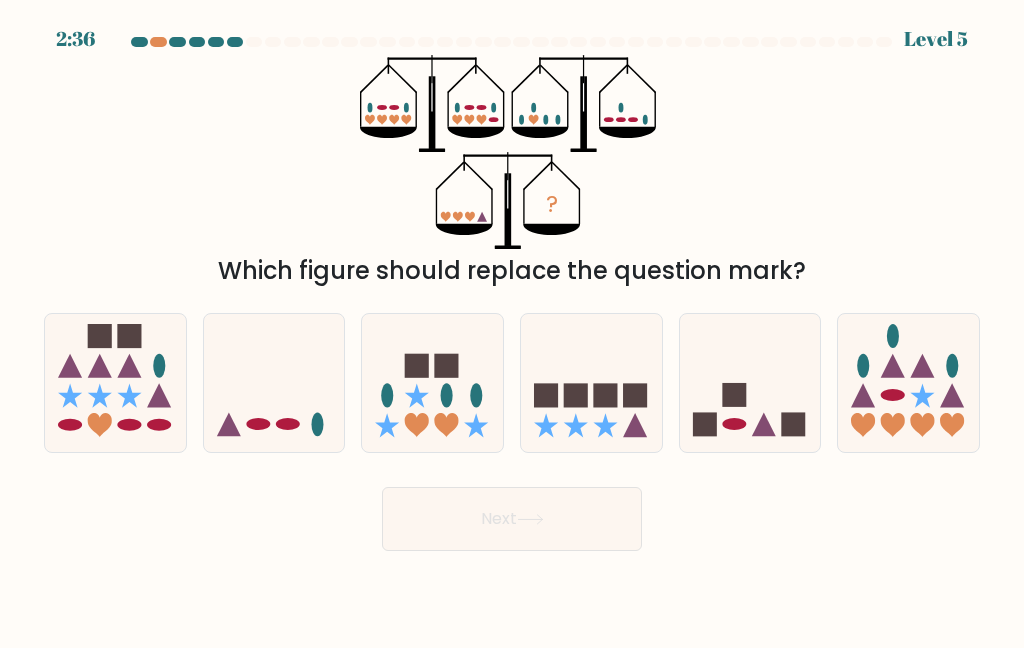 click 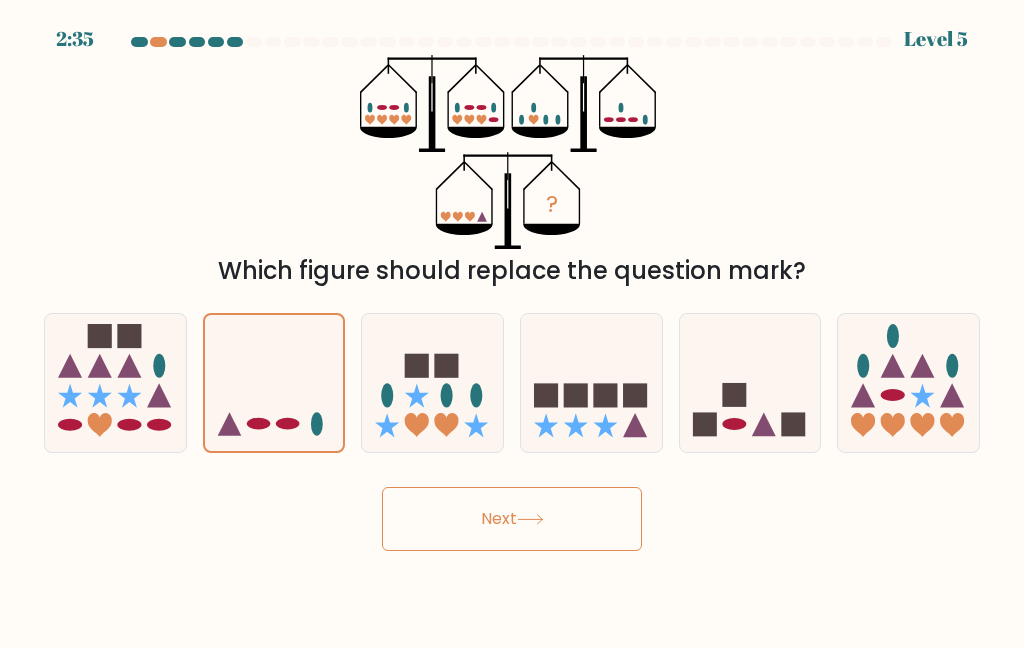 click on "Next" at bounding box center [512, 519] 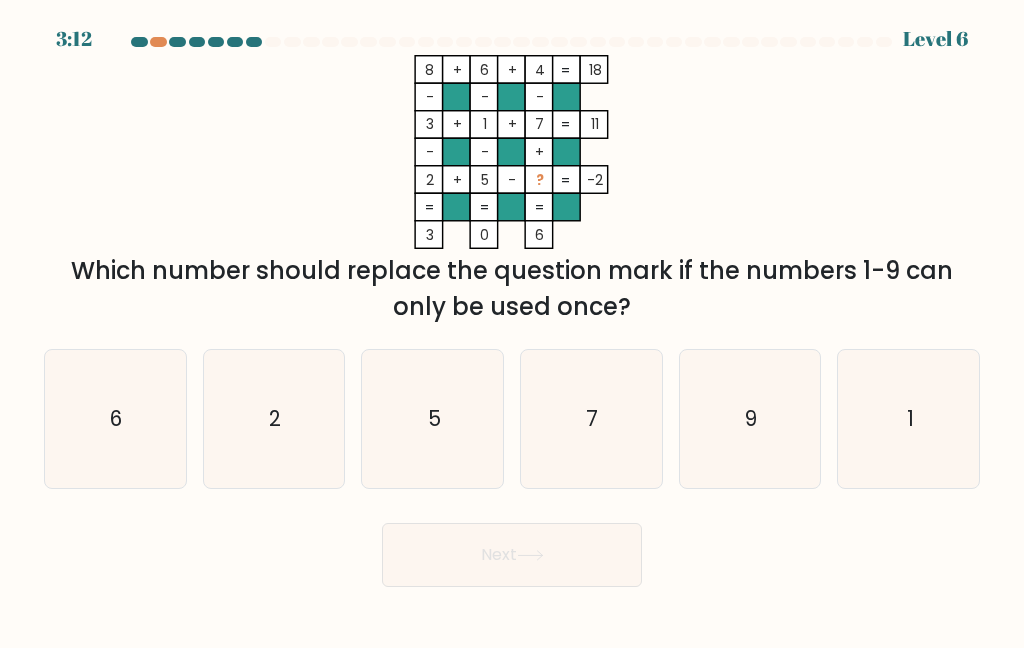 click on "9" 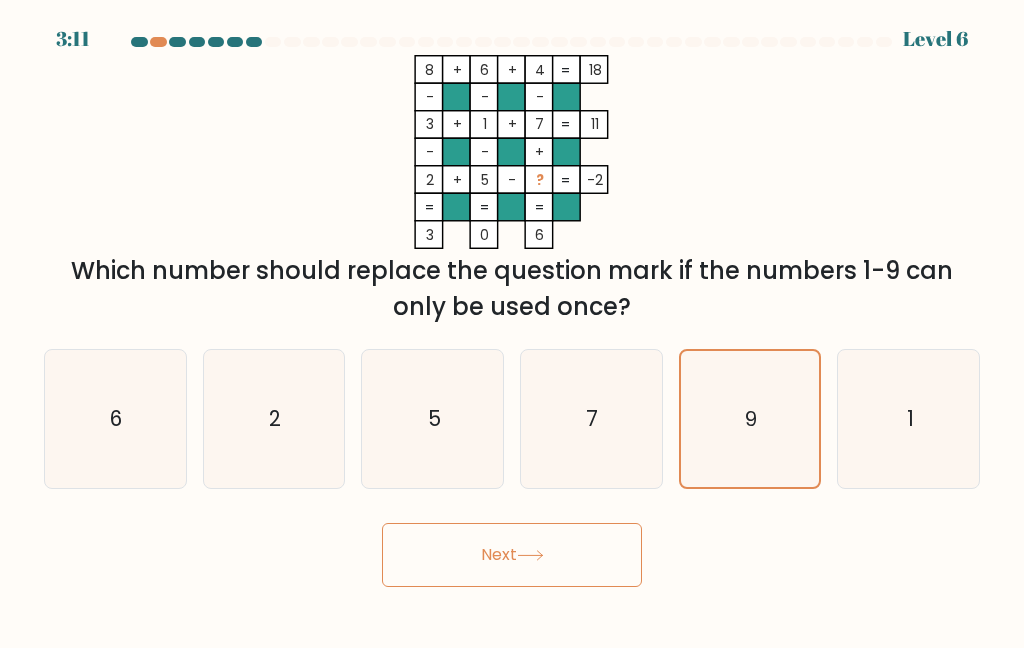 click on "Next" at bounding box center (512, 555) 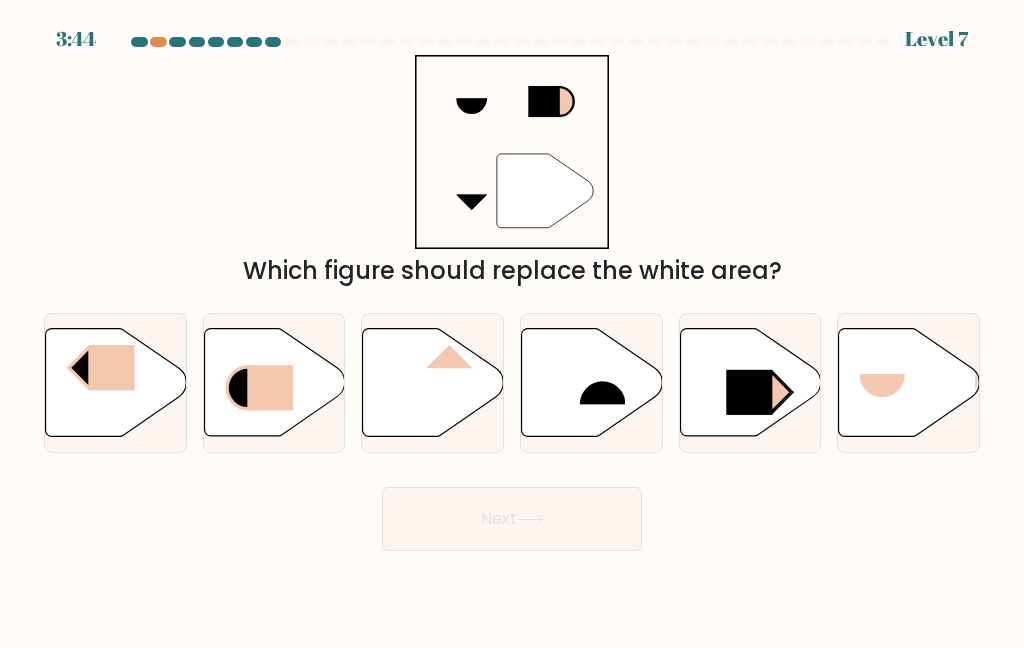 click 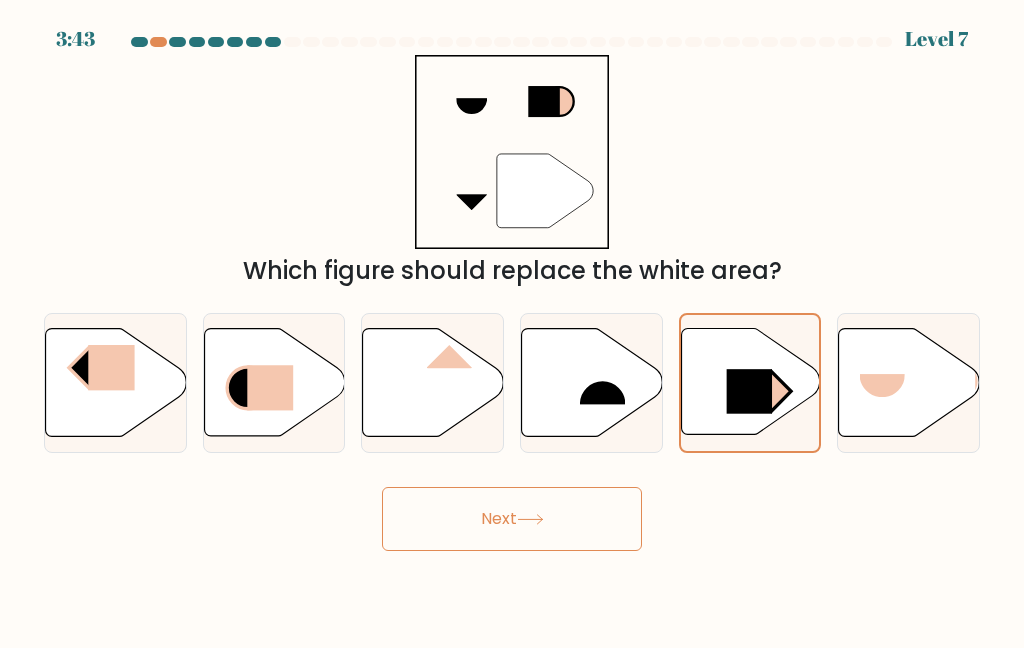 click on "Next" at bounding box center [512, 519] 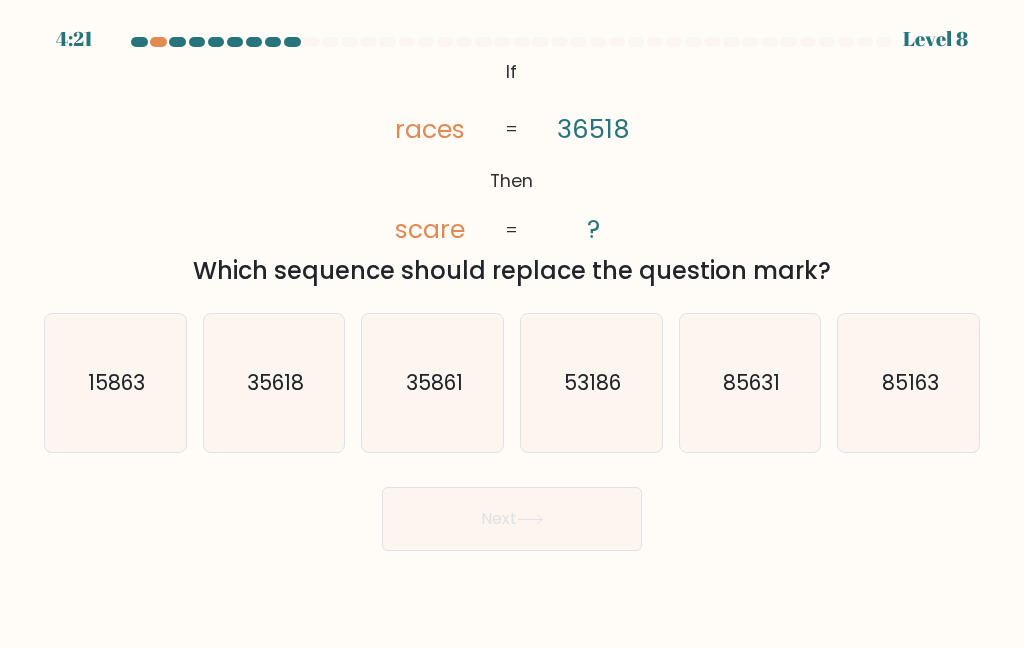 click on "85163" 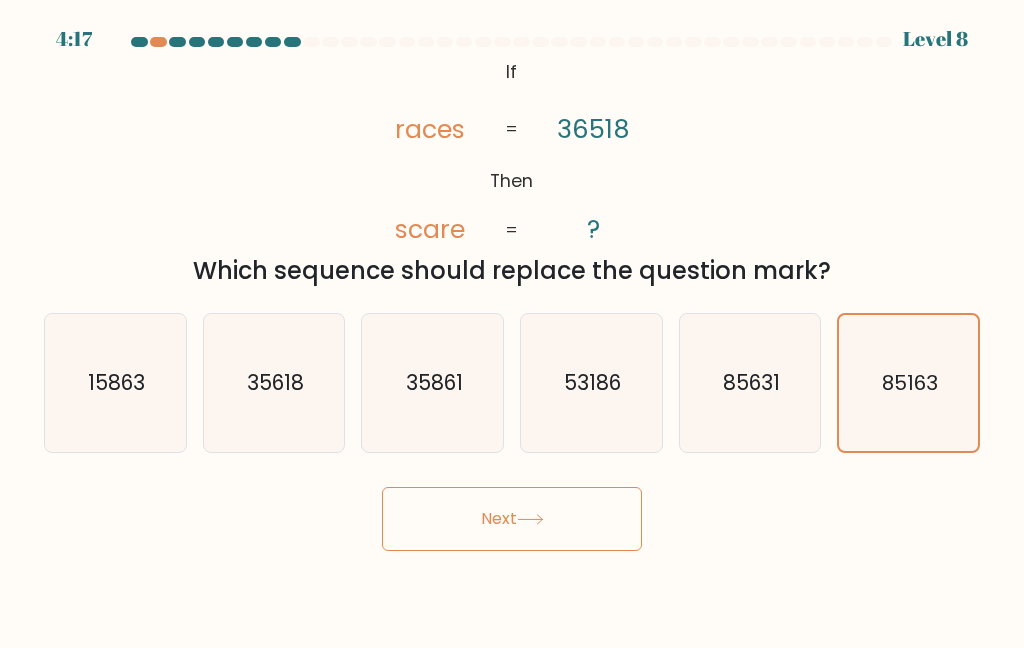 click on "85631" 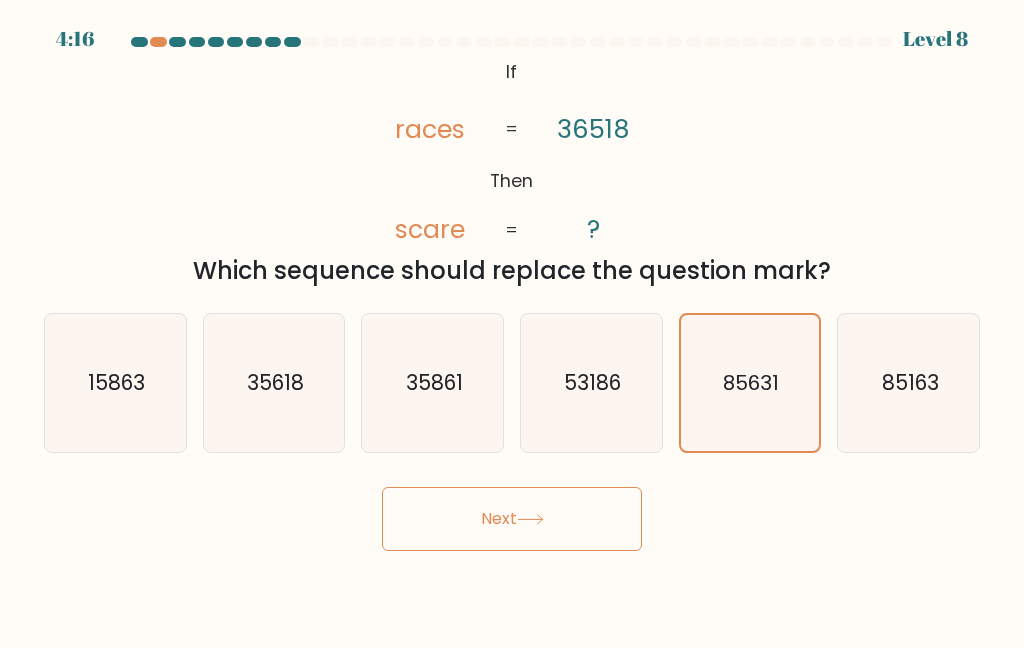 click on "Next" at bounding box center [512, 519] 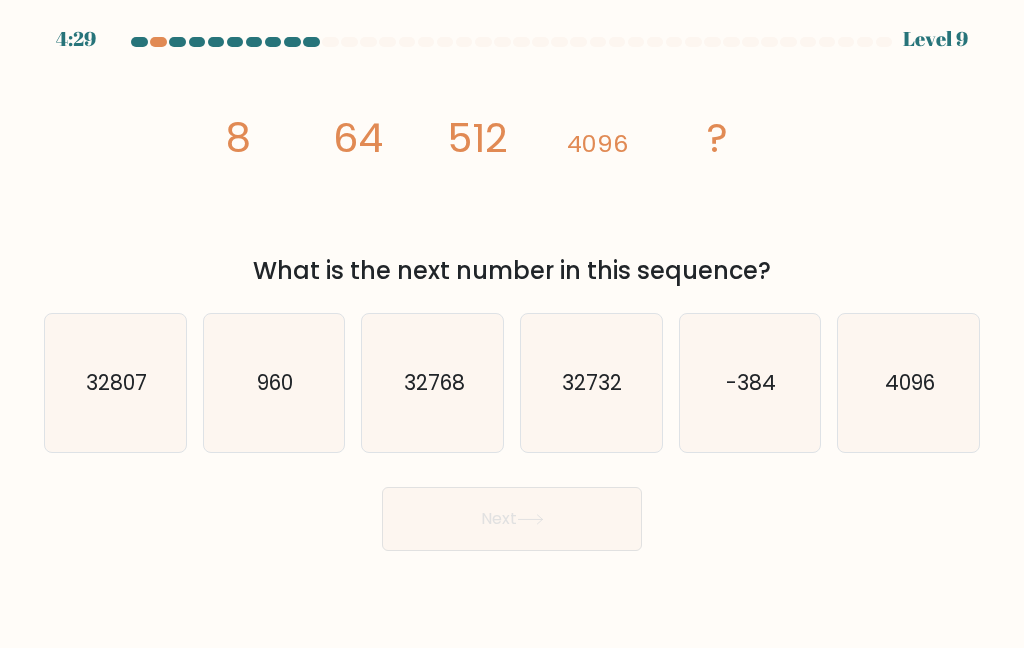 click on "32768" 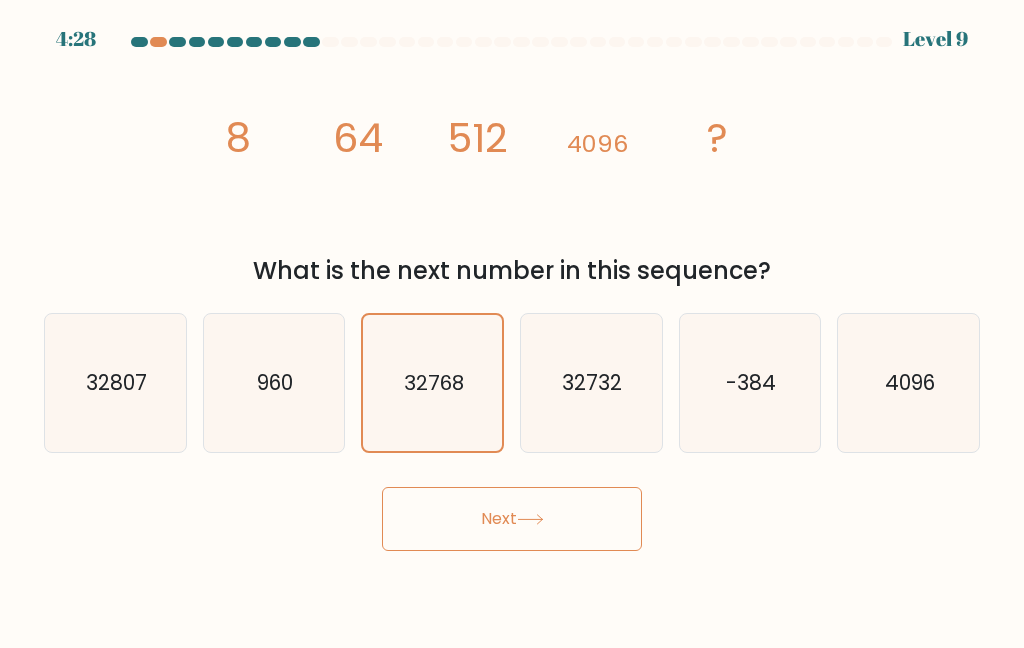 click on "Next" at bounding box center (512, 519) 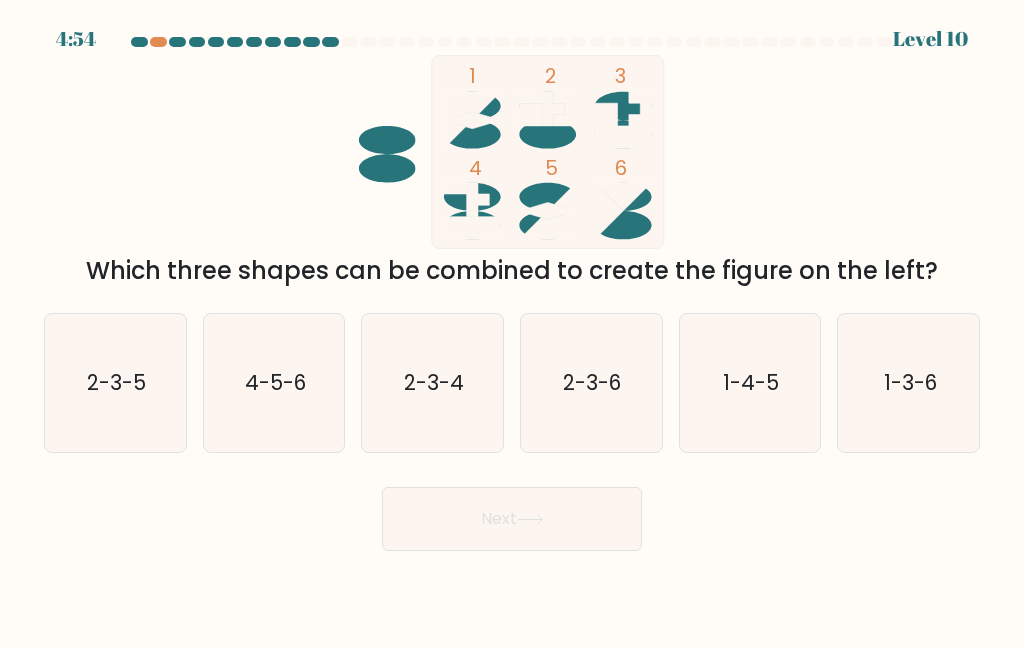 click on "2-3-4" 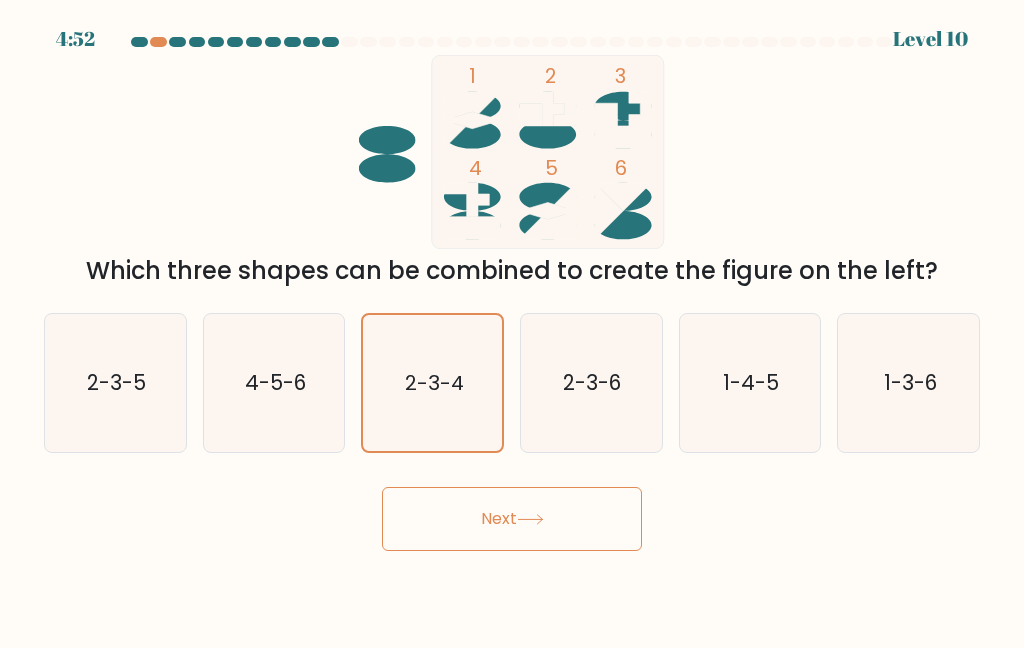 click 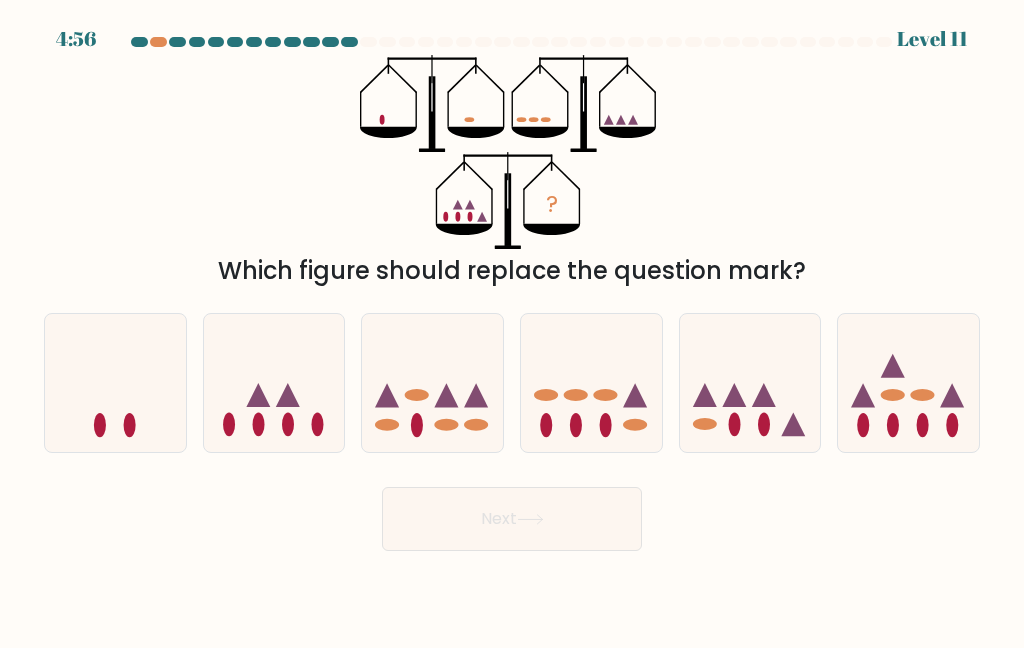 click 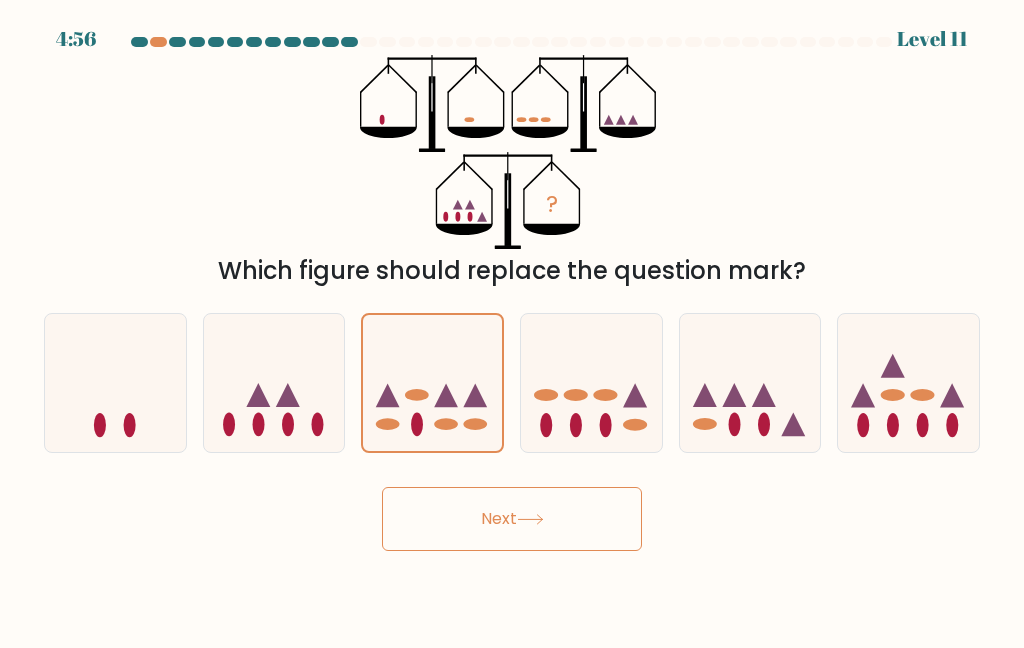click on "Next" at bounding box center (512, 519) 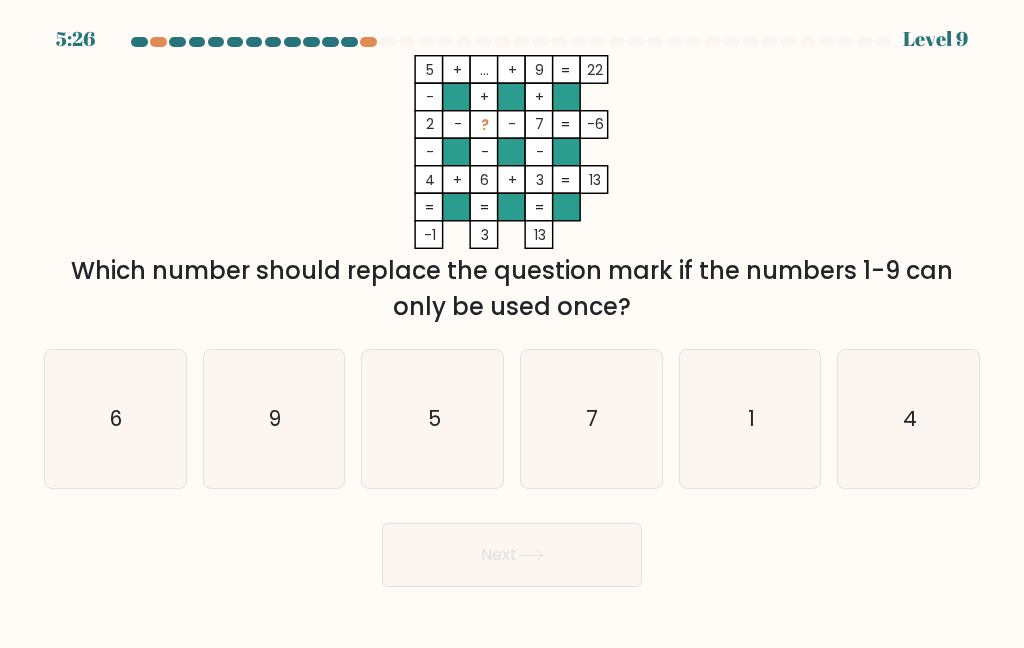 click on "1" 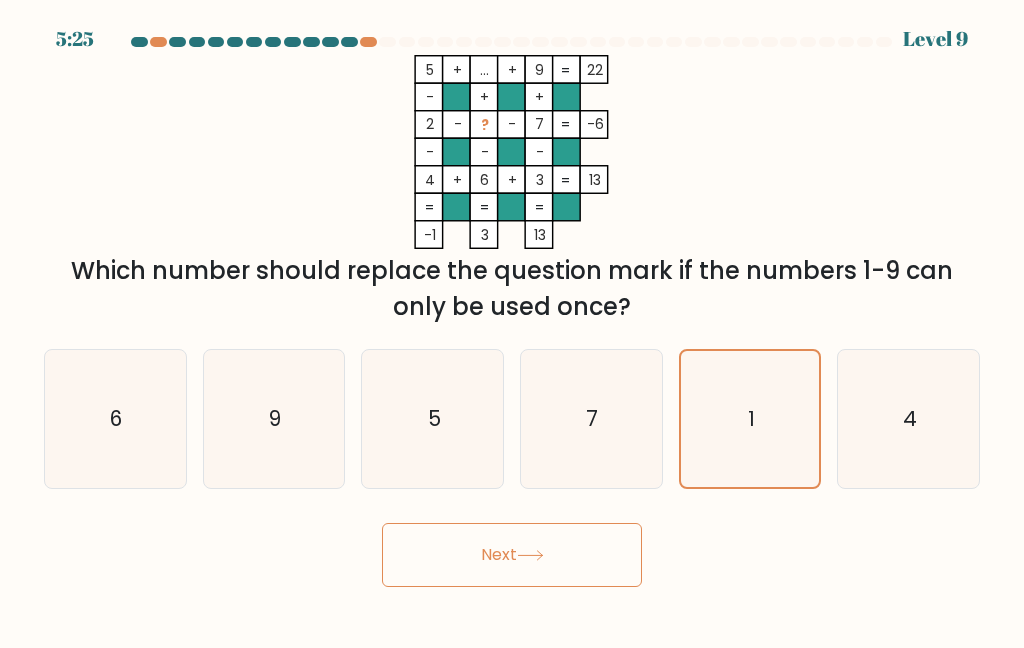click on "Next" at bounding box center [512, 555] 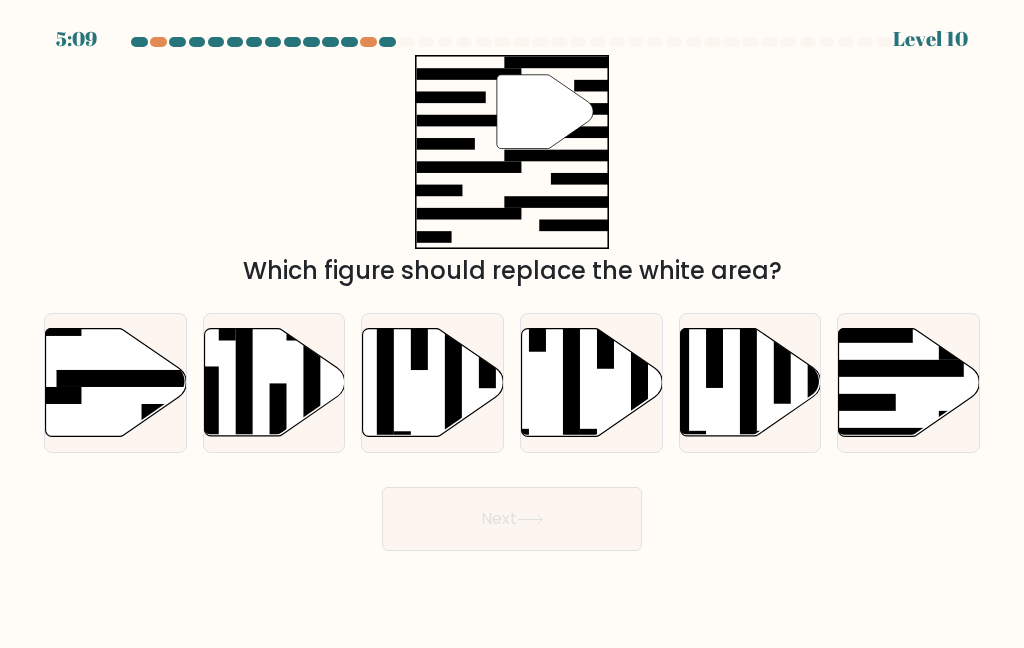 click 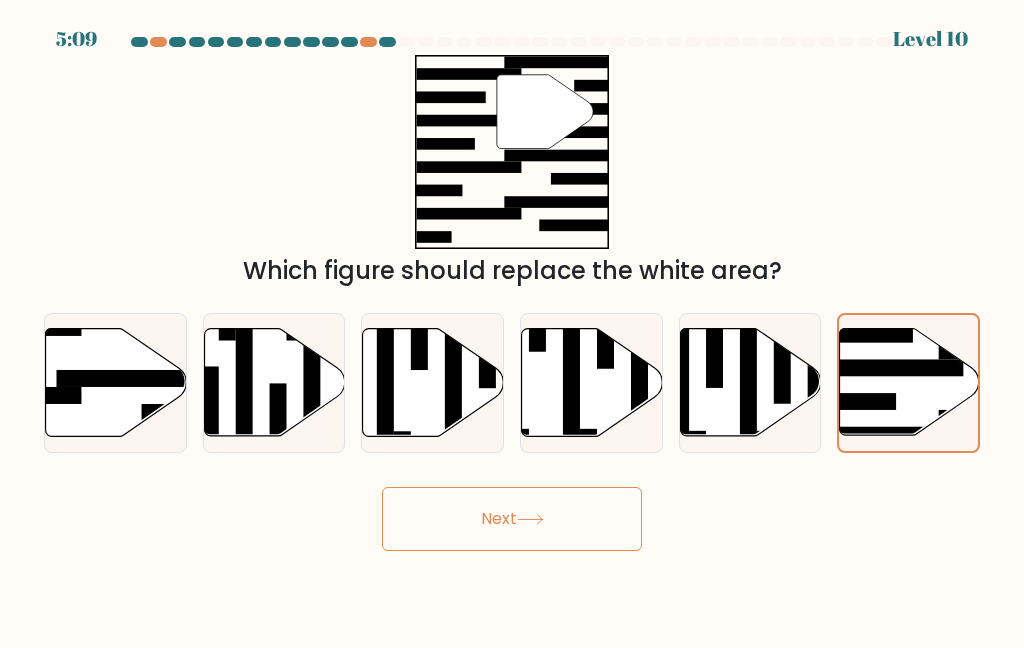 click on "Next" at bounding box center (512, 519) 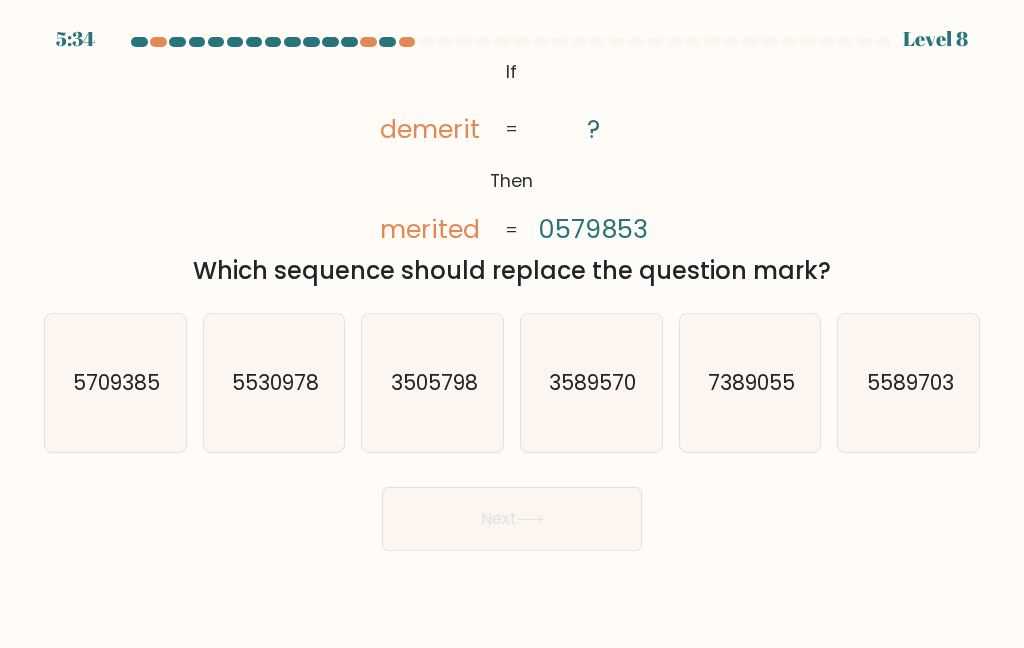 click on "3505798" 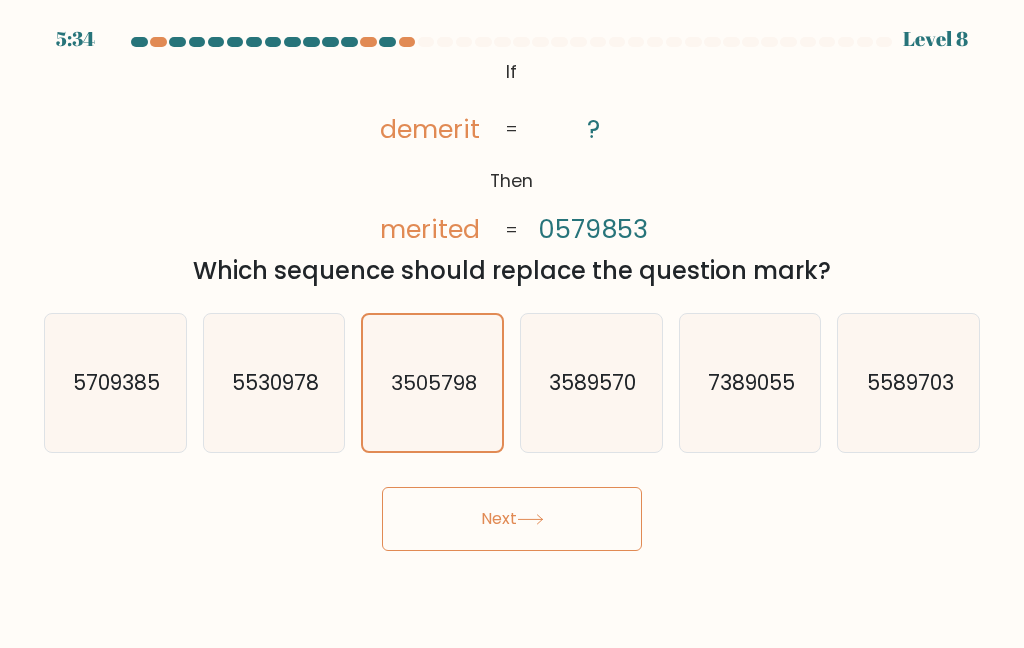 click on "Next" at bounding box center (512, 519) 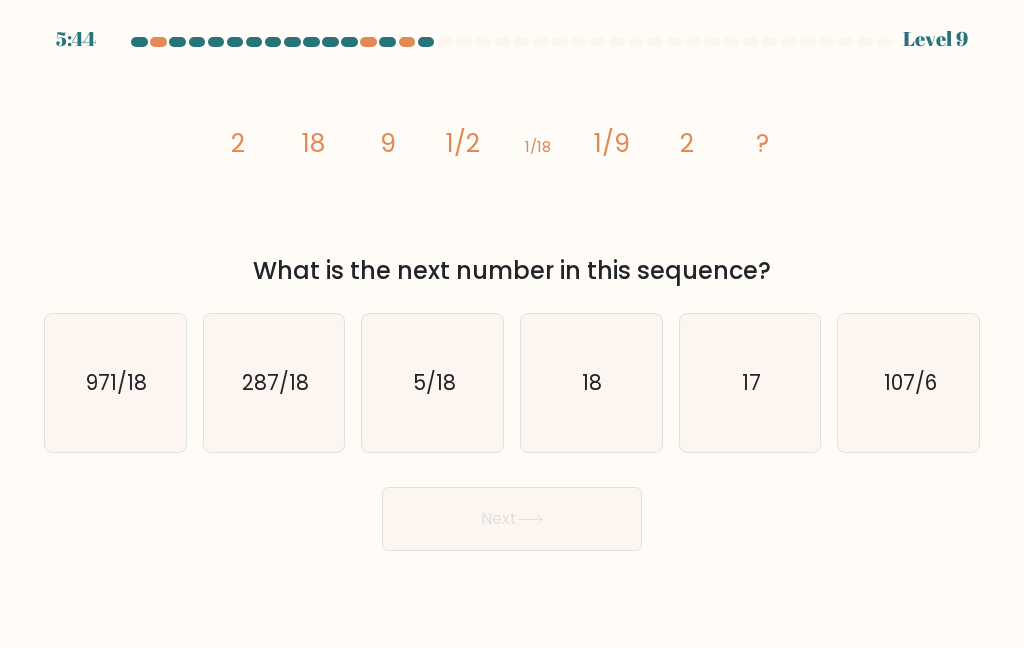 click on "image/svg+xml
2
18
9
1/2
1/18
1/9
2
?" 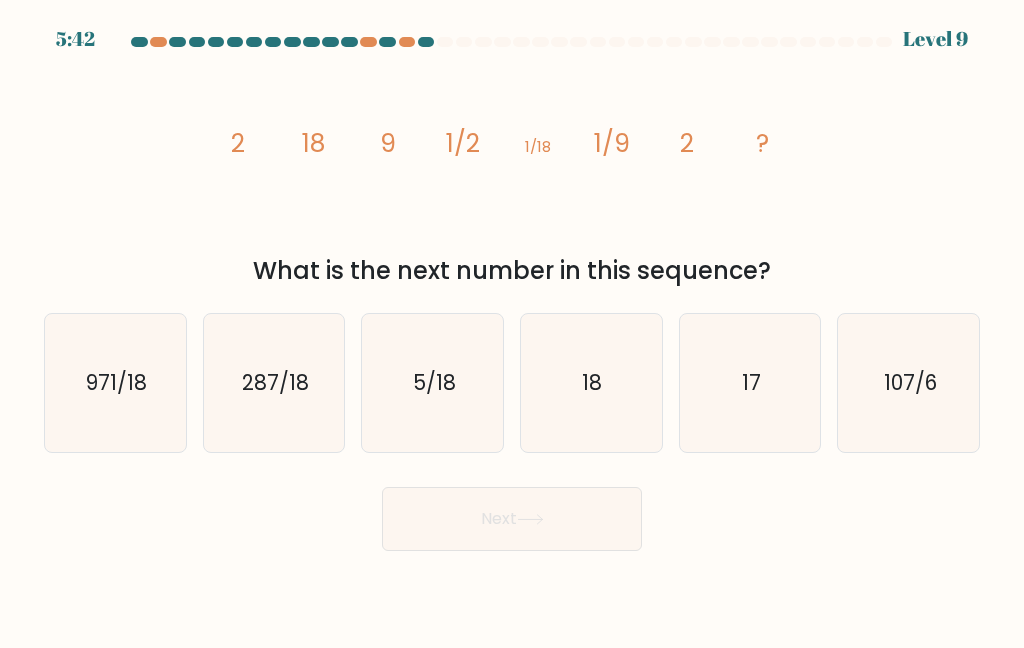 click on "image/svg+xml
2
18
9
1/2
1/18
1/9
2
?" 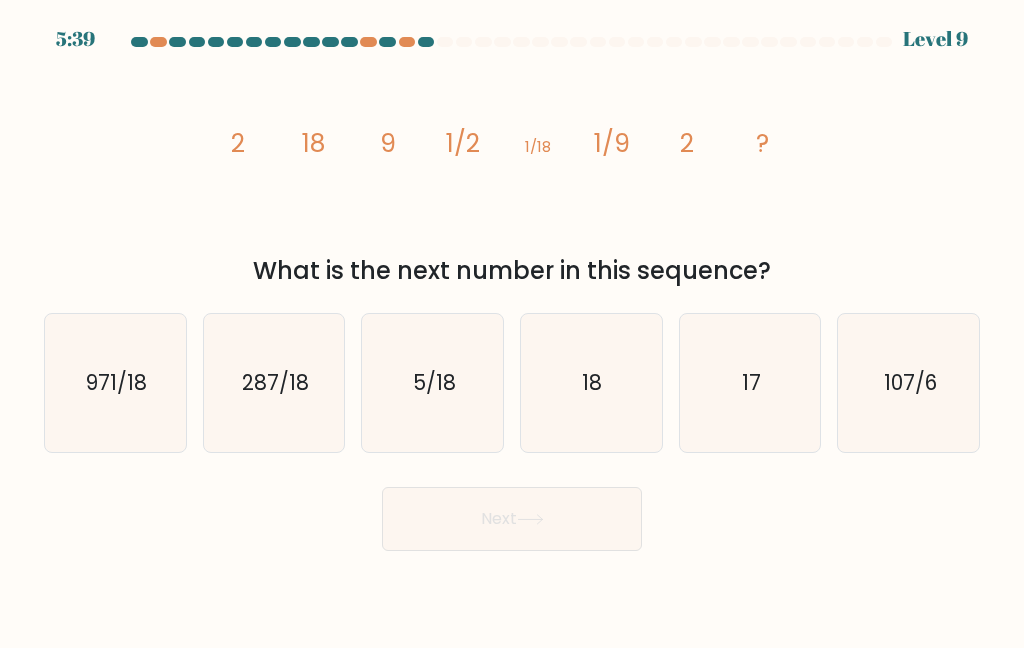 click on "18" 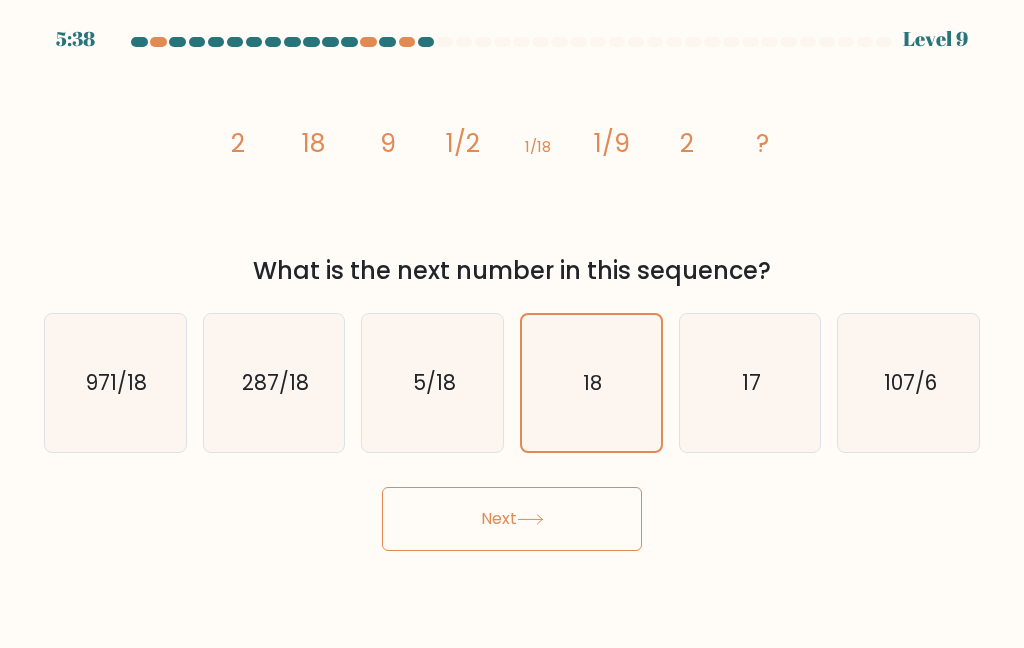 click on "Next" at bounding box center [512, 519] 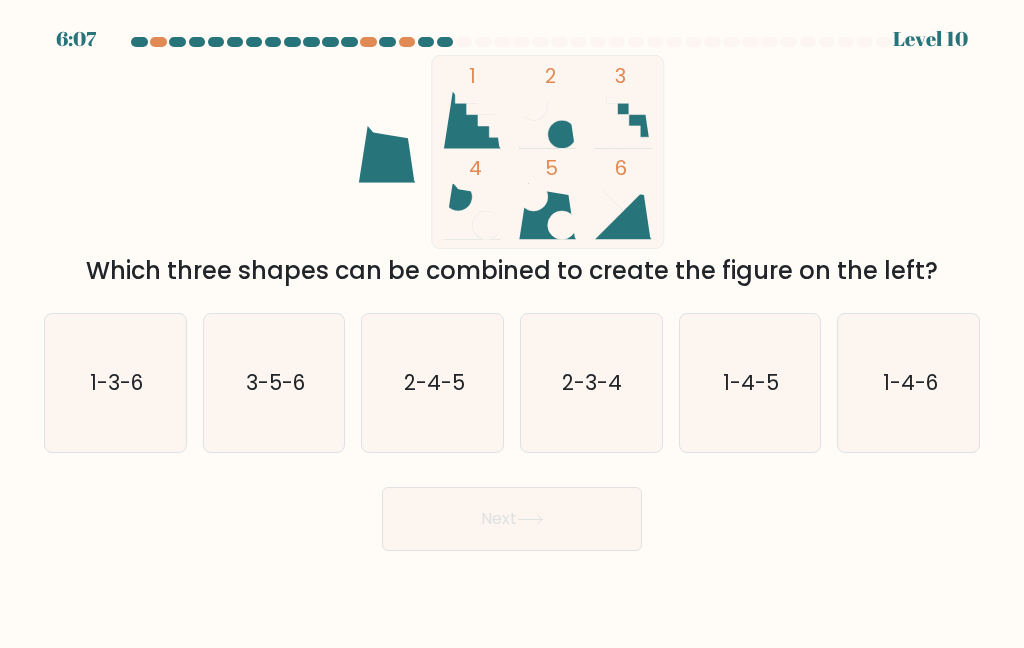 click on "2-4-5" 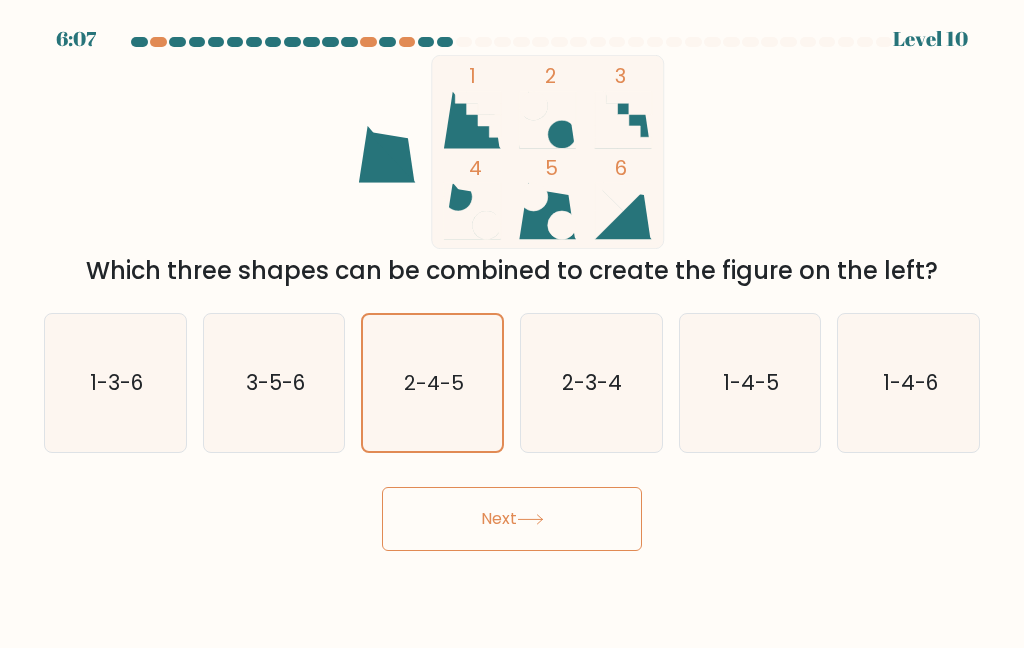 click on "Next" at bounding box center (512, 519) 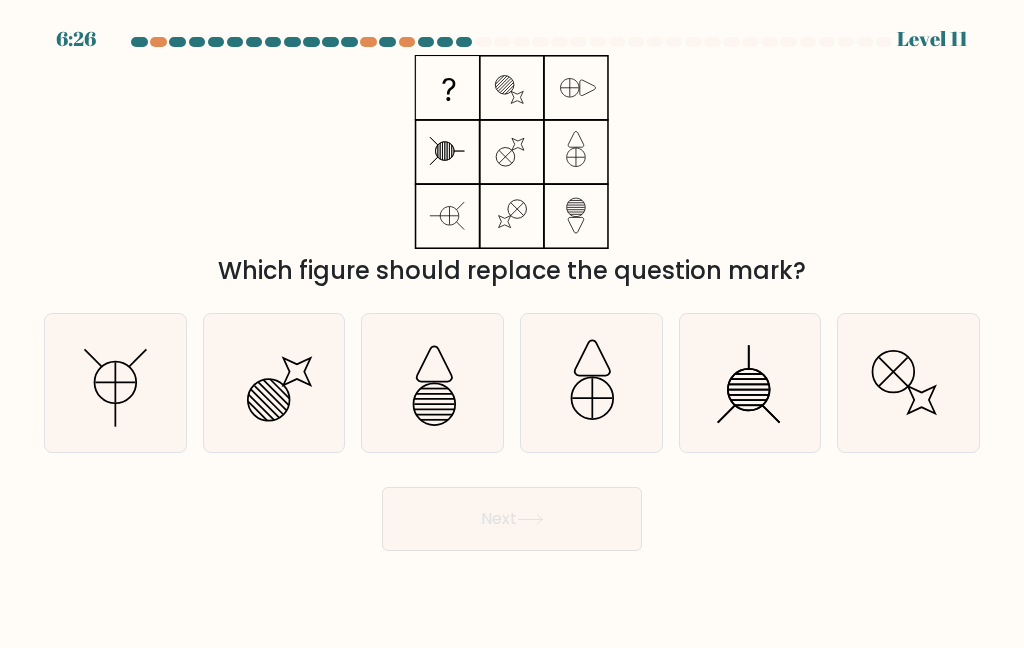 click 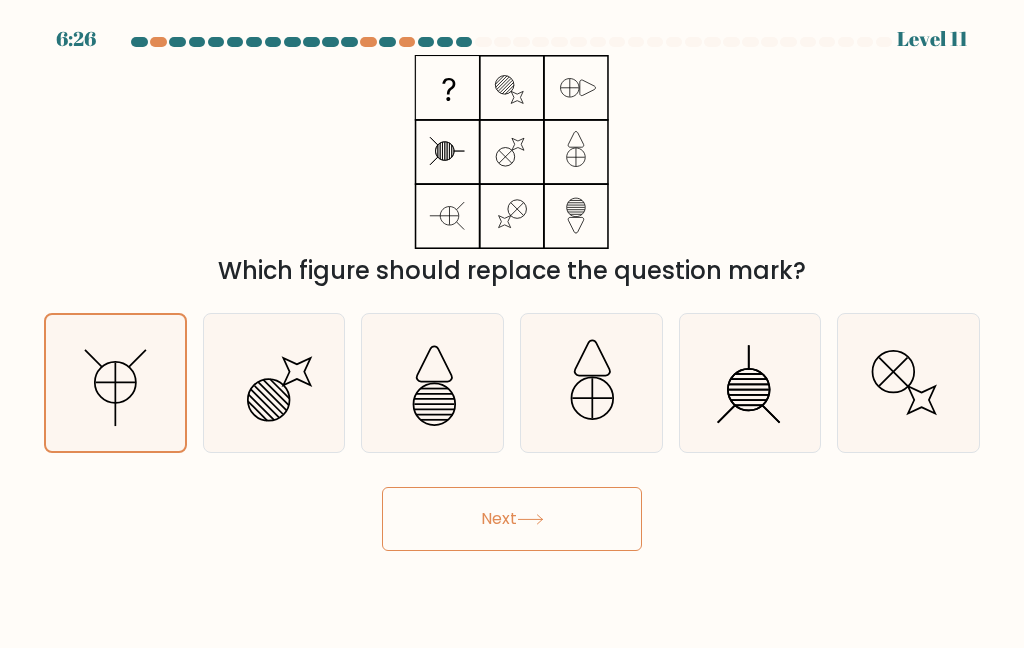 click on "Next" at bounding box center [512, 519] 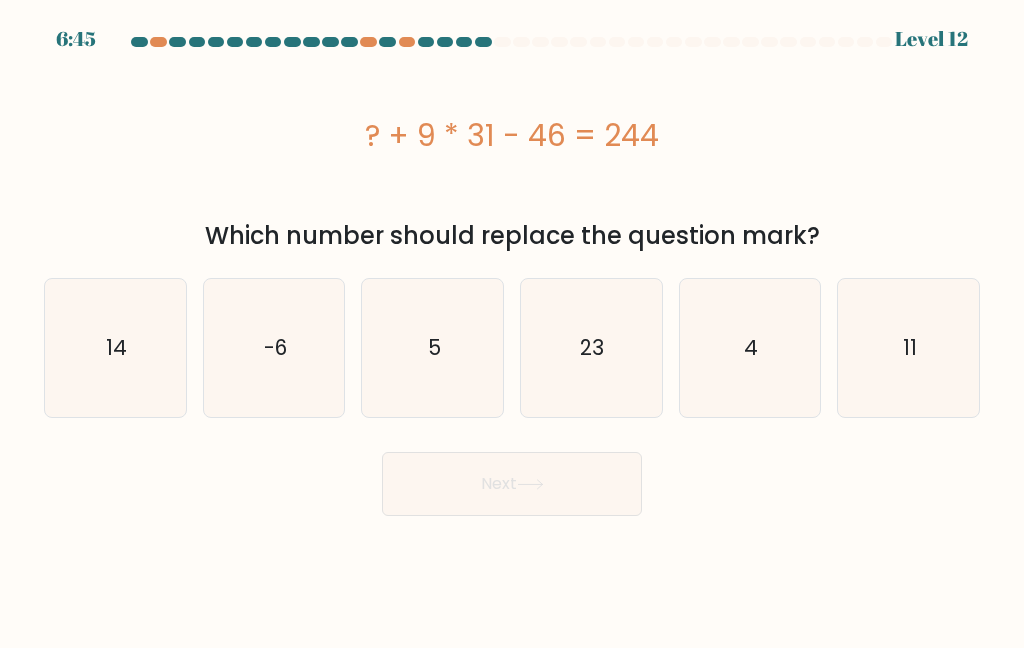 click on "11" 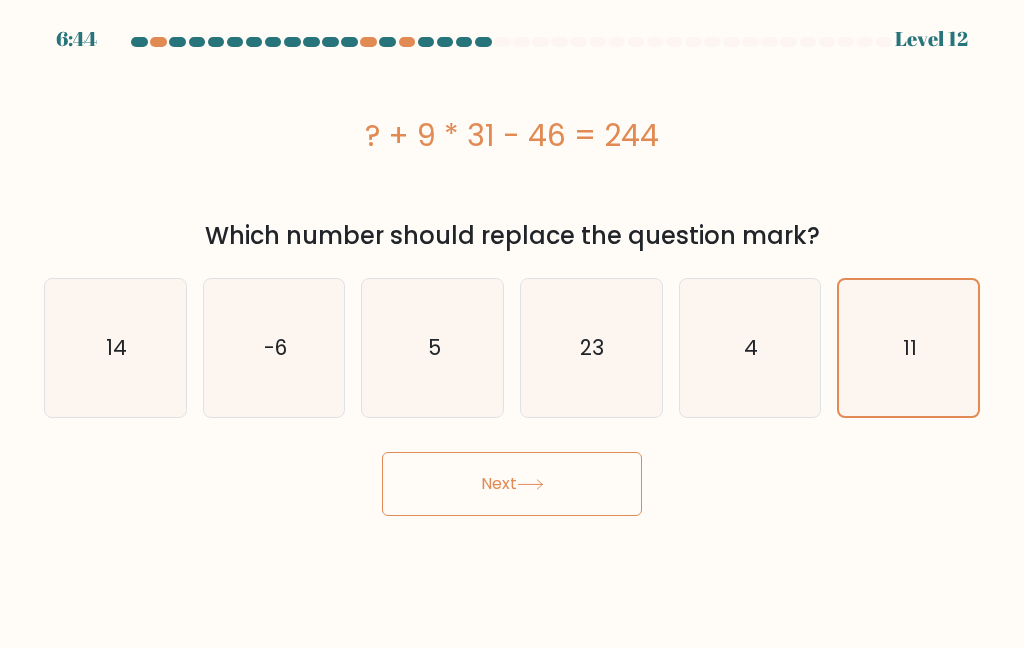 click on "Next" at bounding box center [512, 484] 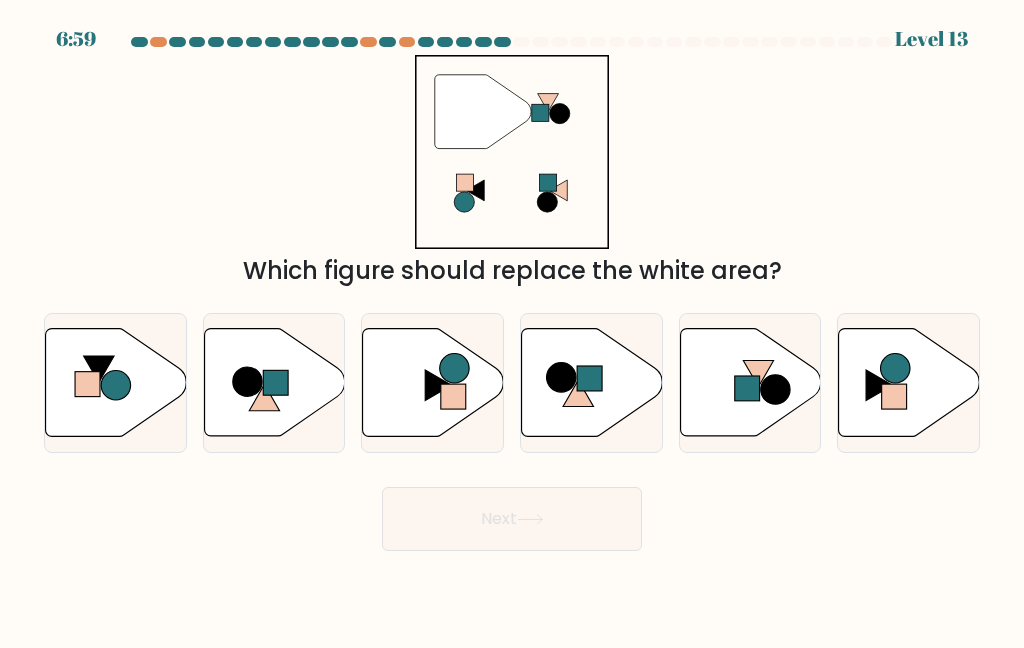 click 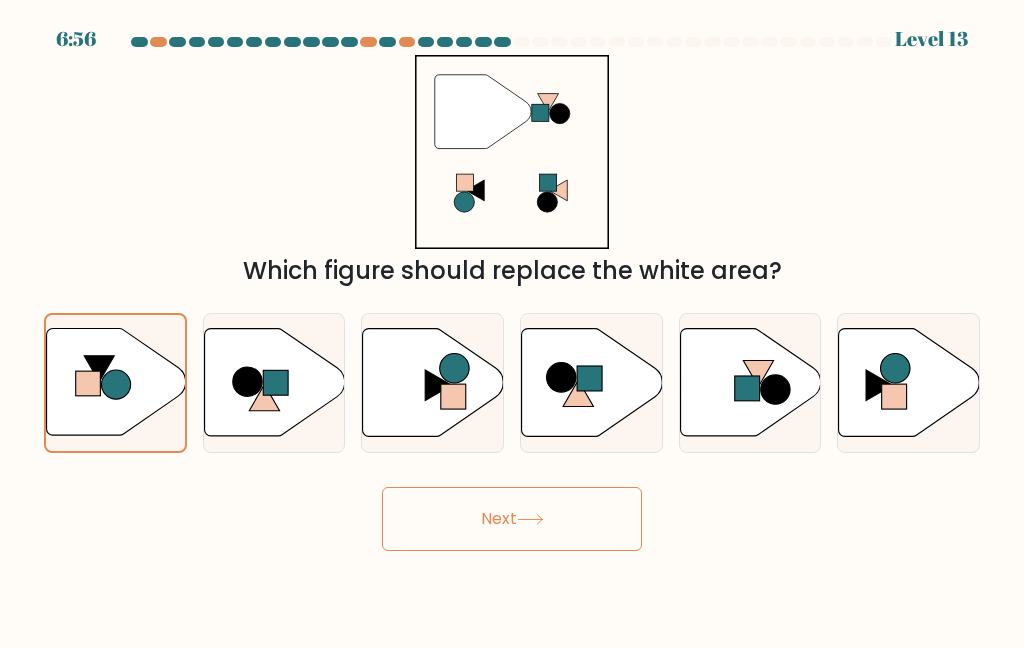click on "Next" at bounding box center [512, 519] 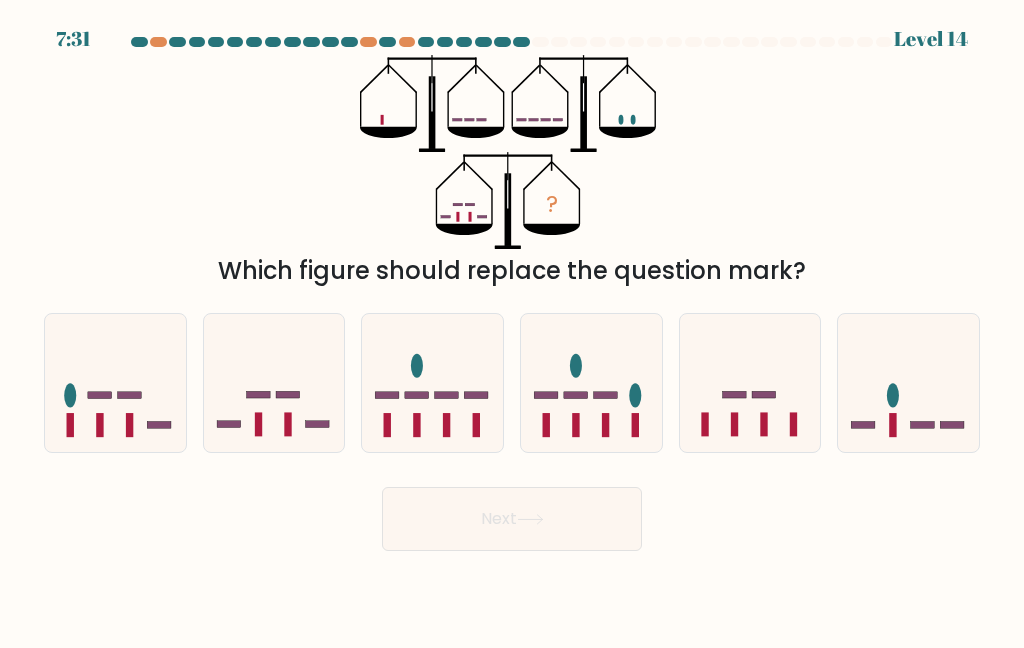 click 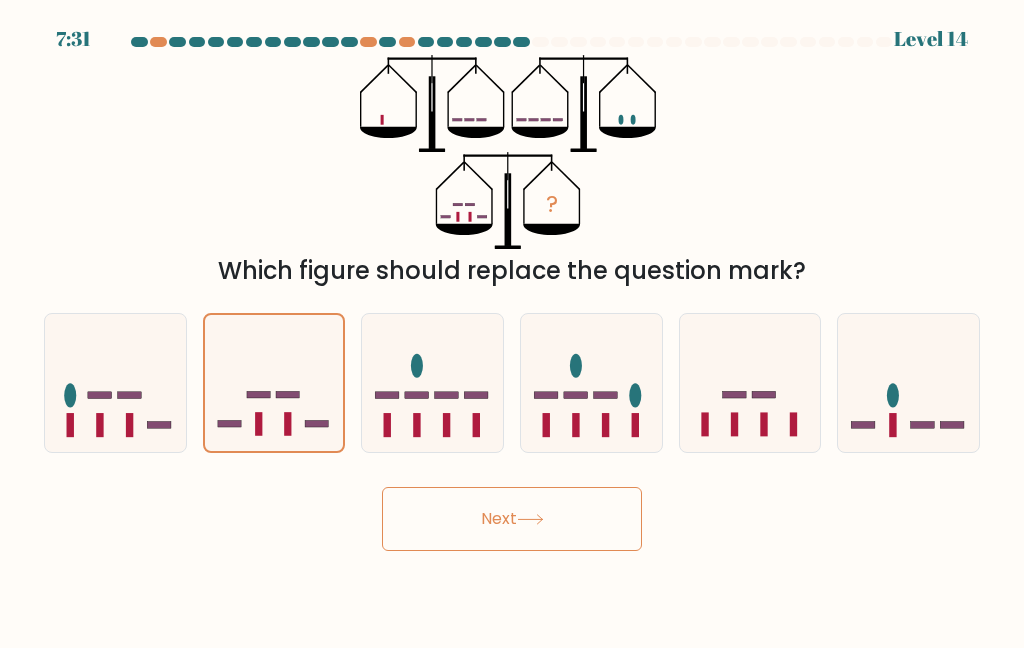 click on "Next" at bounding box center (512, 519) 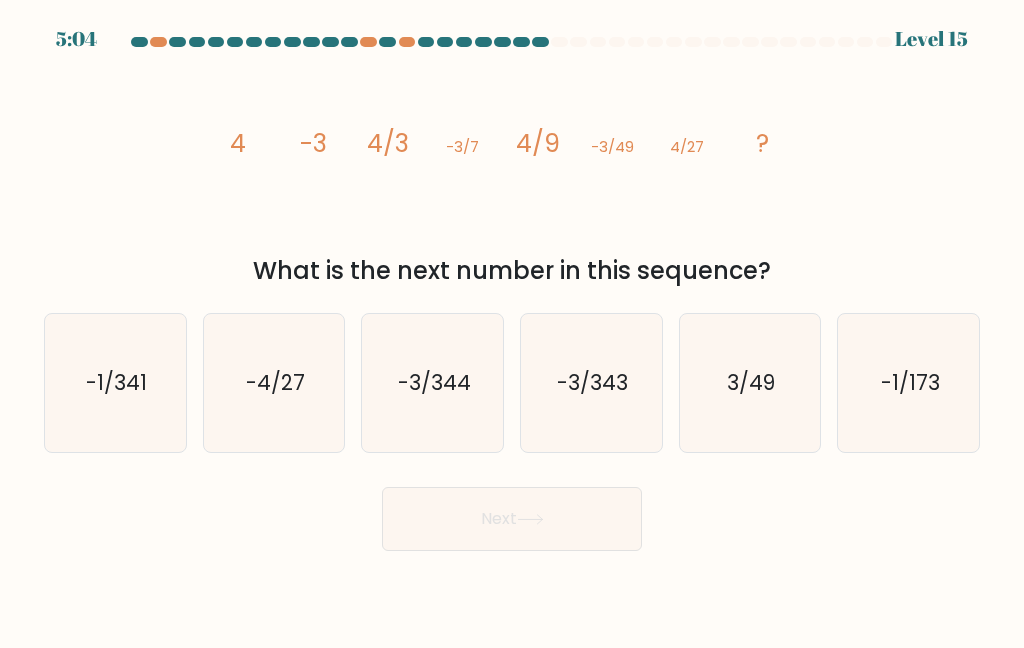 click on "-3/343" 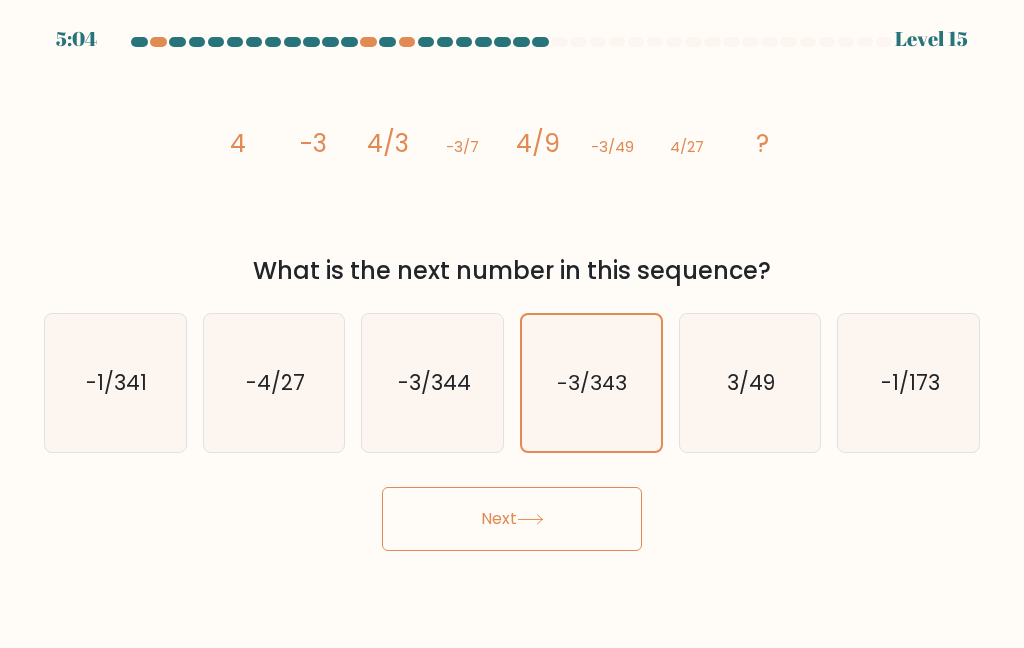 click on "Next" at bounding box center (512, 519) 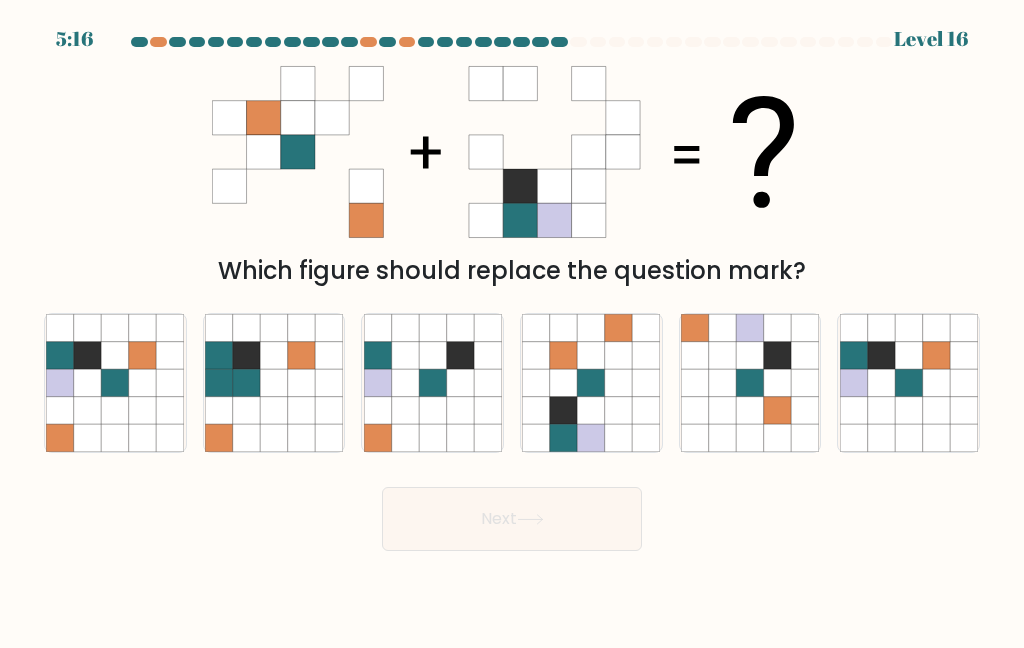 click 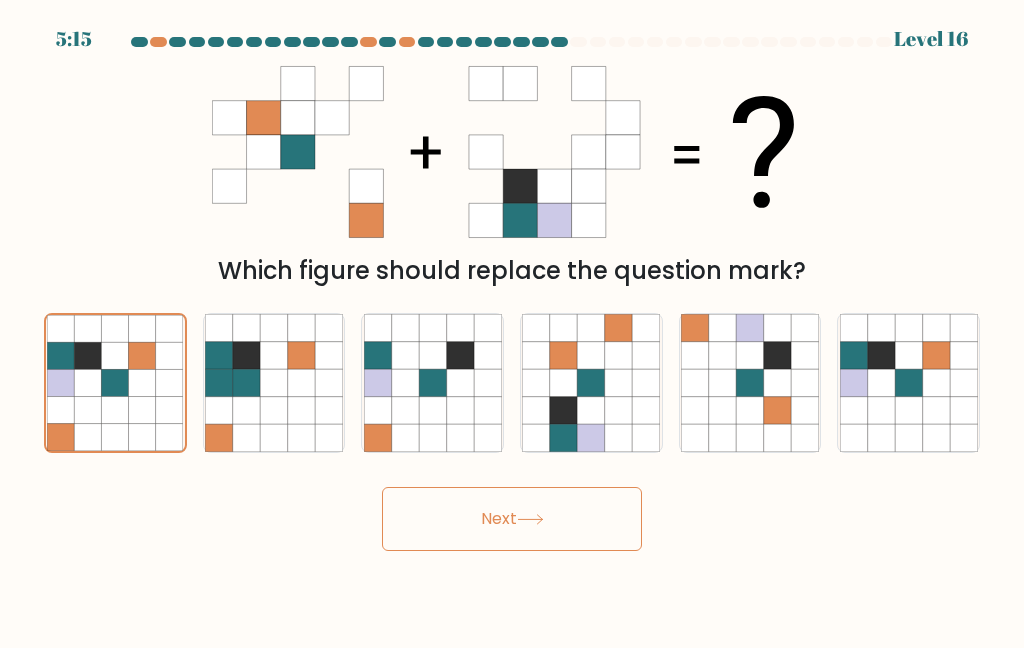 click on "Next" at bounding box center (512, 519) 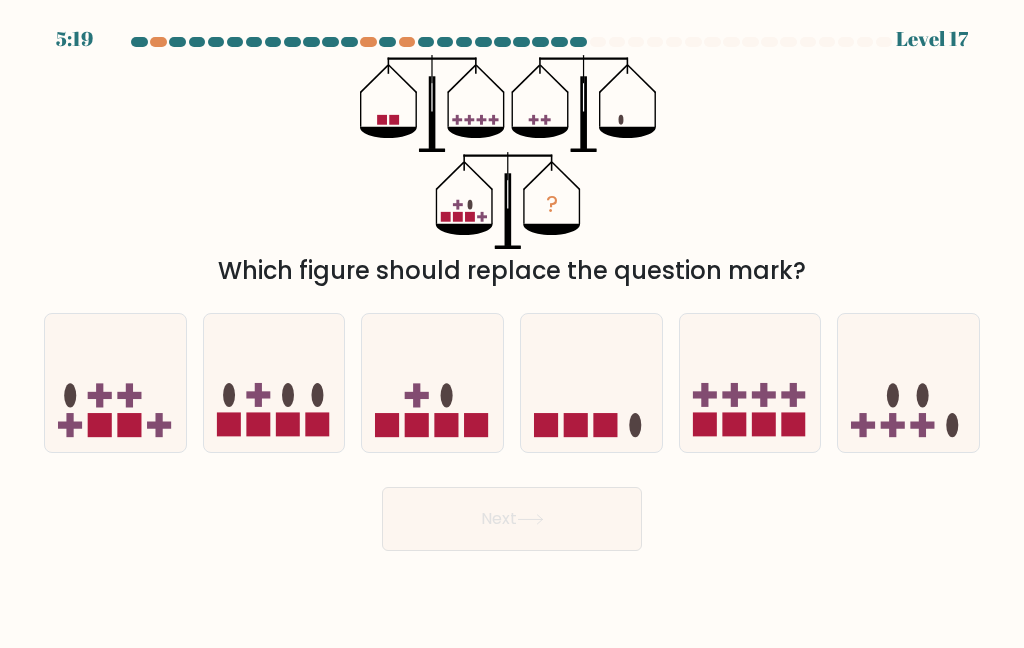 click 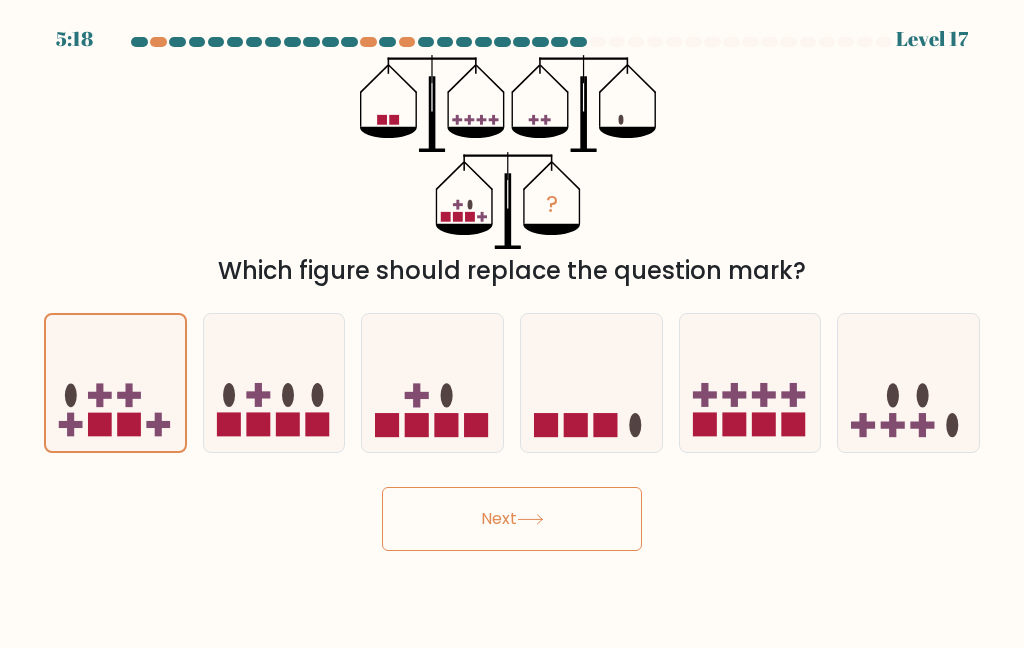 click on "Next" at bounding box center [512, 519] 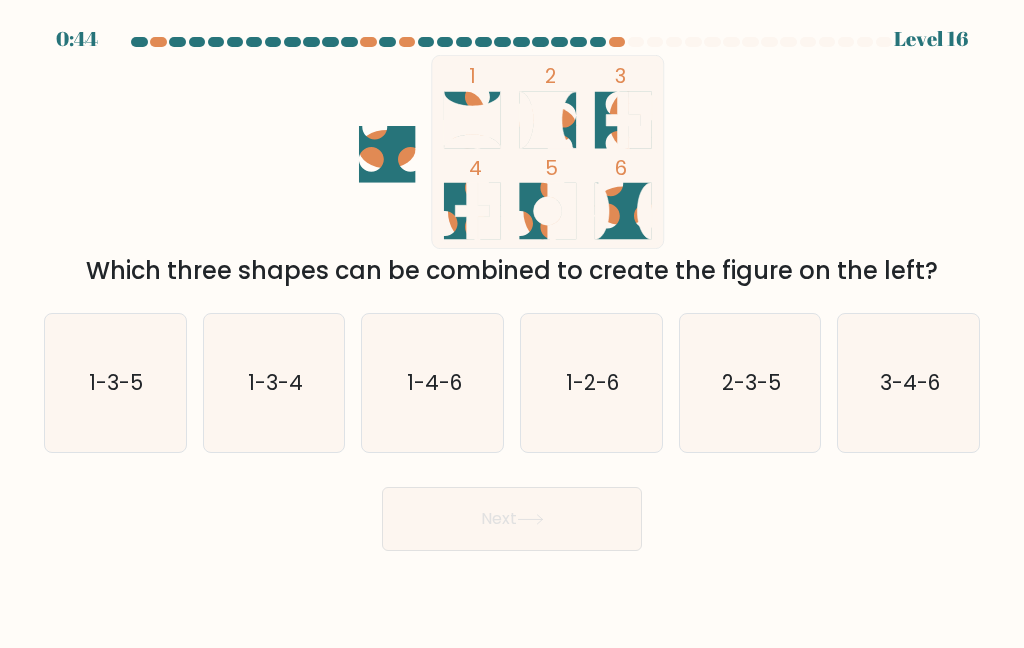 scroll, scrollTop: 0, scrollLeft: 0, axis: both 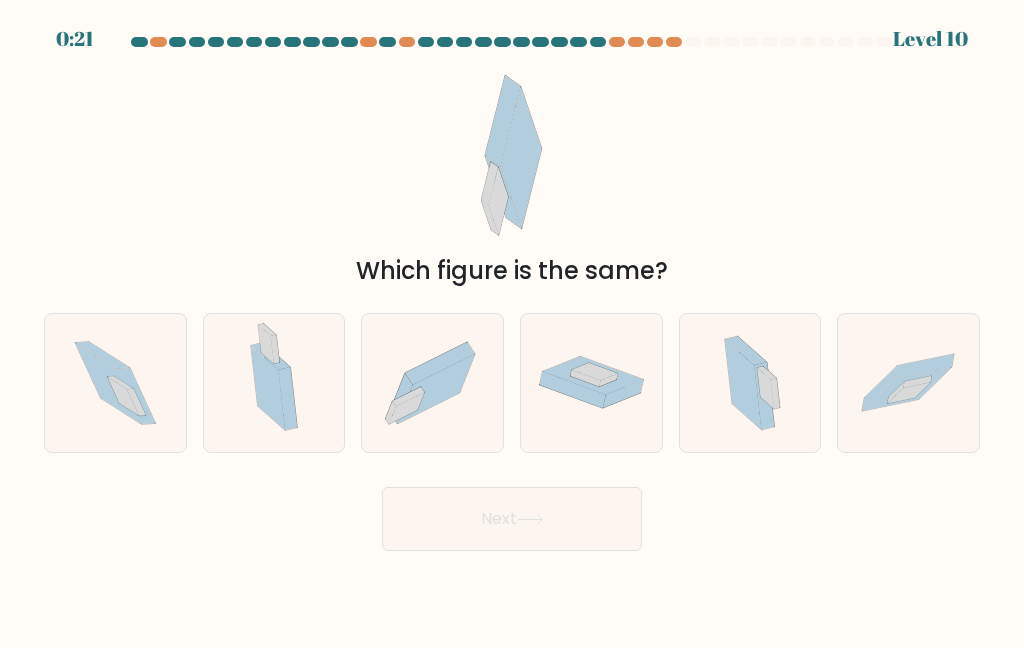 click 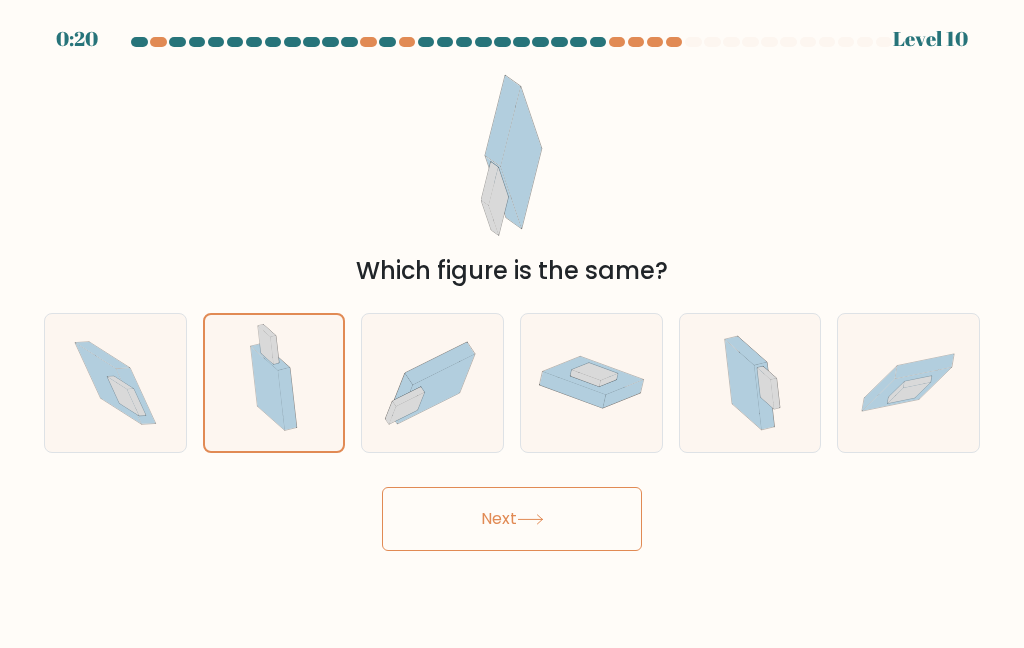 click on "Next" at bounding box center (512, 519) 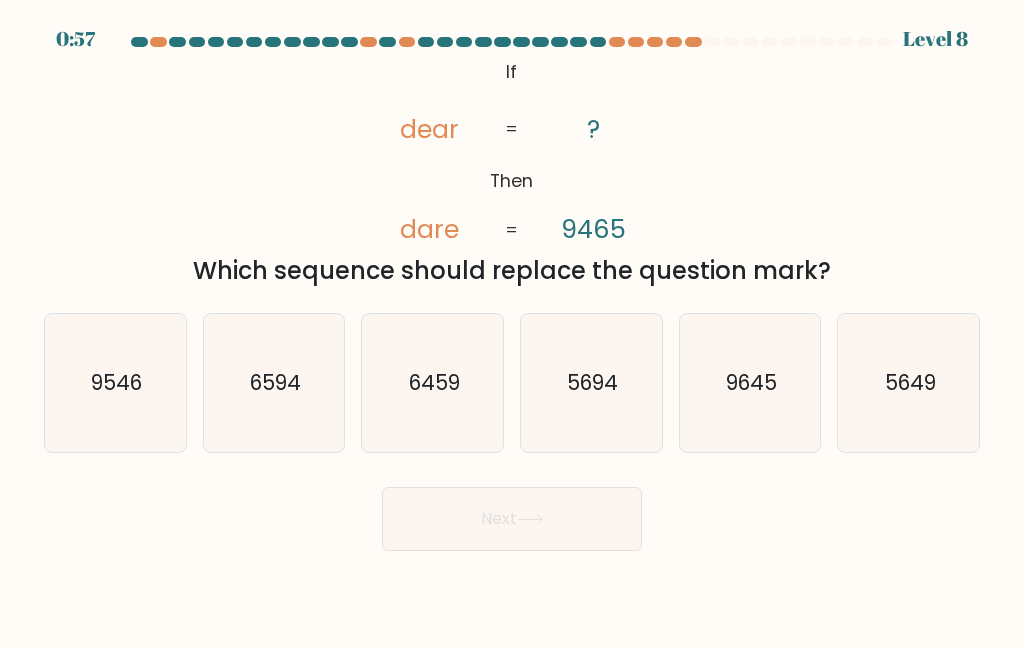 click on "9546" 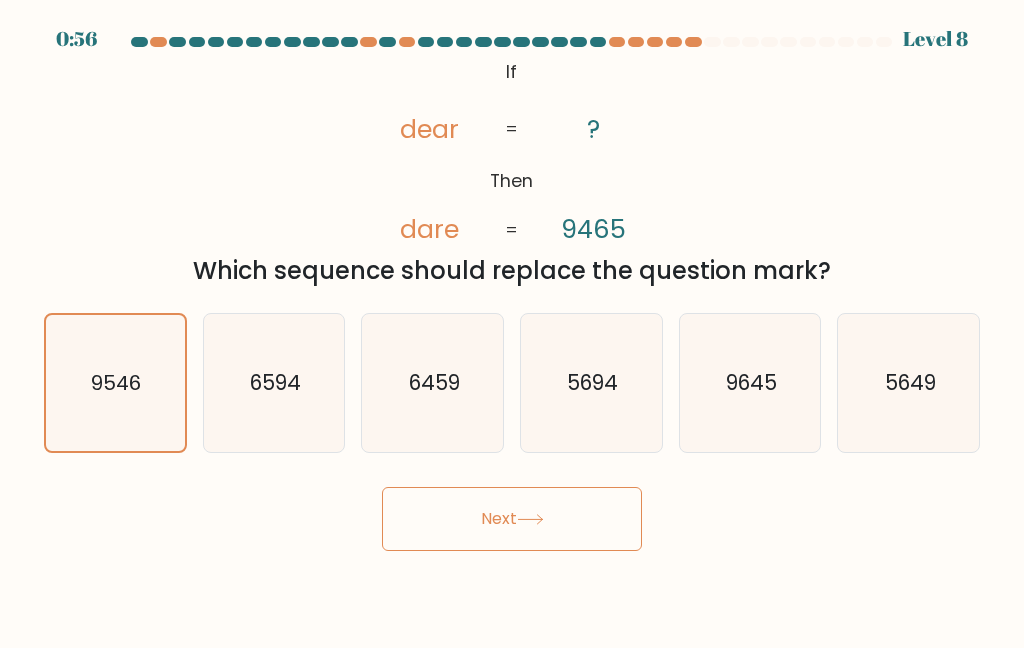 click on "Next" at bounding box center (512, 519) 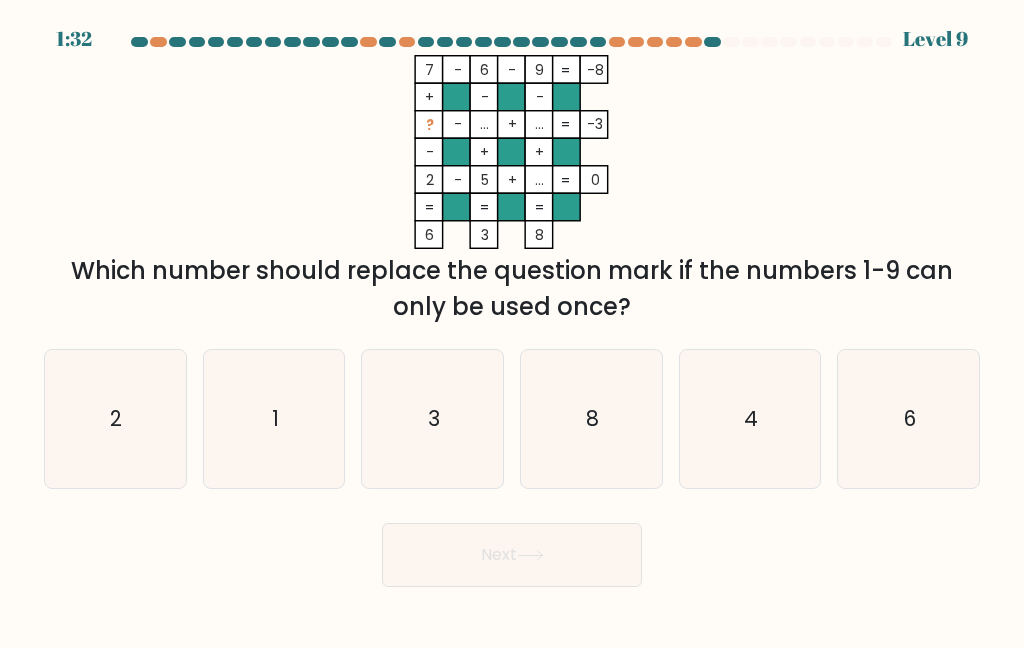 click on "1" 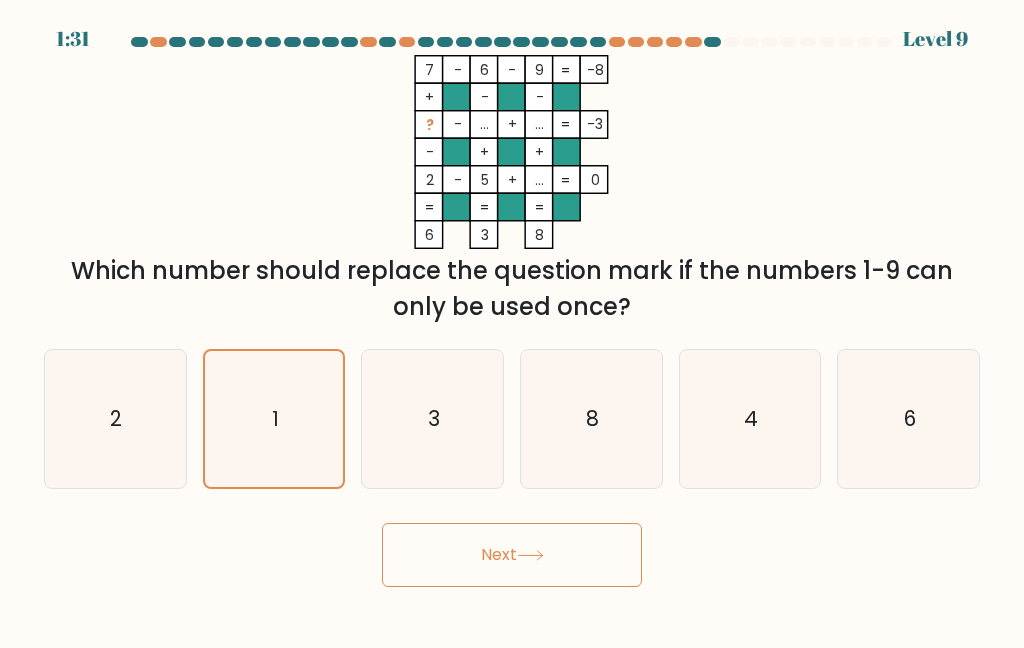 click on "Next" at bounding box center [512, 555] 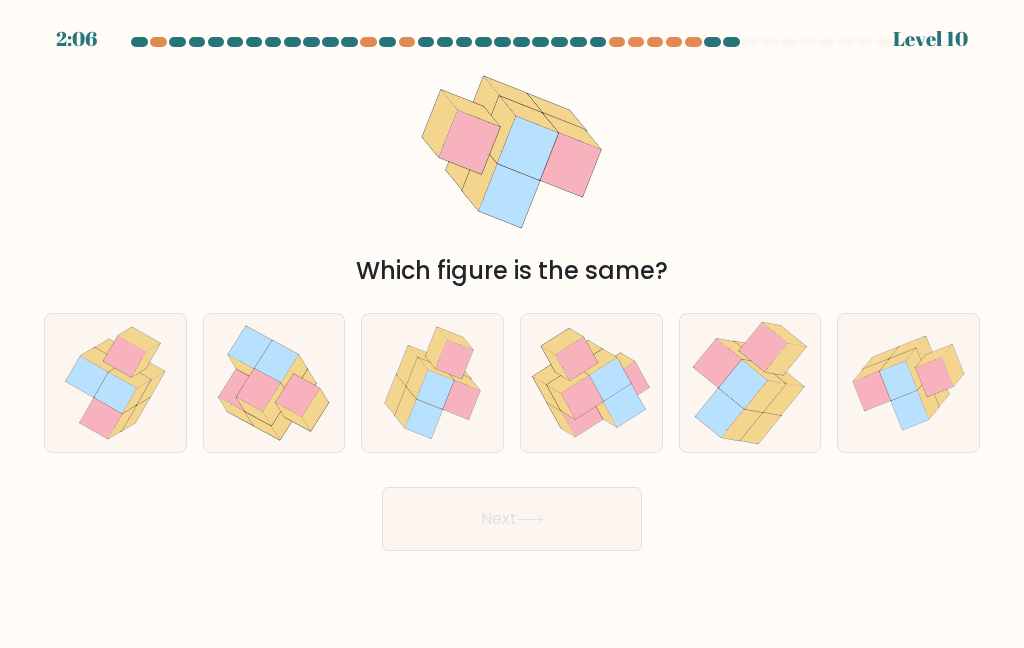 click 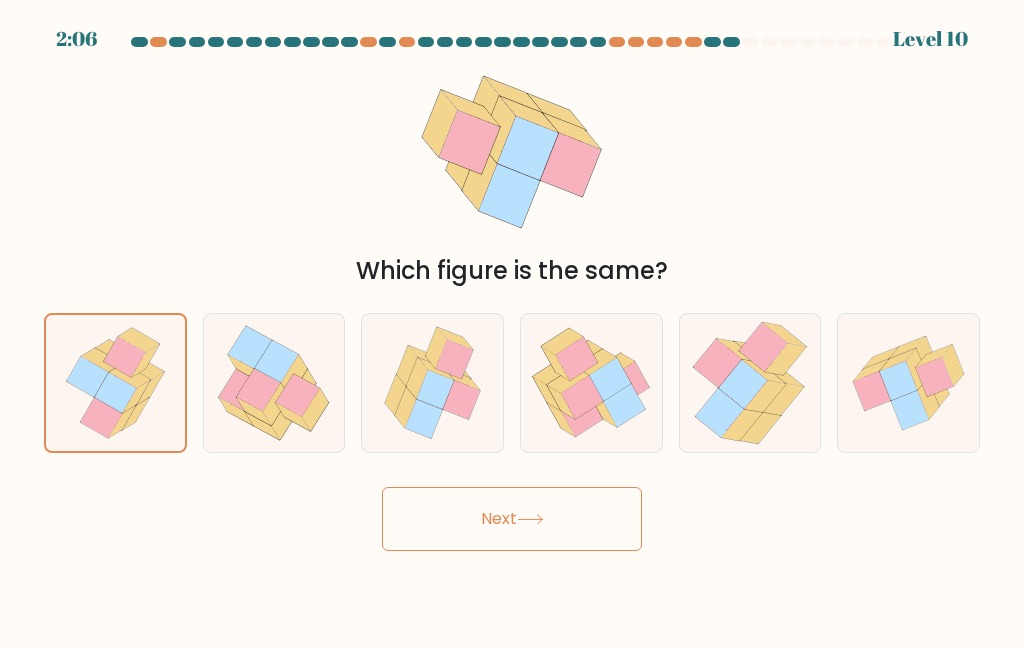 click on "Next" at bounding box center (512, 519) 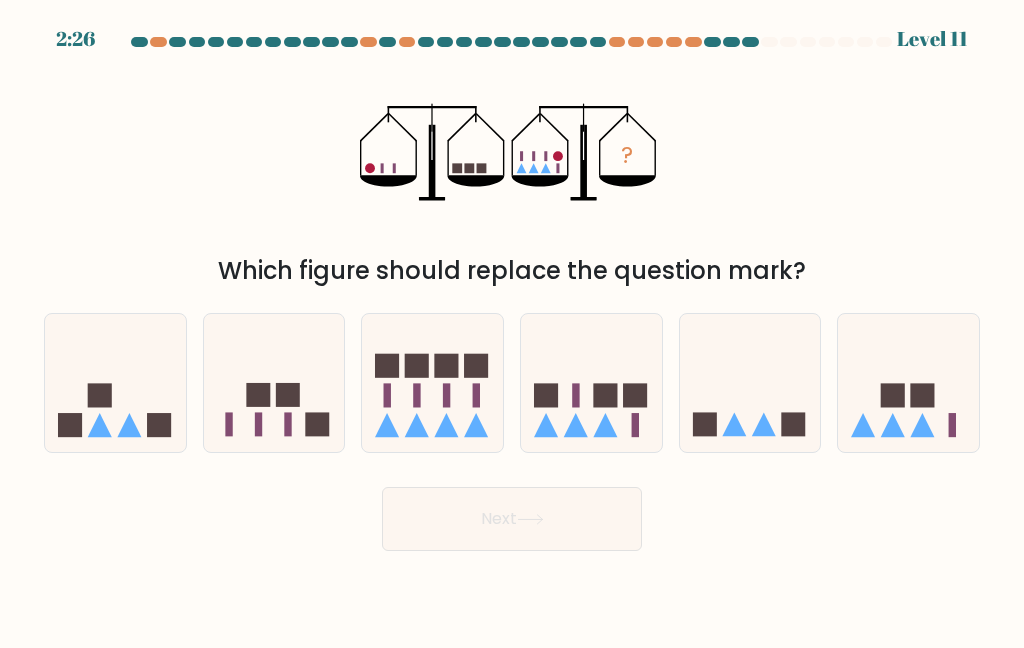 click 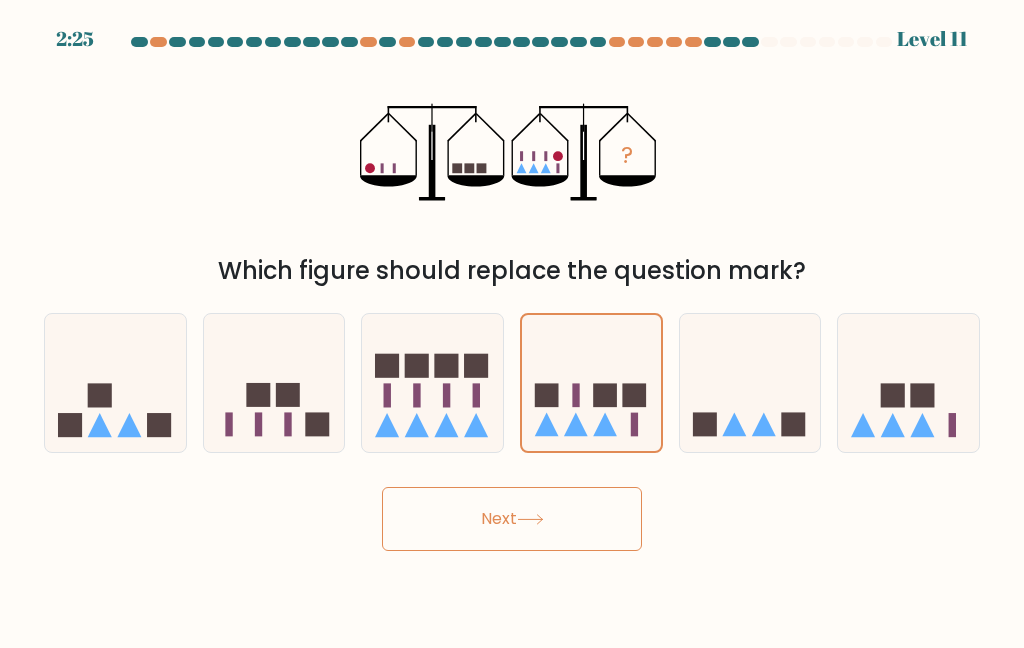click on "Next" at bounding box center [512, 519] 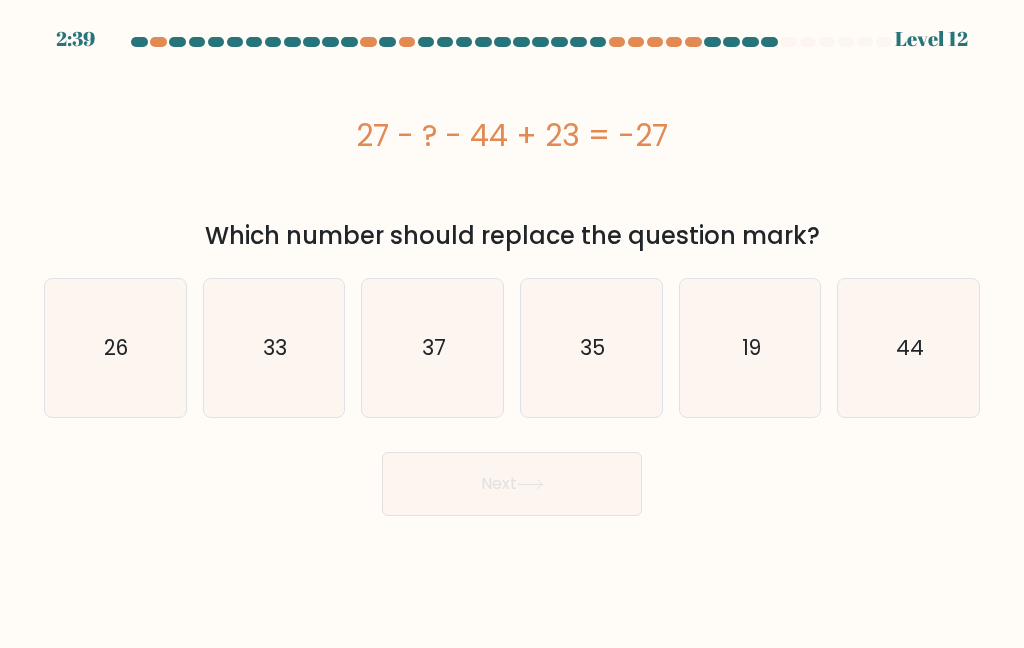 click on "33" 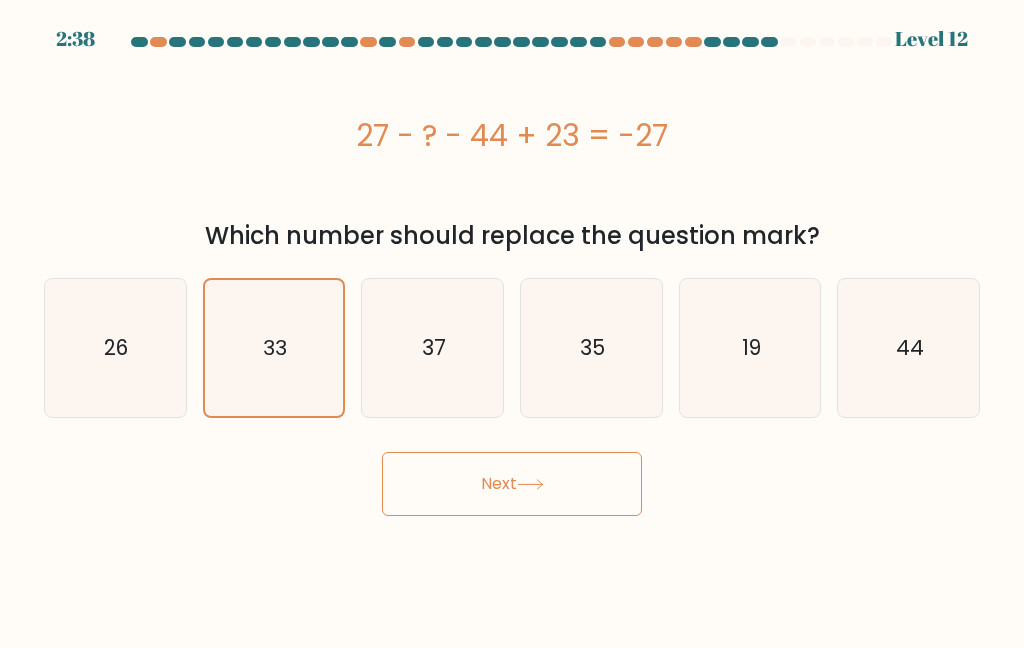 click on "Next" at bounding box center [512, 484] 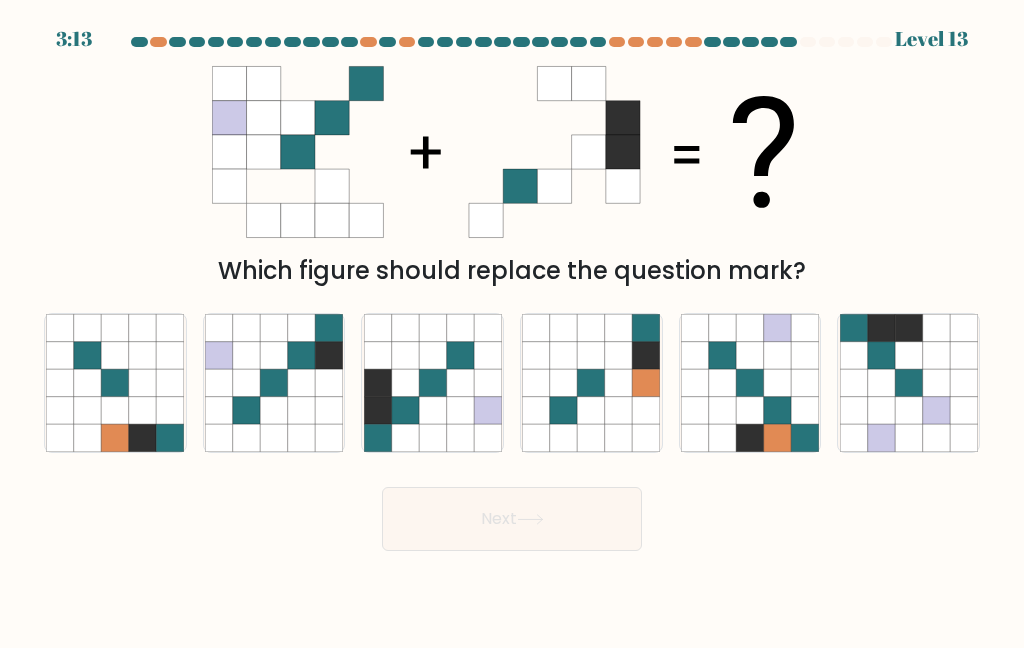 click 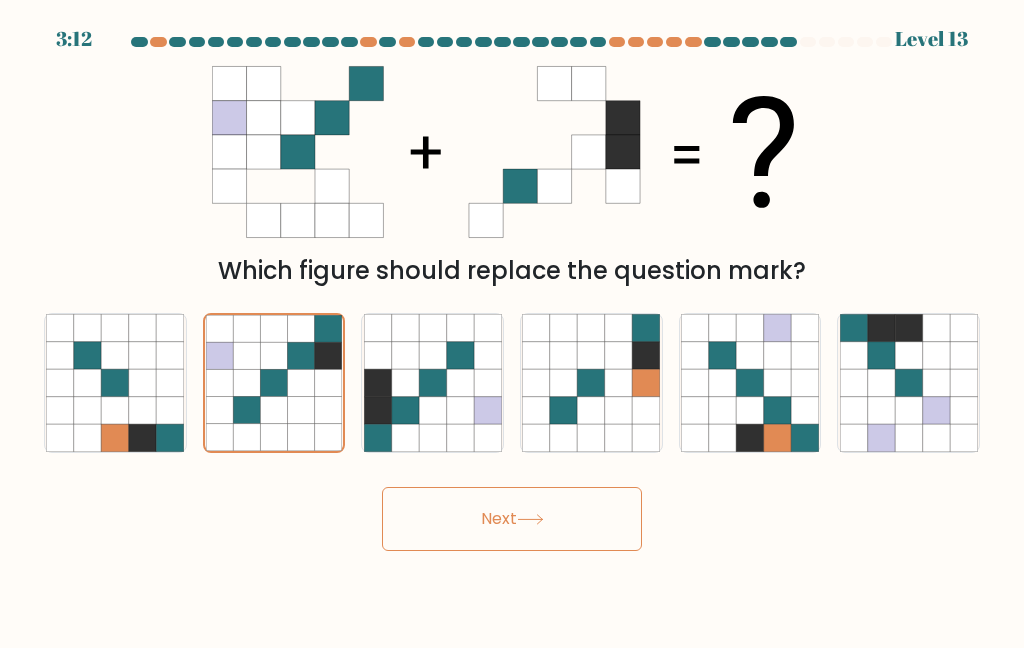 click on "Next" at bounding box center [512, 519] 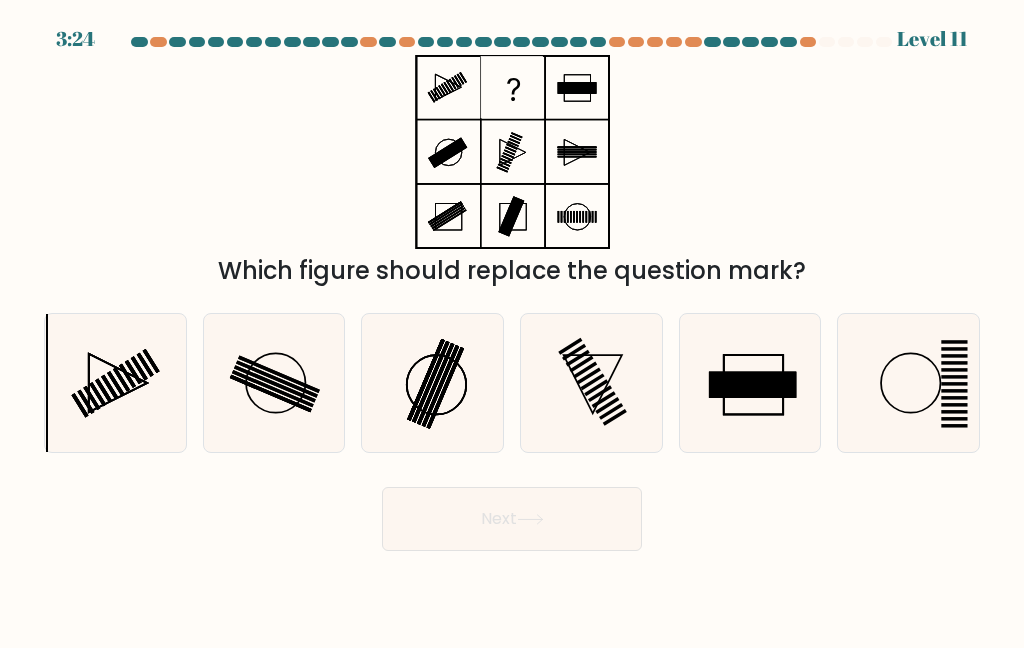 click 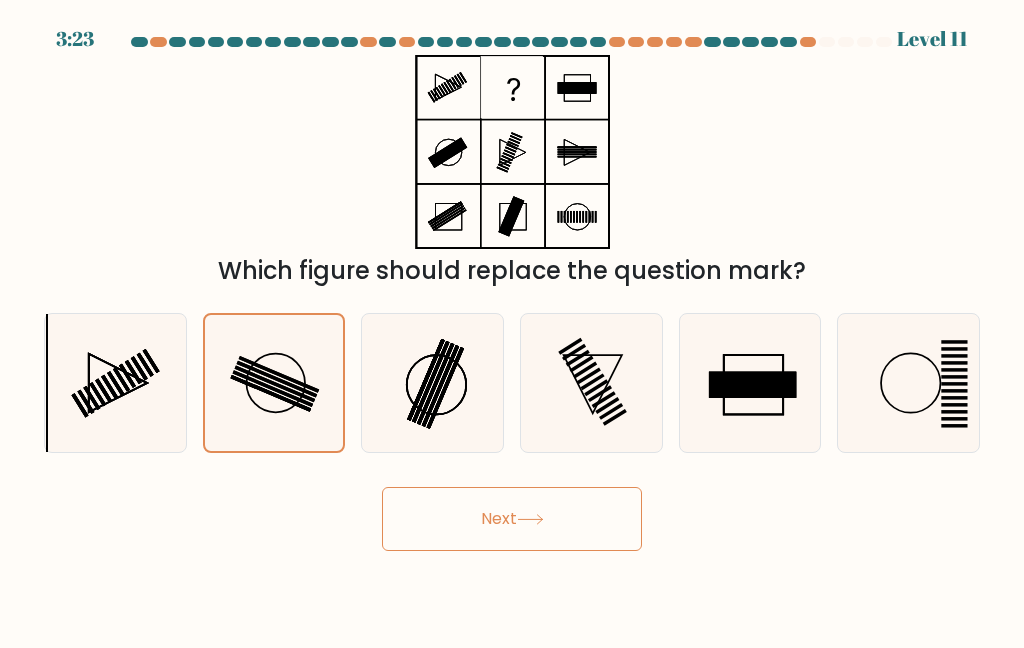 click on "Next" at bounding box center [512, 519] 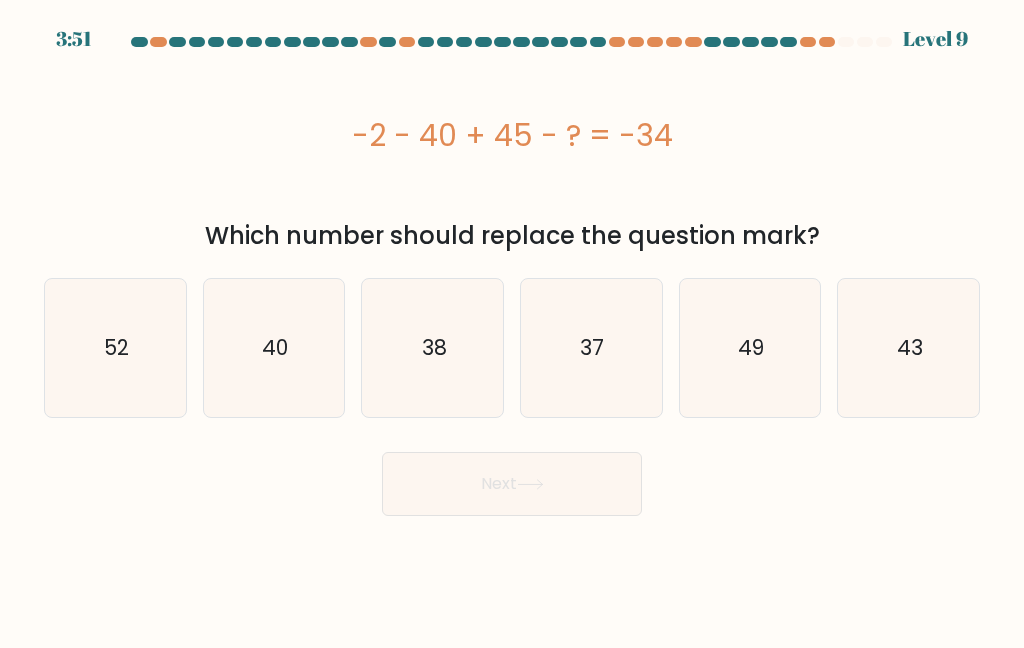 click on "37" 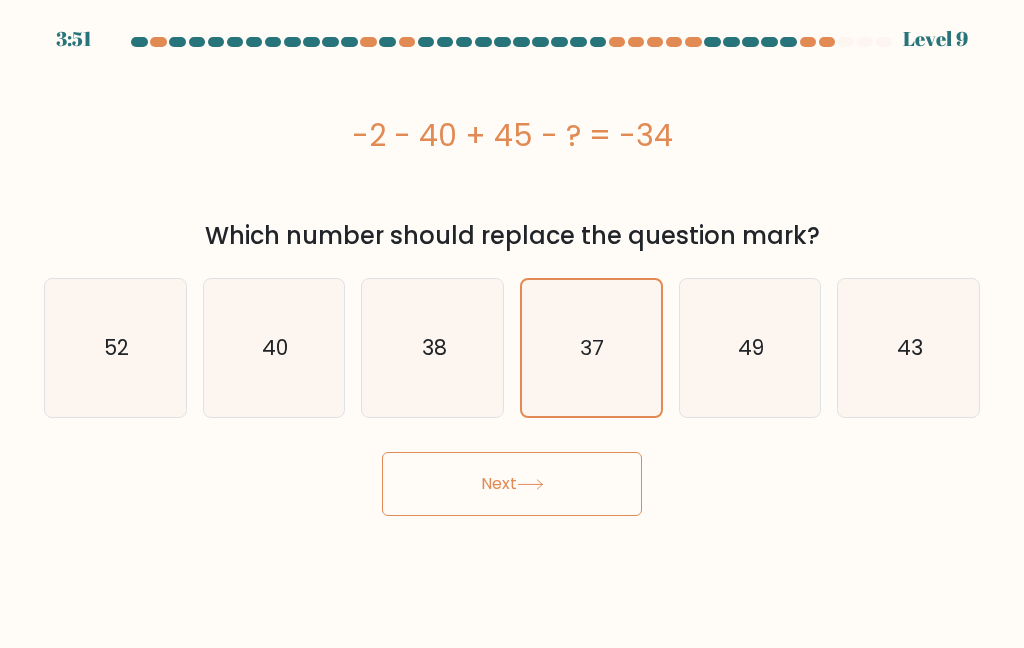 click 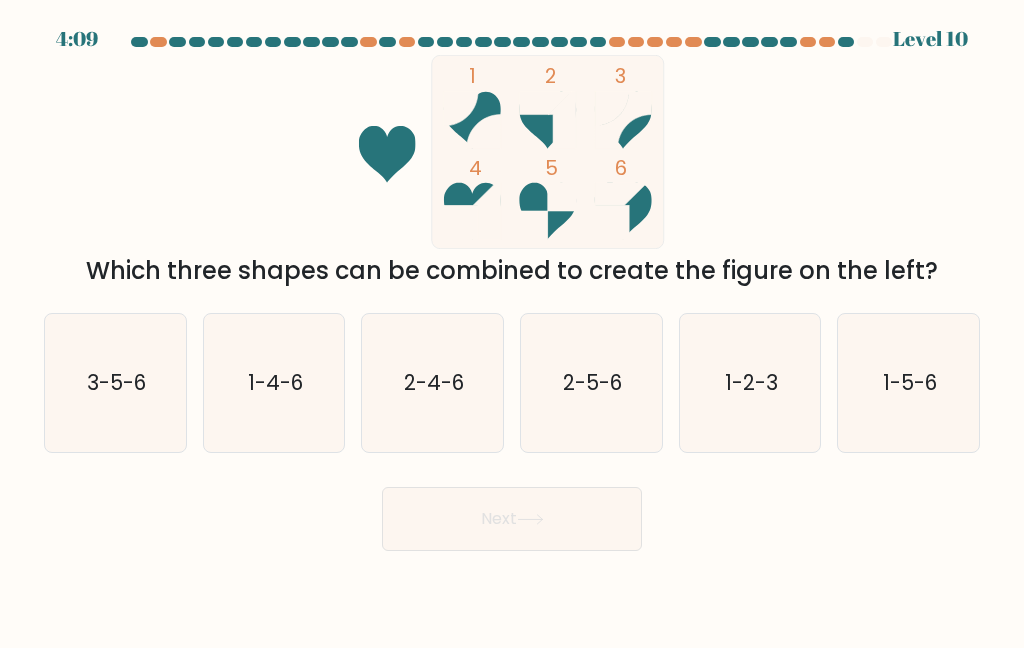 click on "2-4-6" 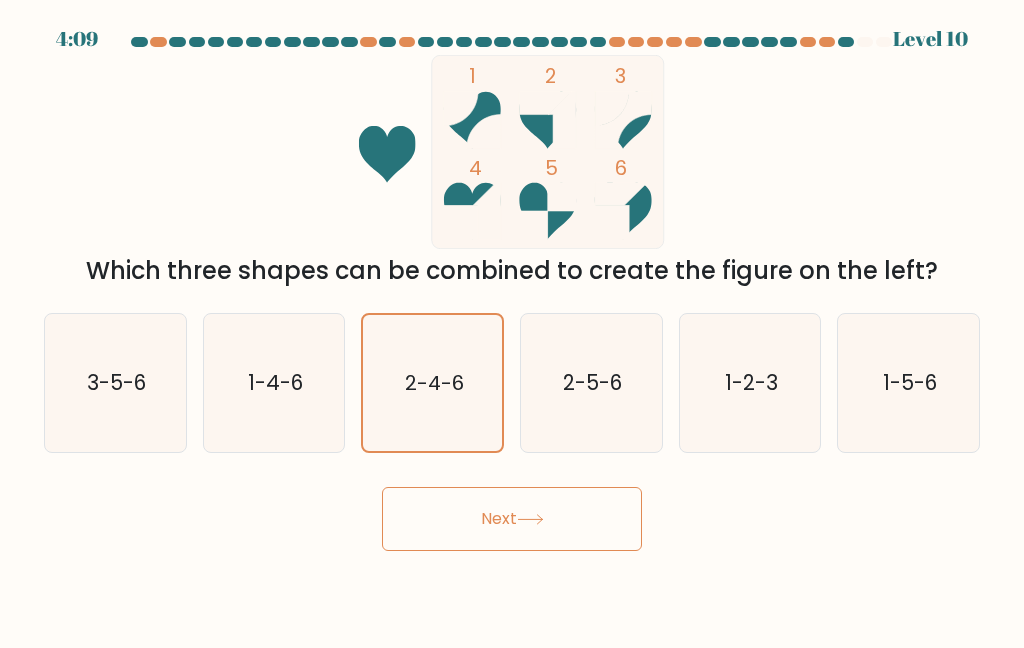 click on "Next" at bounding box center (512, 519) 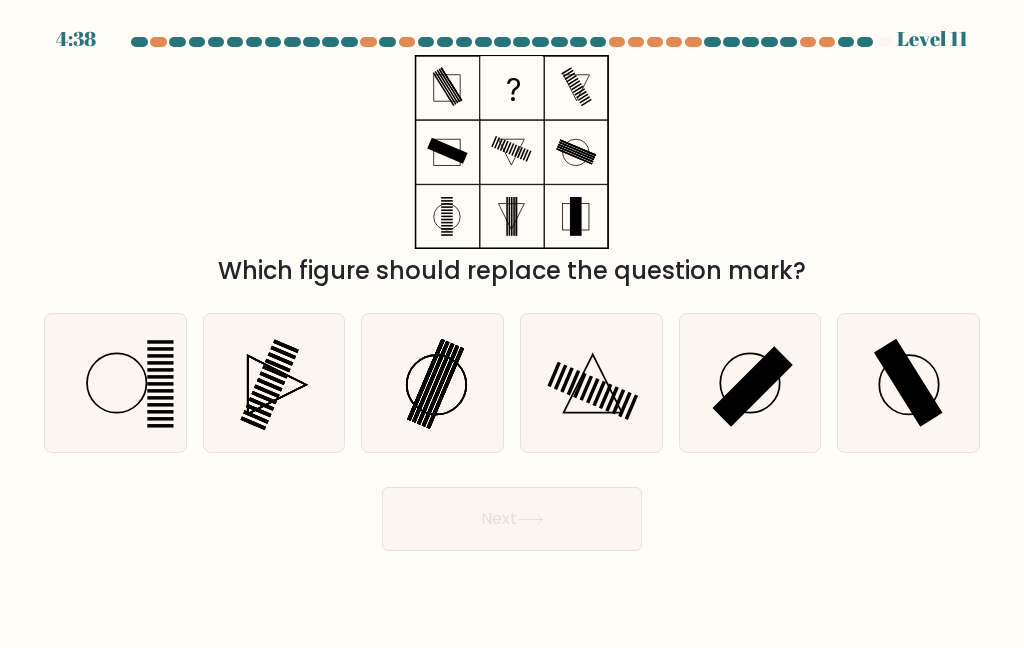 click 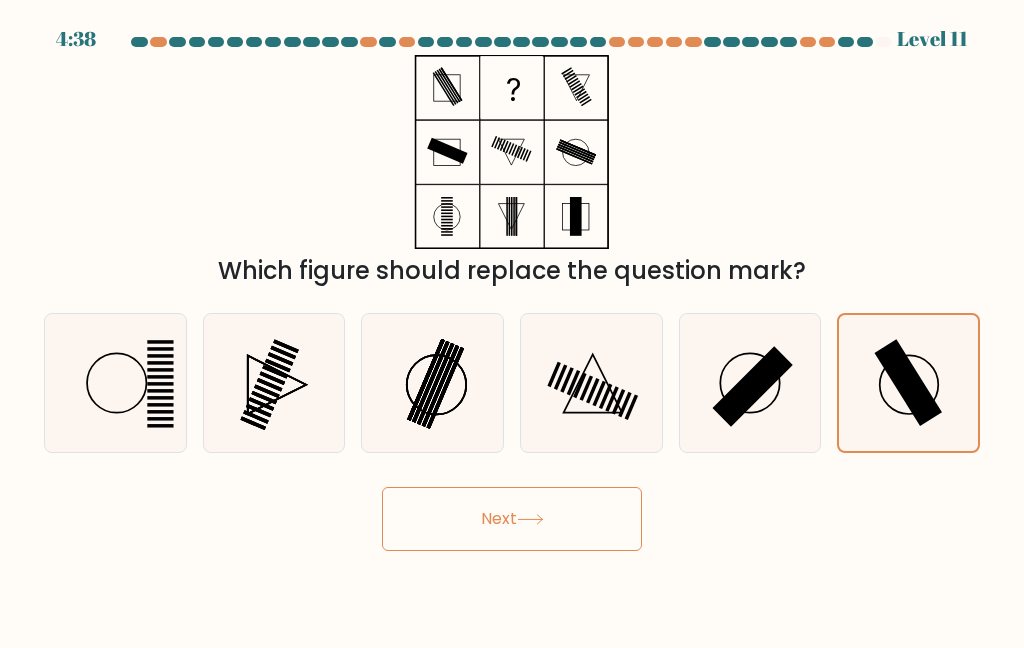 click on "Next" at bounding box center (512, 519) 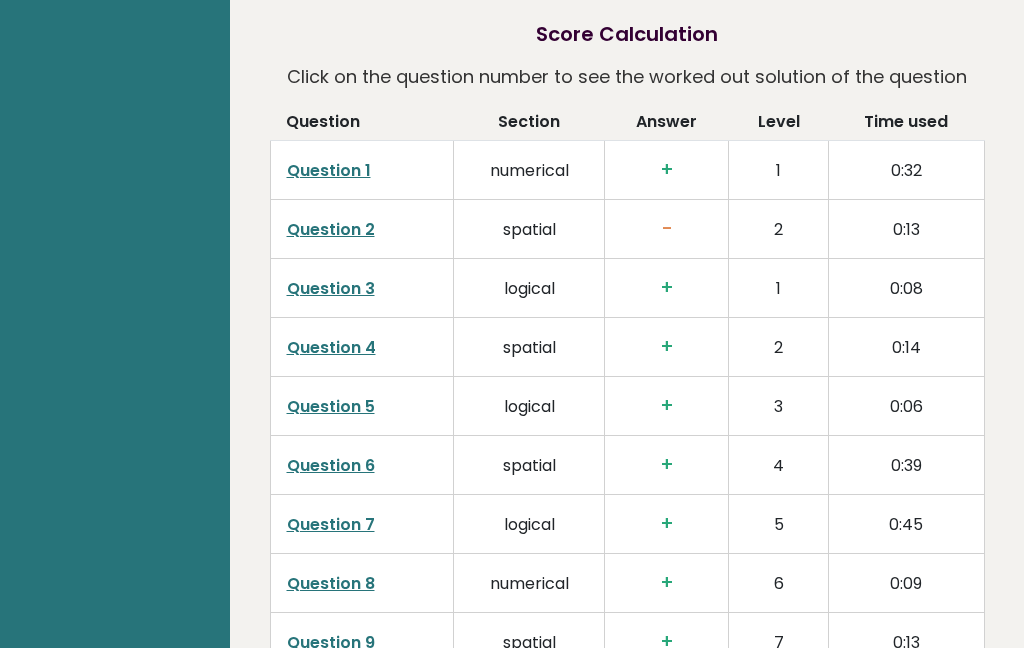 scroll, scrollTop: 3178, scrollLeft: 0, axis: vertical 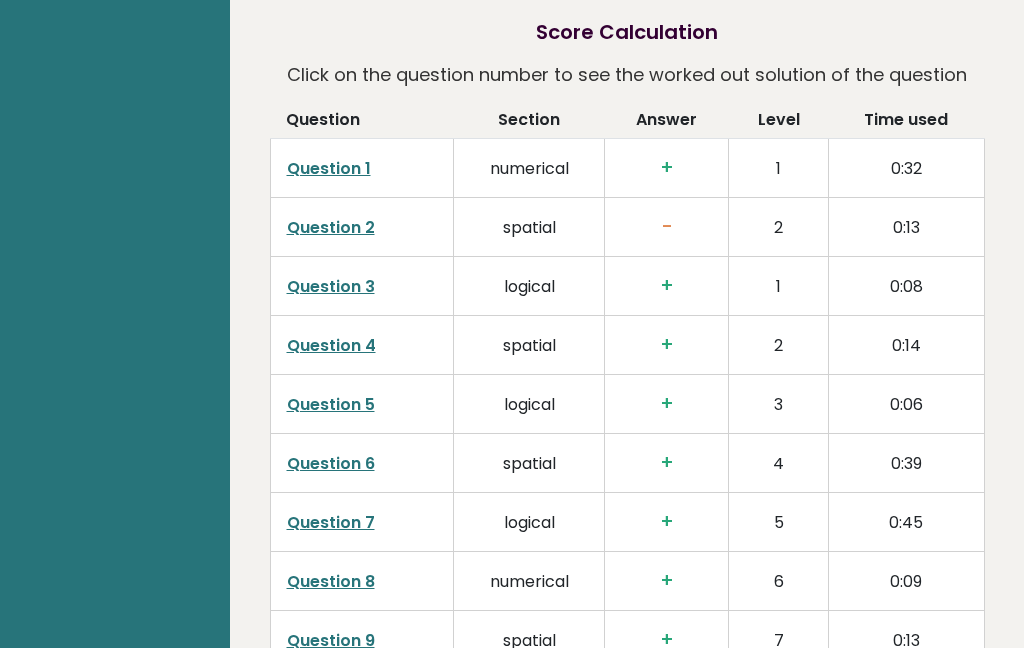 click on "Question
2" at bounding box center [331, 228] 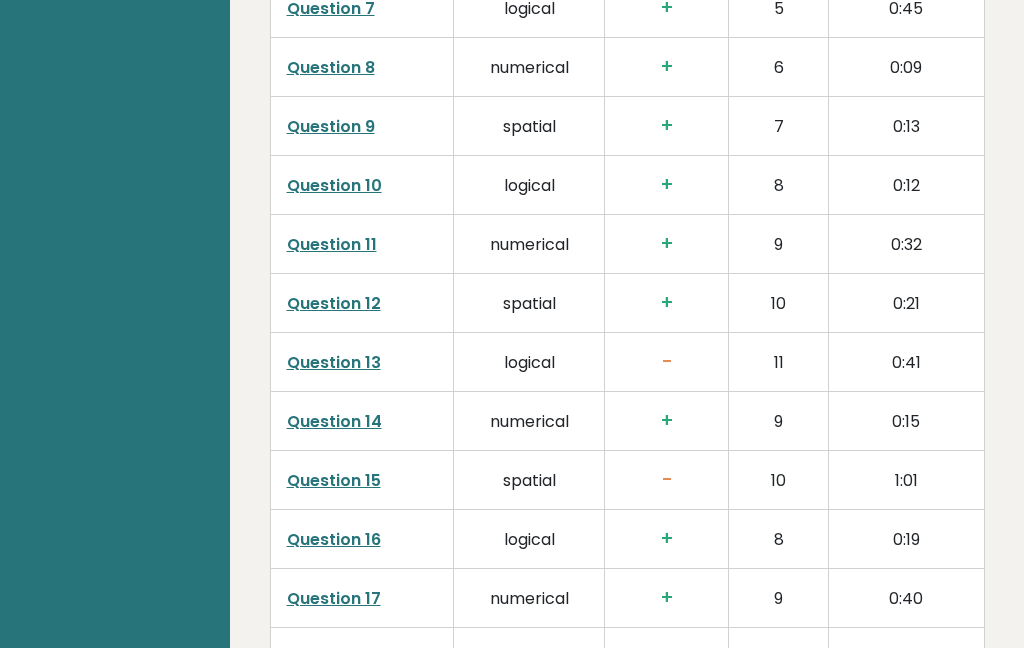 scroll, scrollTop: 3708, scrollLeft: 0, axis: vertical 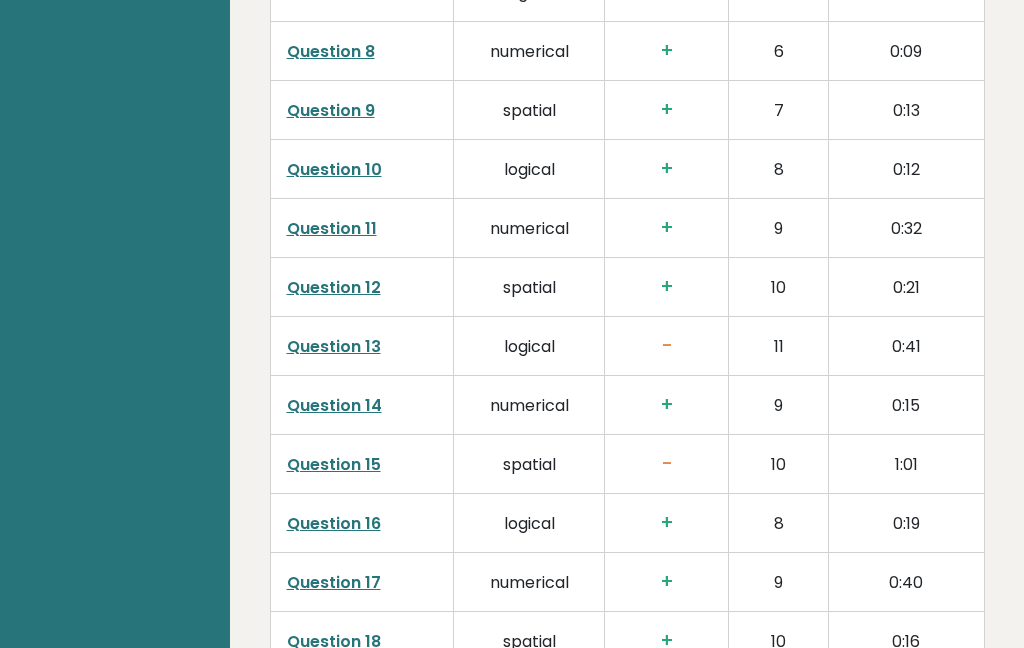 click on "Question
13" at bounding box center [334, 347] 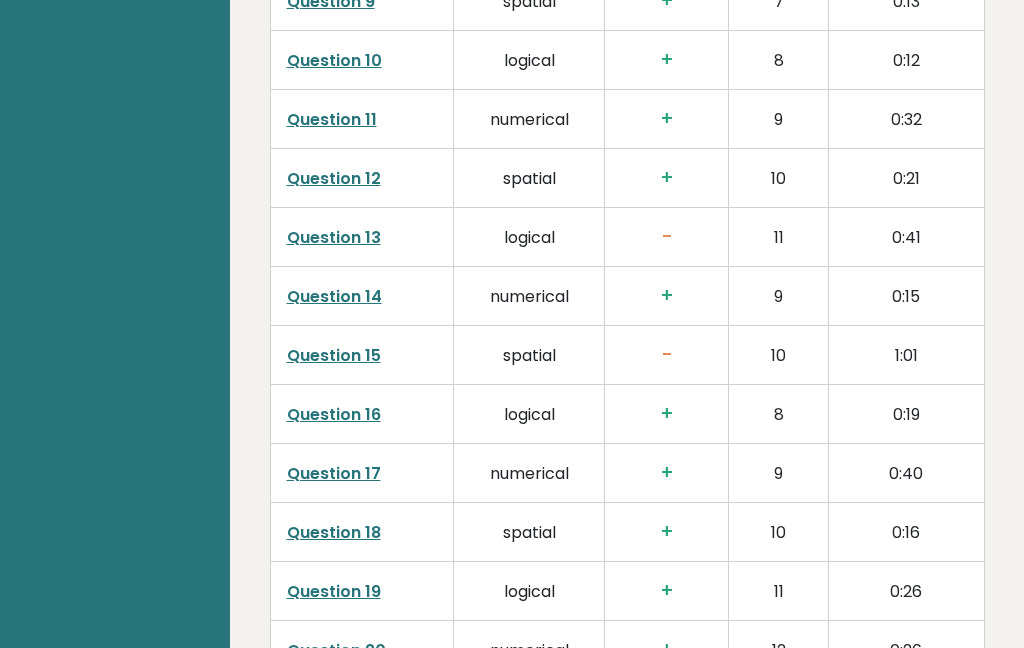 scroll, scrollTop: 3824, scrollLeft: 0, axis: vertical 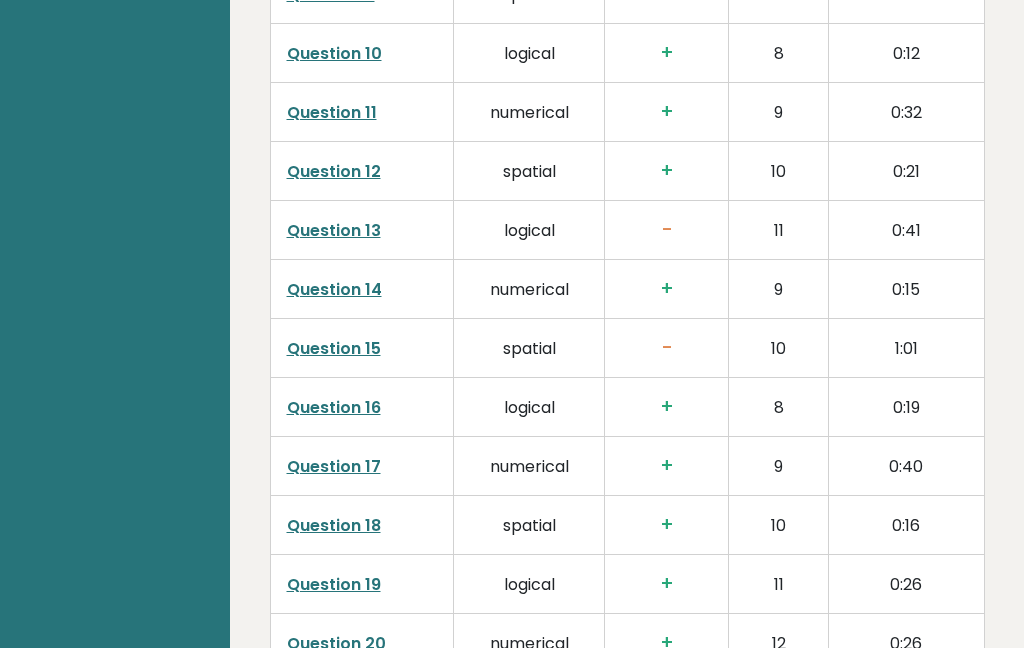 click on "Question
15" at bounding box center (334, 349) 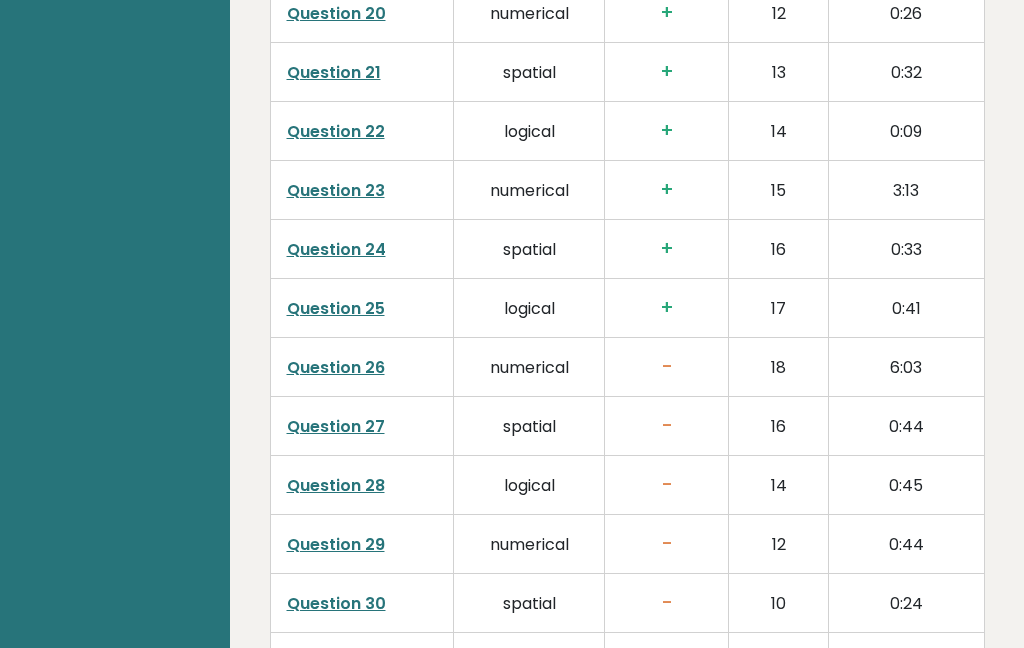 scroll, scrollTop: 4456, scrollLeft: 0, axis: vertical 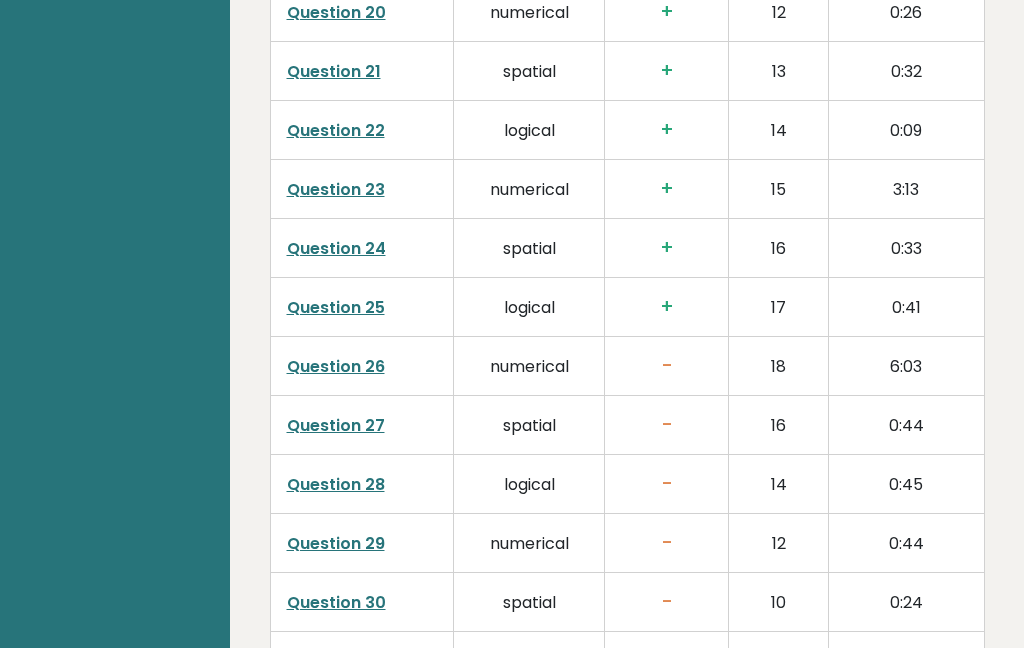 click on "Question
26" at bounding box center [336, 366] 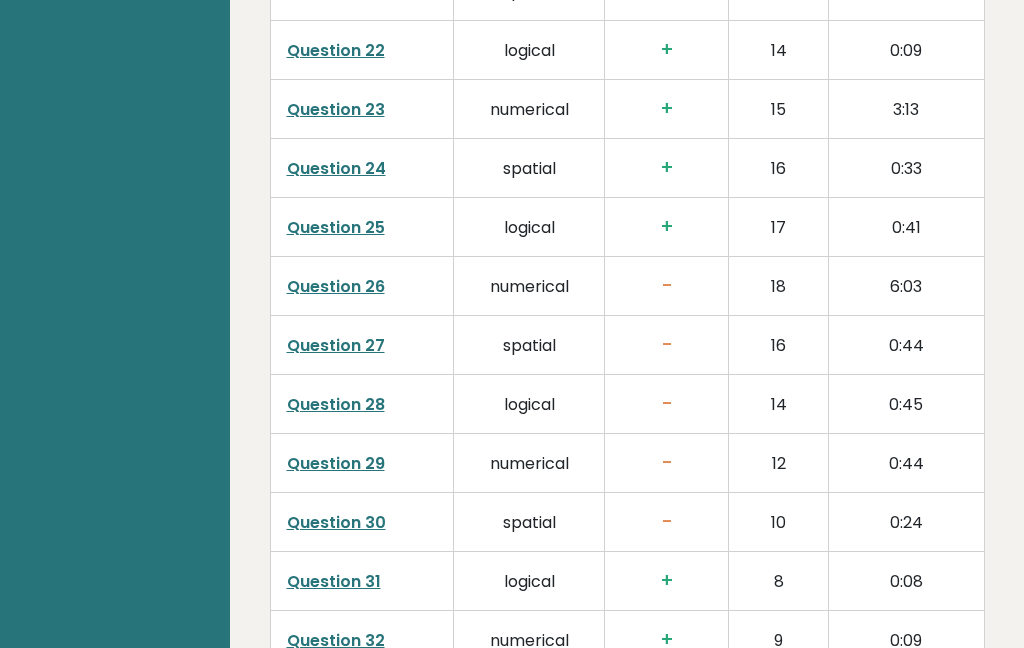 click on "Question
27" at bounding box center [336, 345] 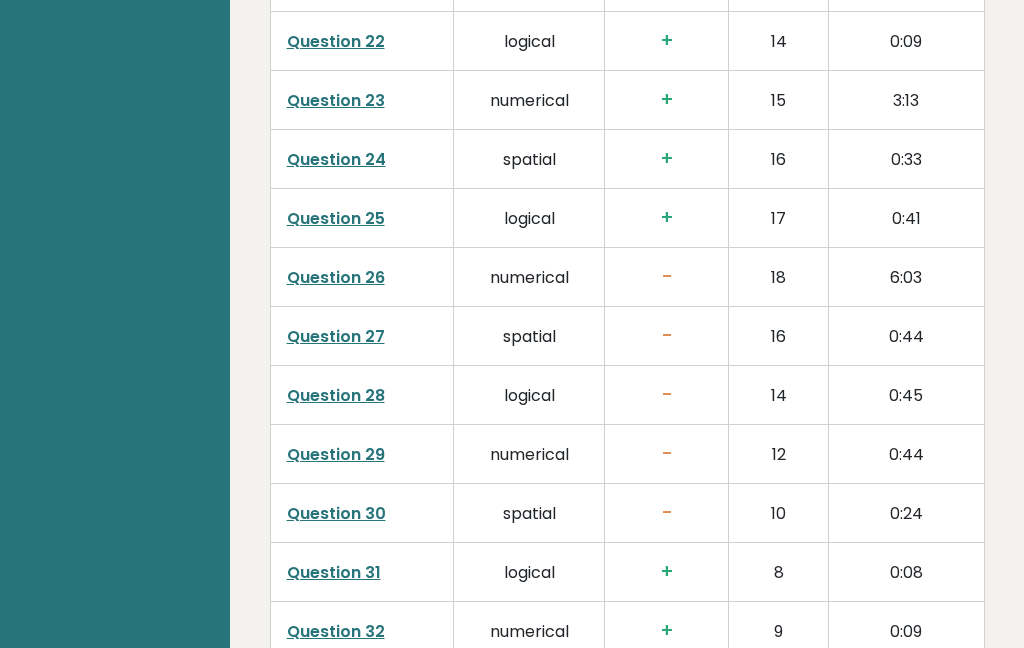 scroll, scrollTop: 4545, scrollLeft: 0, axis: vertical 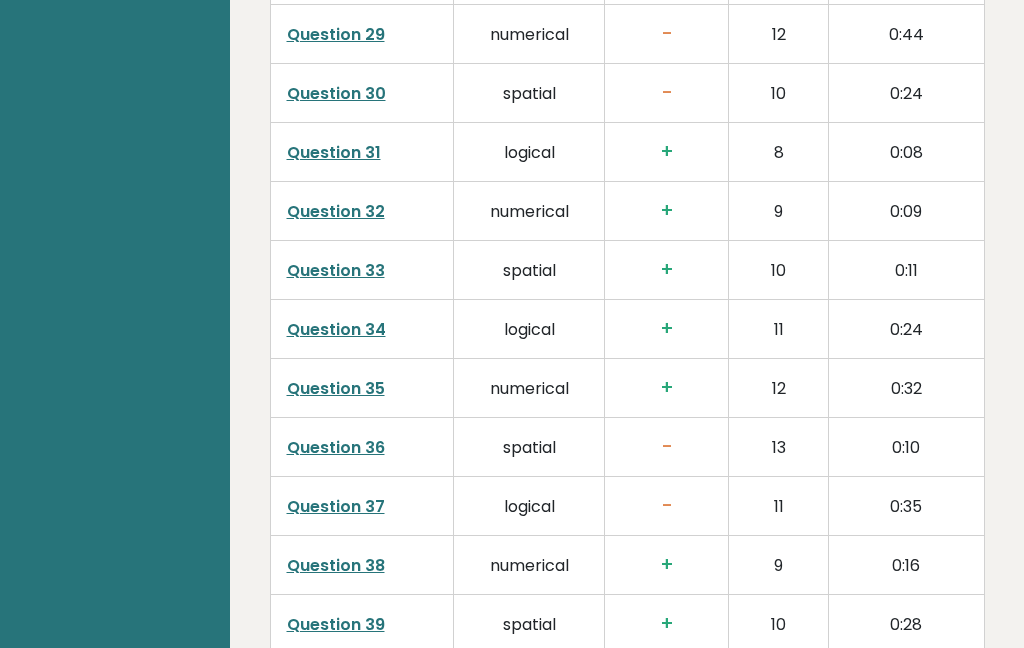 click on "Question
36" at bounding box center (336, 448) 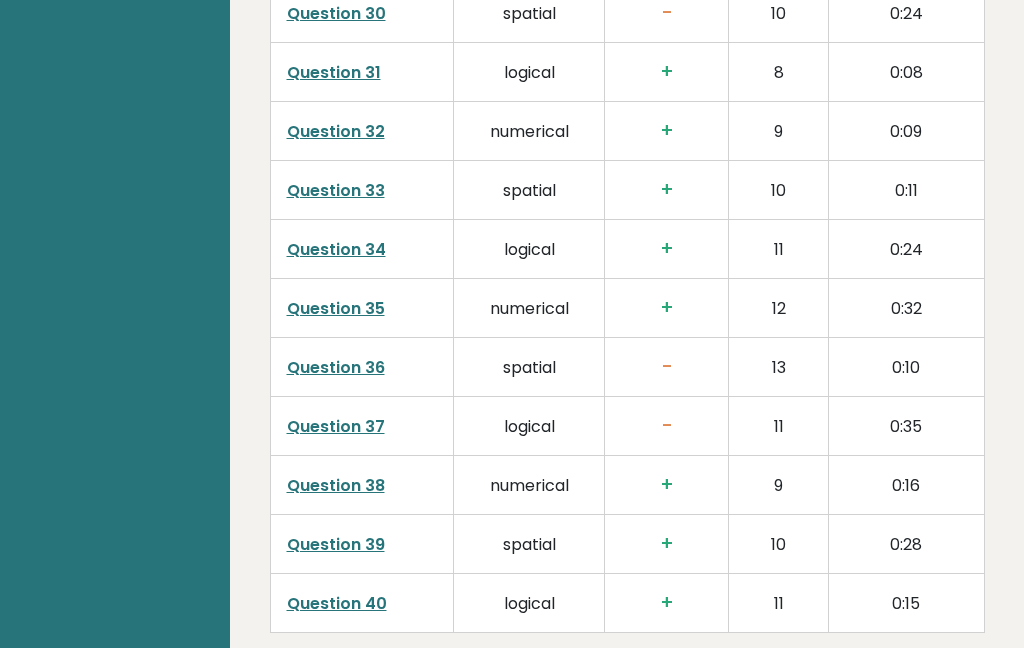 scroll, scrollTop: 5025, scrollLeft: 0, axis: vertical 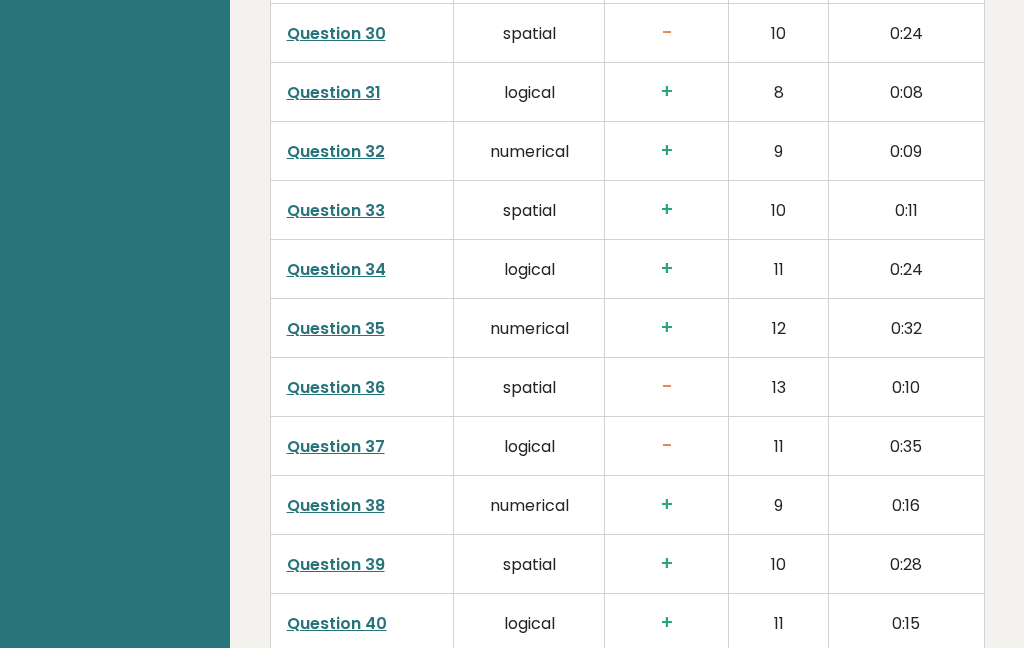 click on "Question
37" at bounding box center (336, 446) 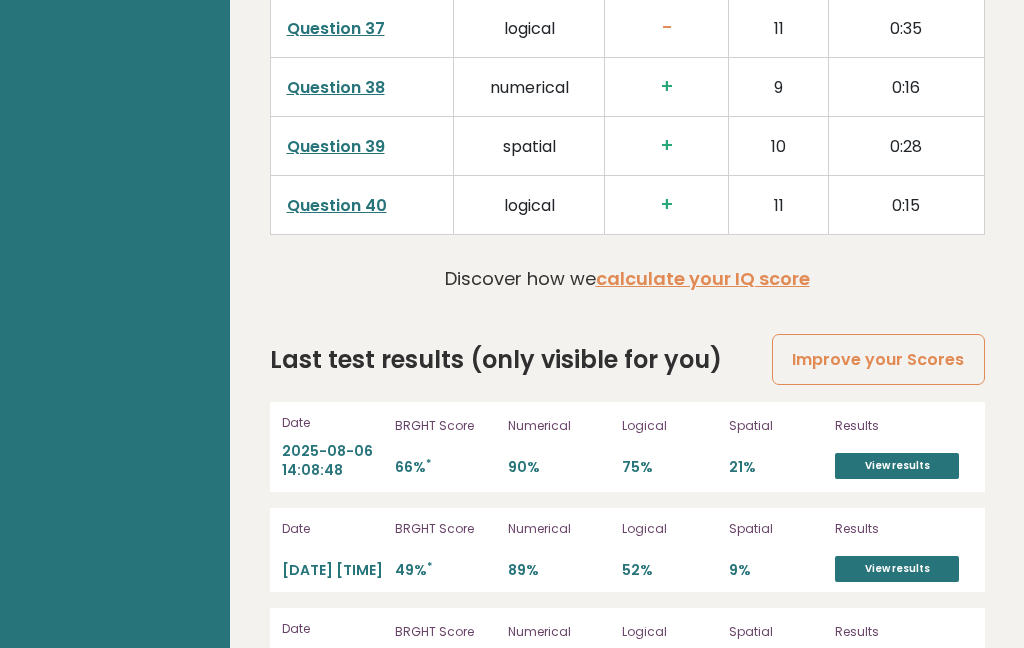 scroll, scrollTop: 5523, scrollLeft: 0, axis: vertical 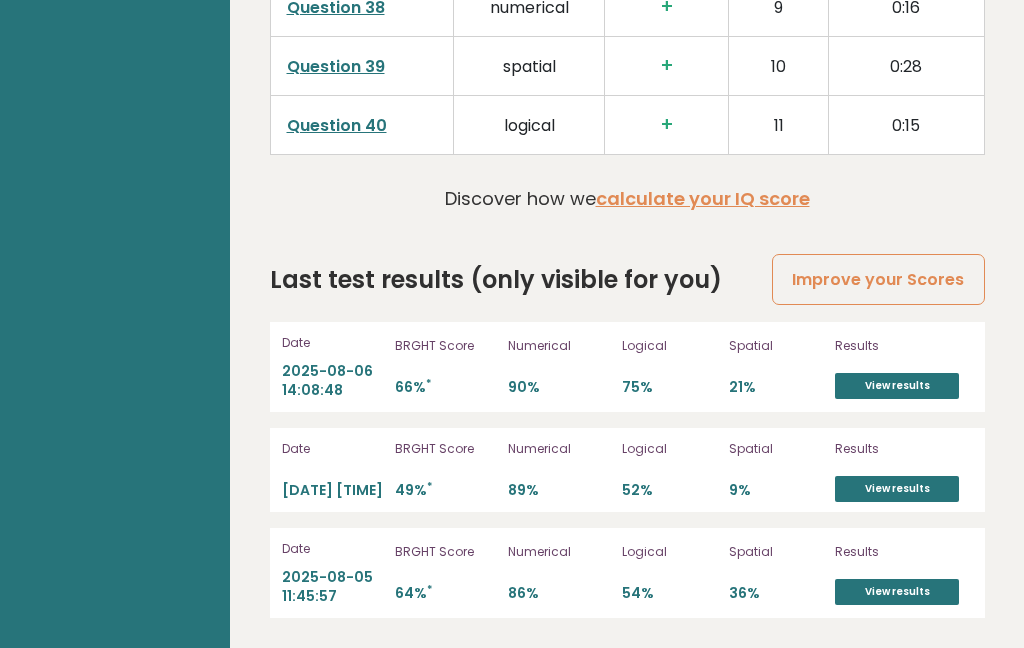 click on "Improve your Scores" at bounding box center (878, 279) 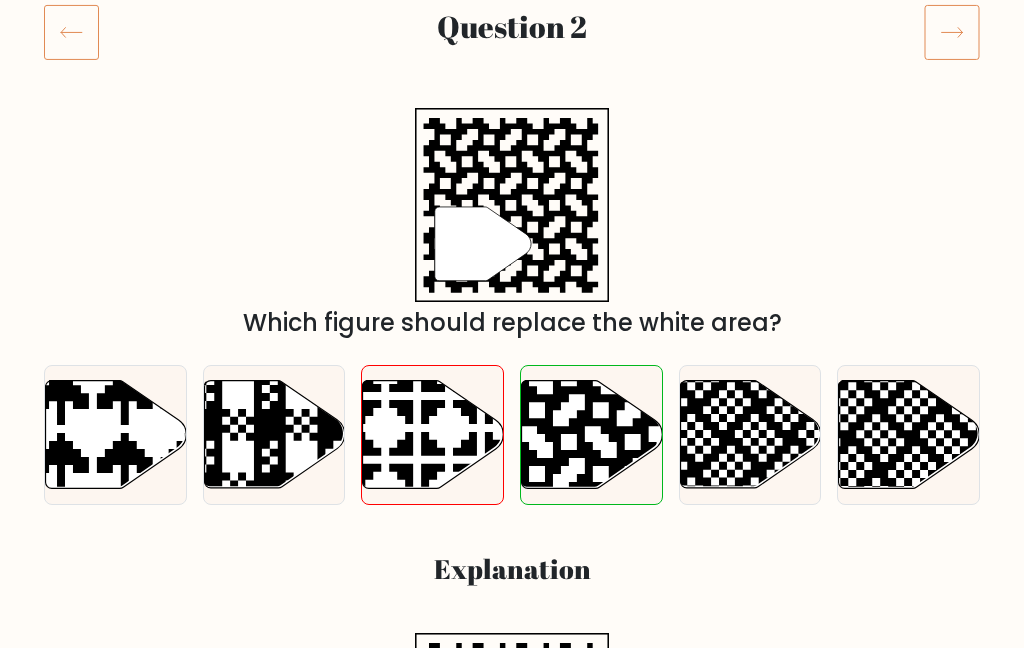 scroll, scrollTop: 268, scrollLeft: 0, axis: vertical 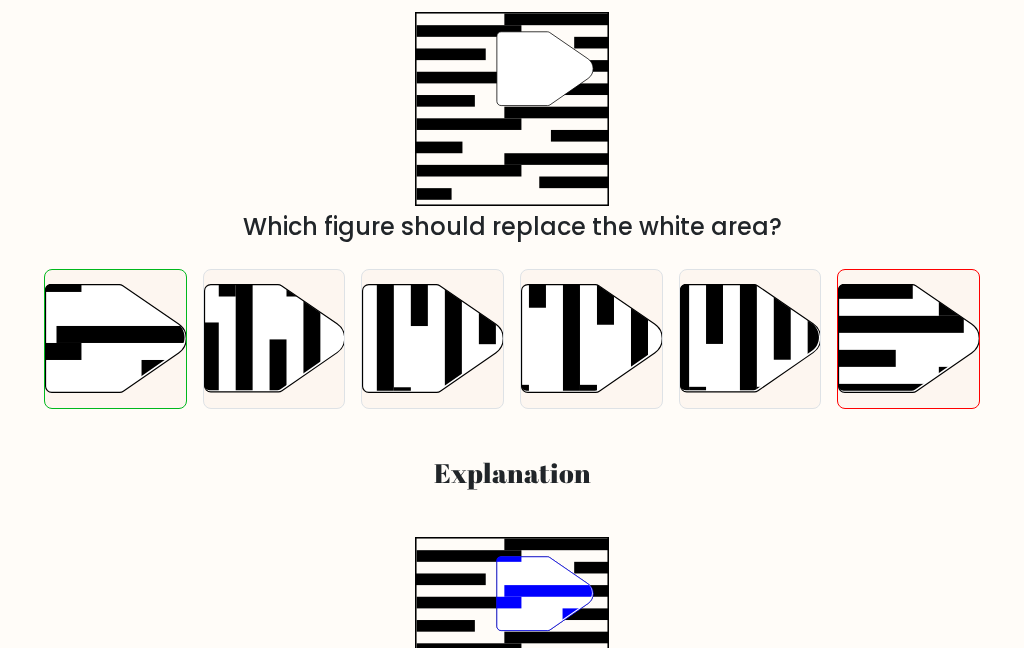 click on ""
Which figure should replace the white area?" at bounding box center [512, 130] 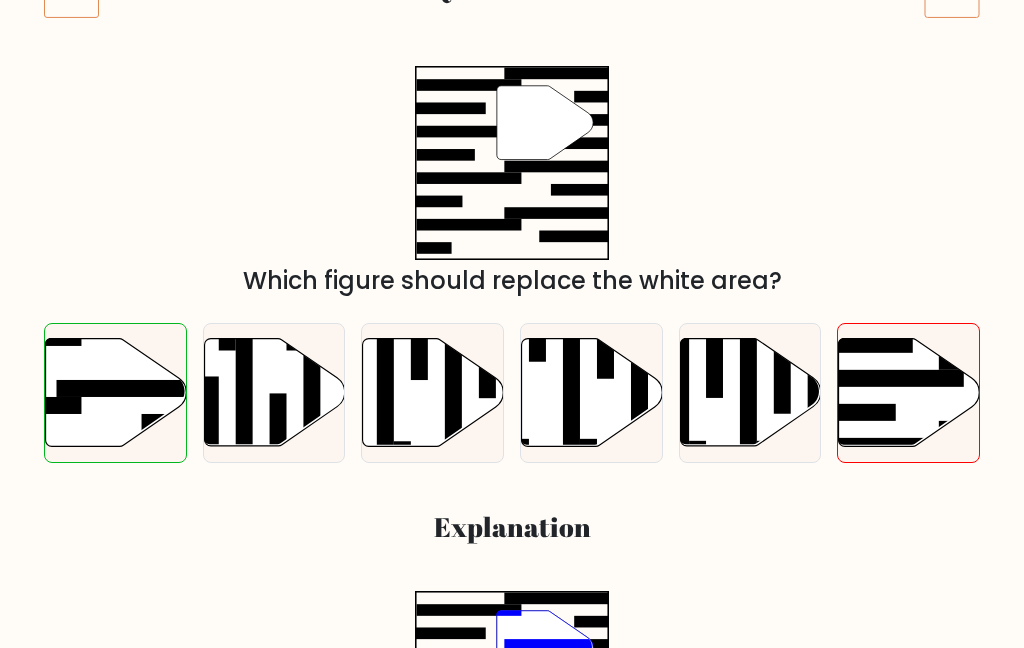 scroll, scrollTop: 308, scrollLeft: 0, axis: vertical 